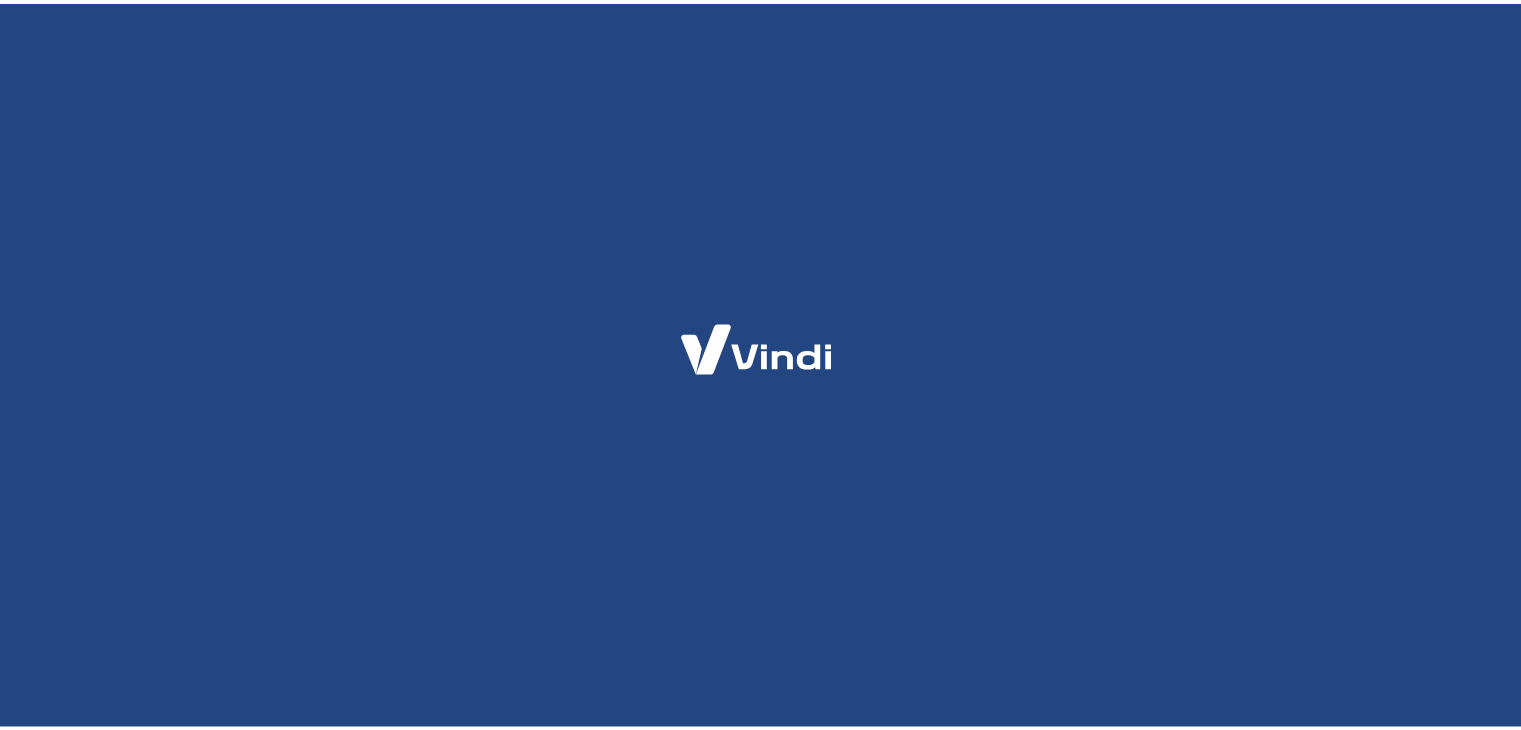 scroll, scrollTop: 0, scrollLeft: 0, axis: both 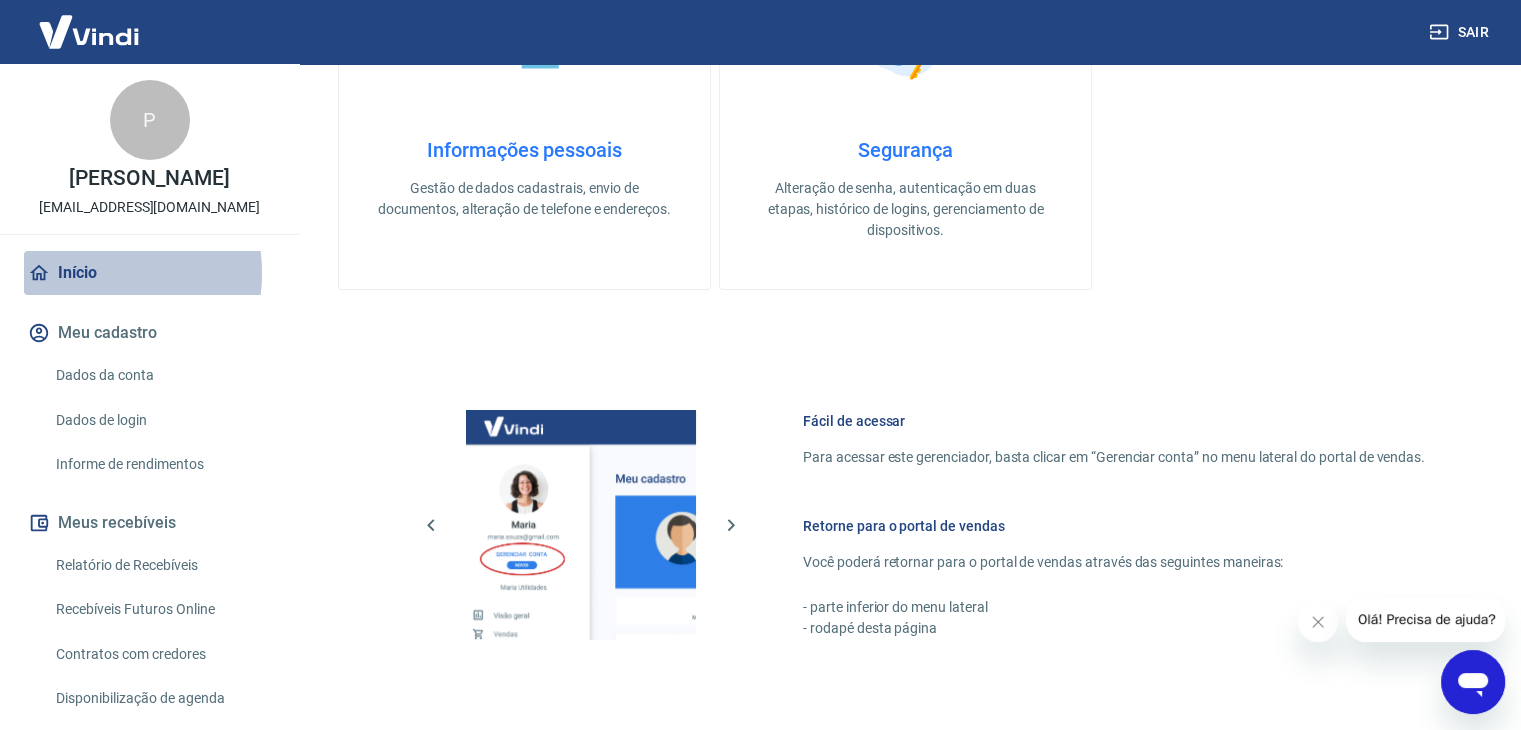click on "Início" at bounding box center [149, 273] 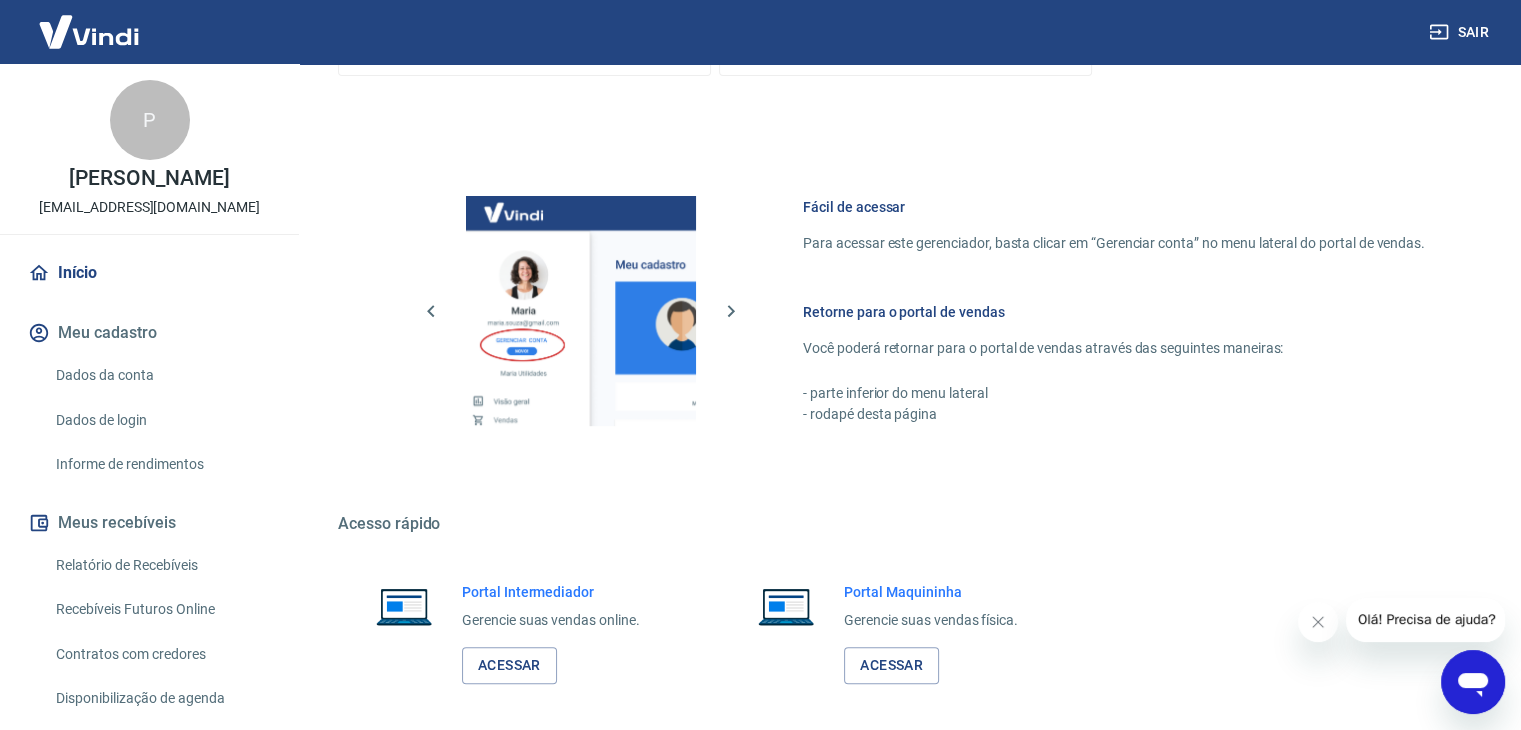 scroll, scrollTop: 848, scrollLeft: 0, axis: vertical 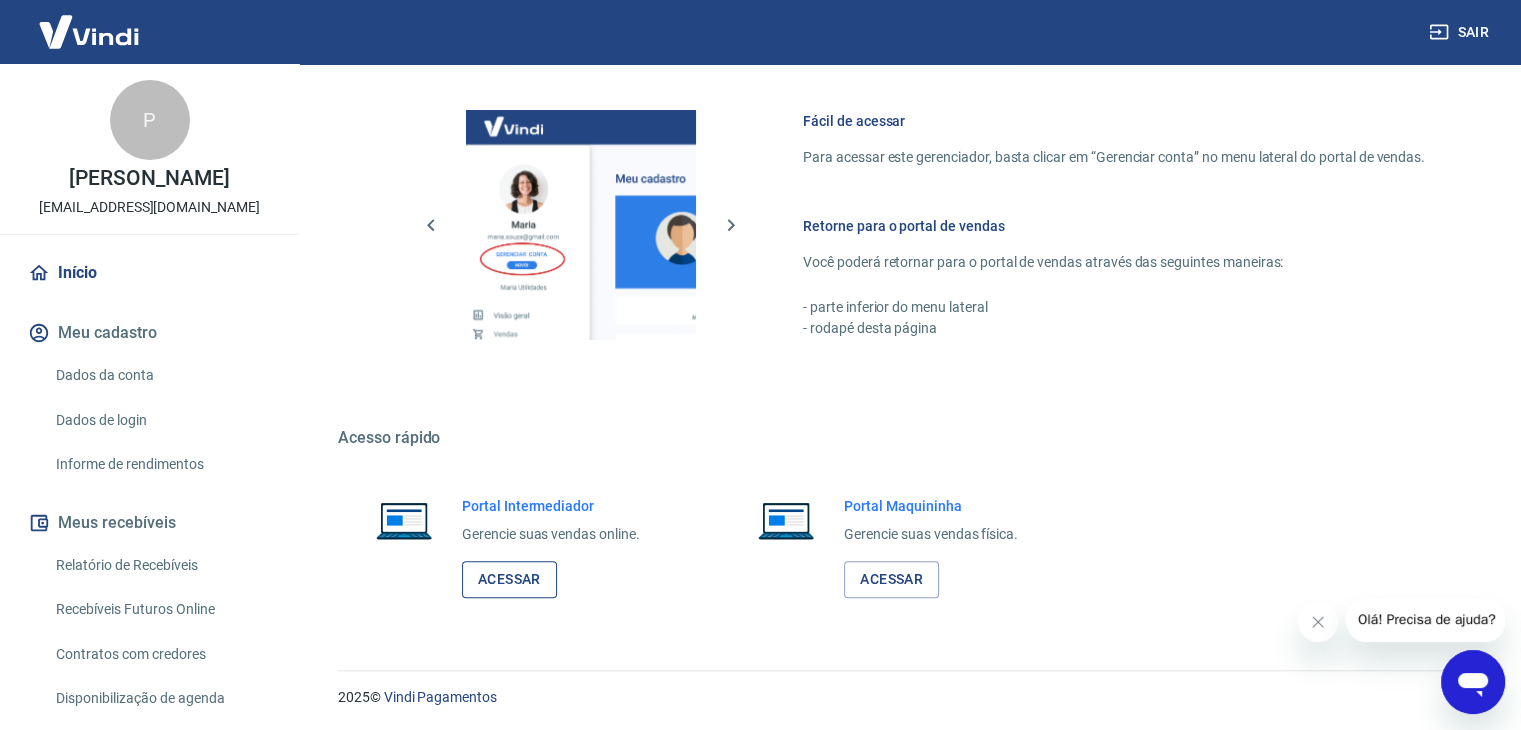 click on "Acessar" at bounding box center (509, 579) 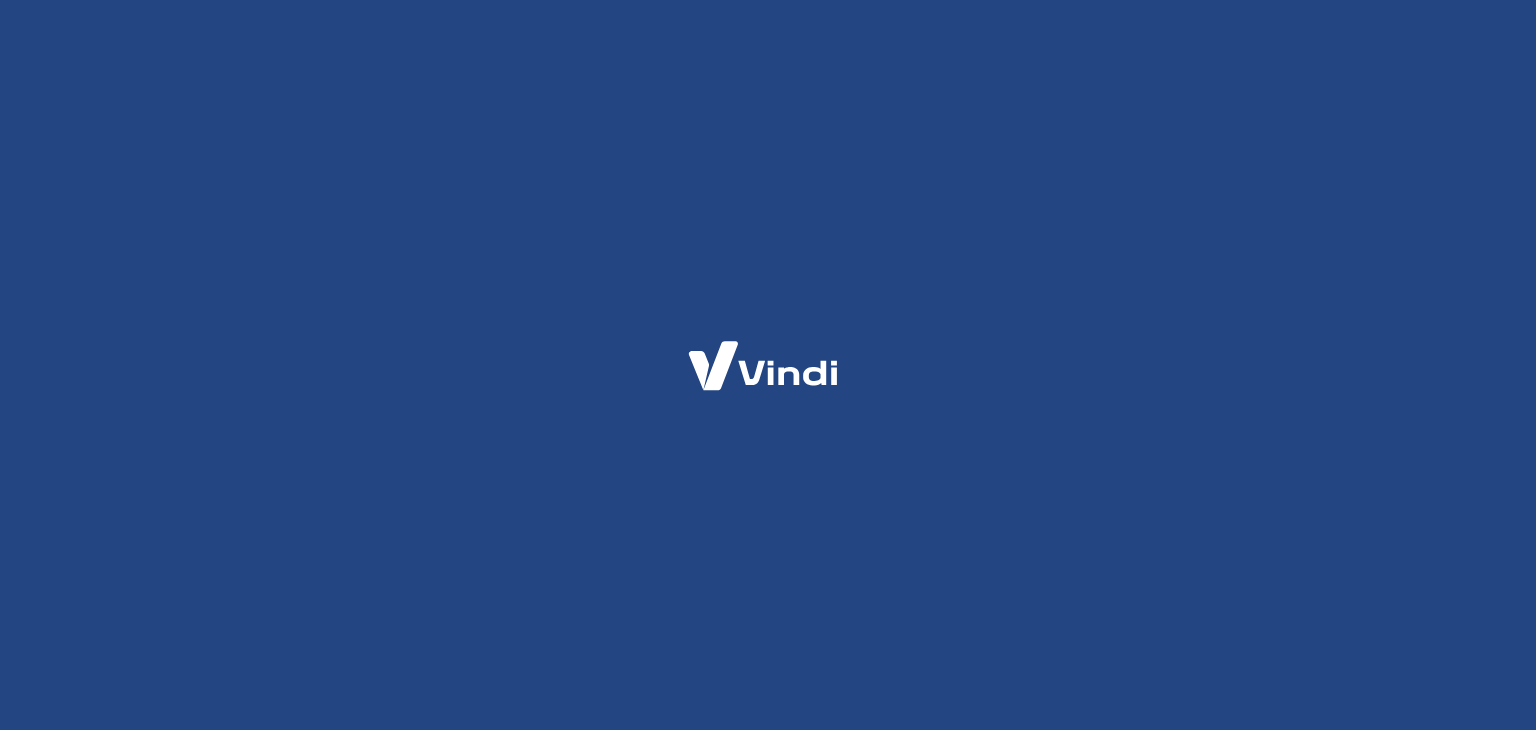 scroll, scrollTop: 0, scrollLeft: 0, axis: both 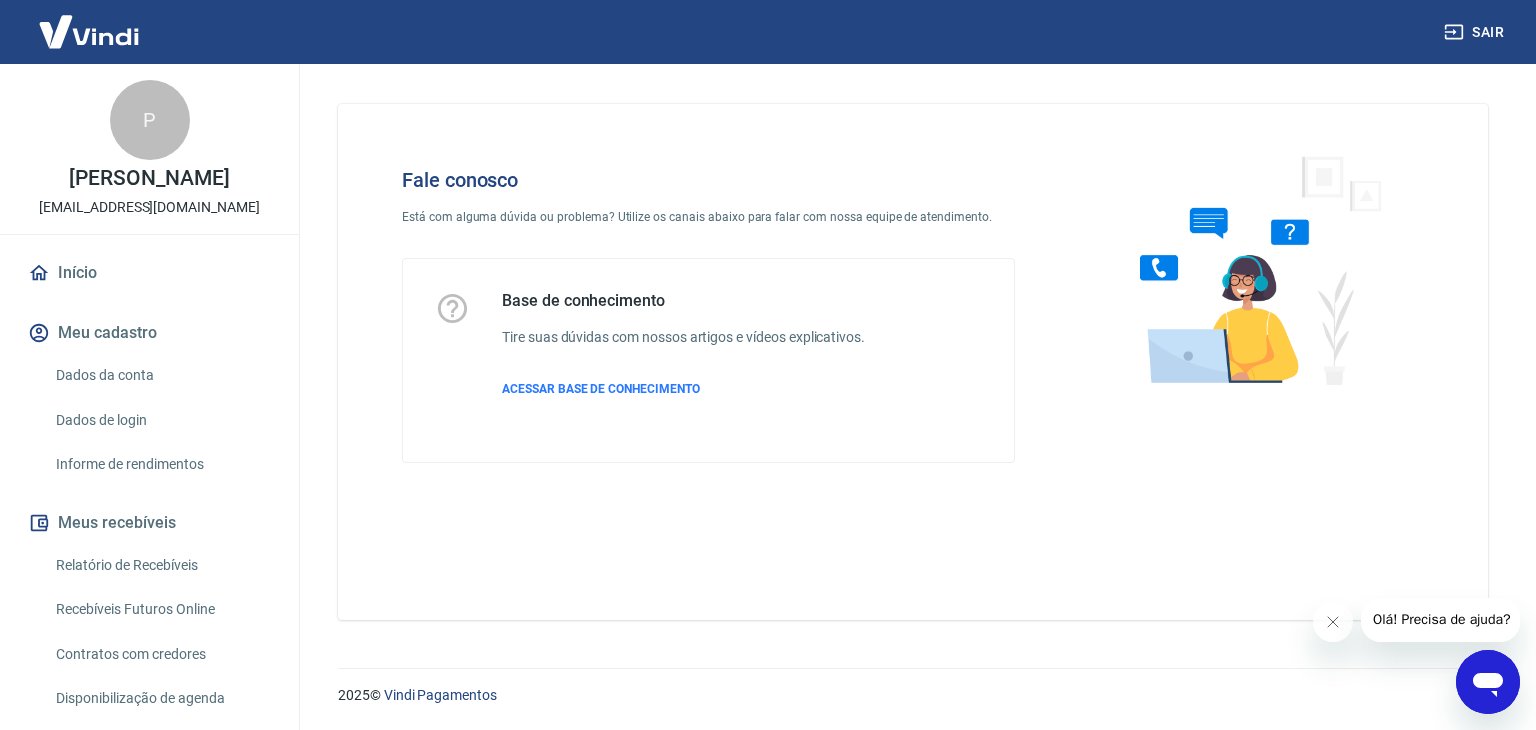 click 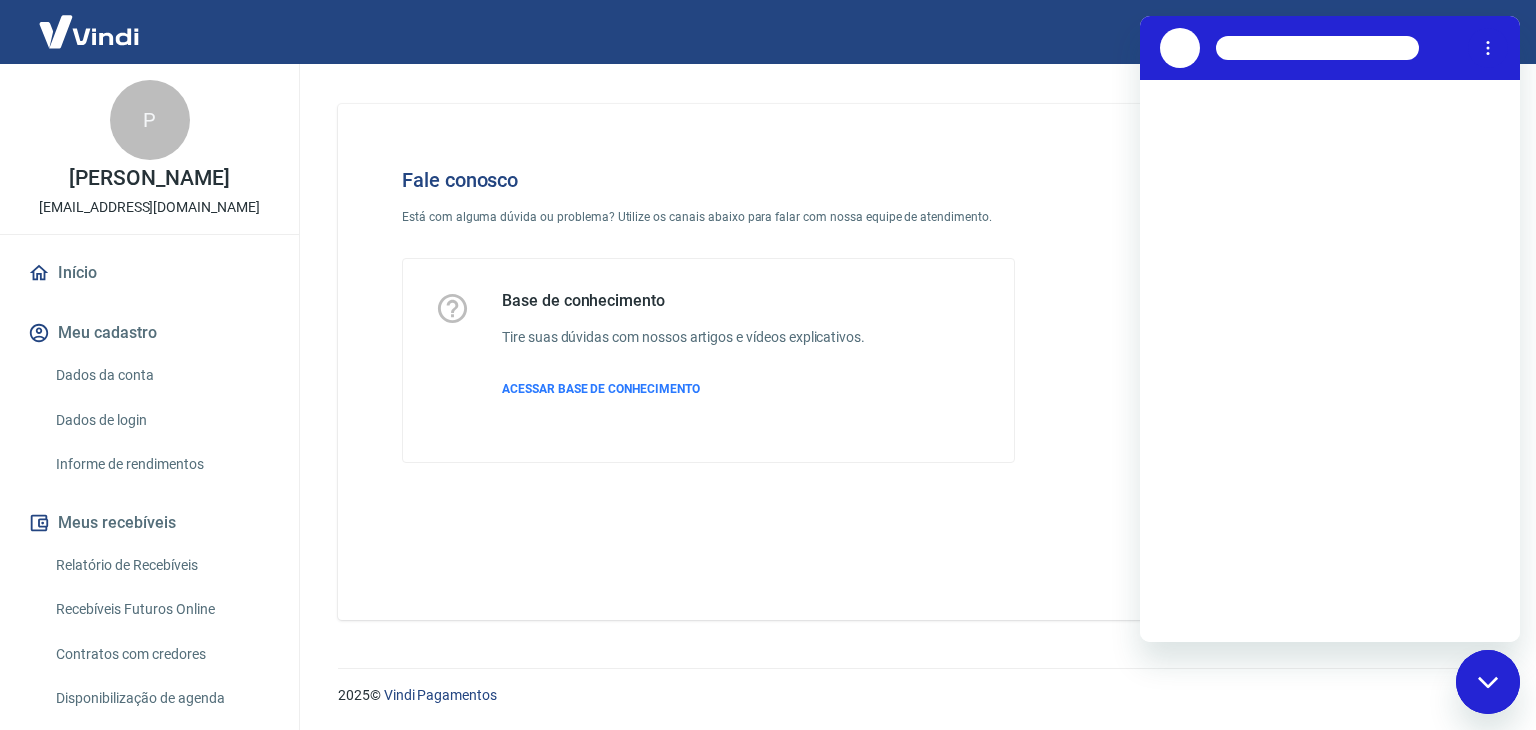 scroll, scrollTop: 0, scrollLeft: 0, axis: both 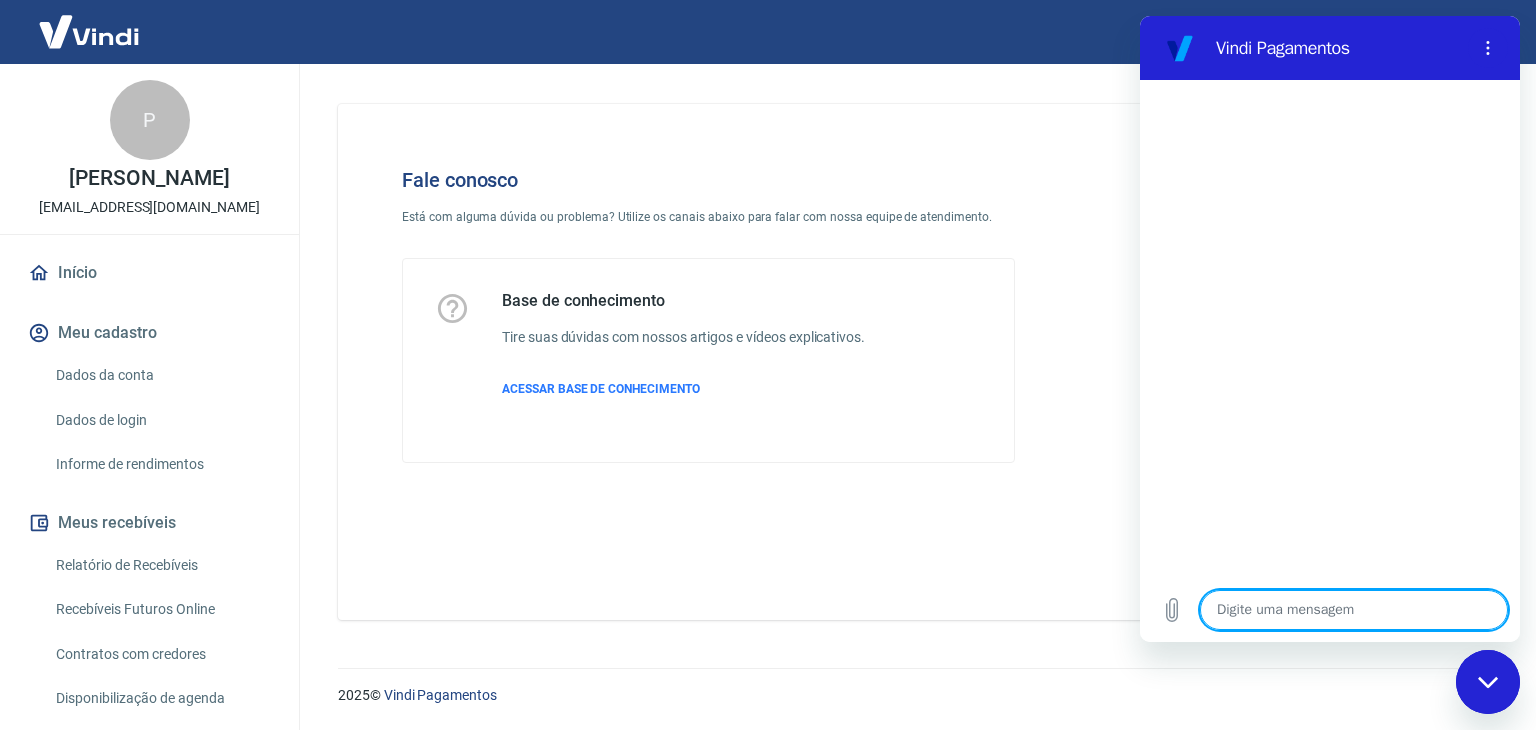 type on "x" 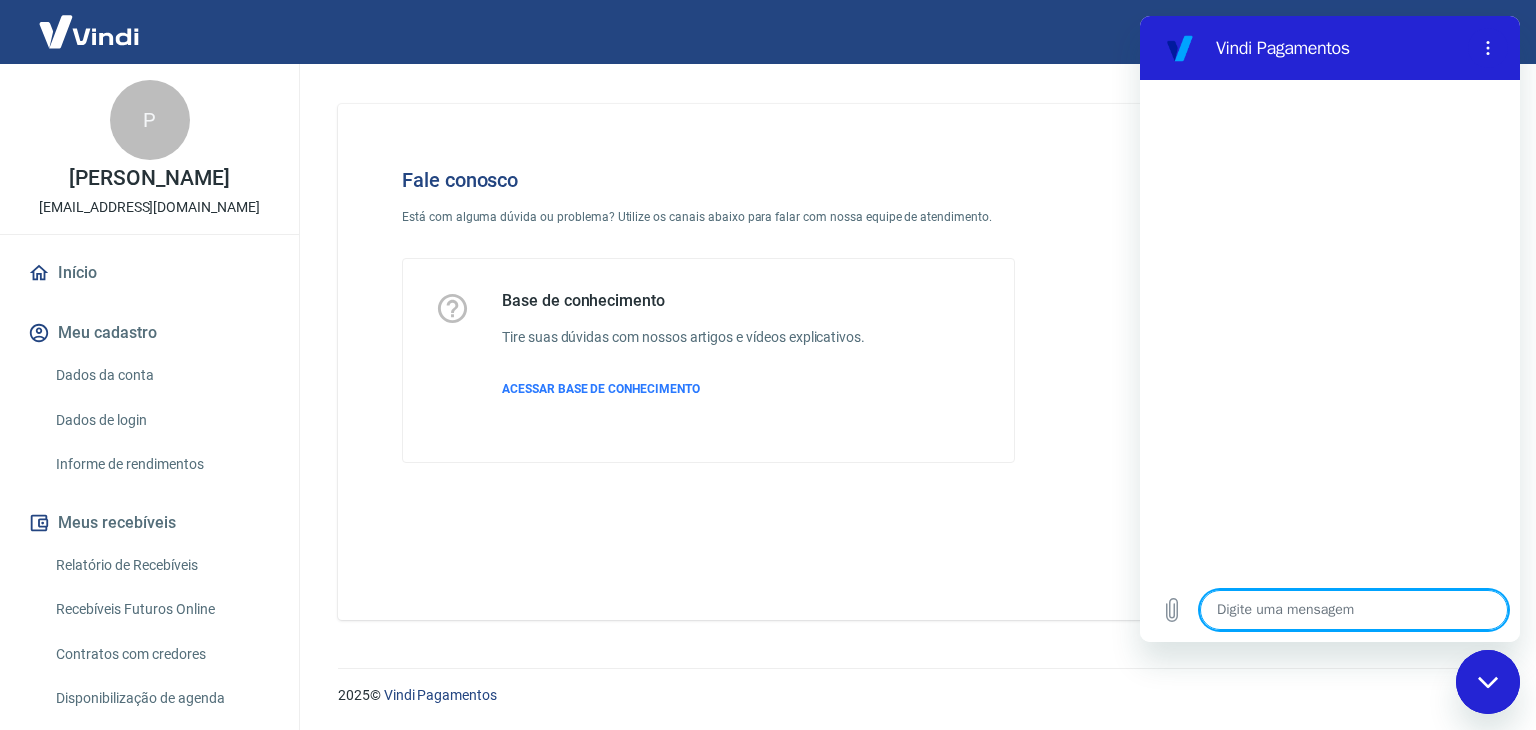 type on "c" 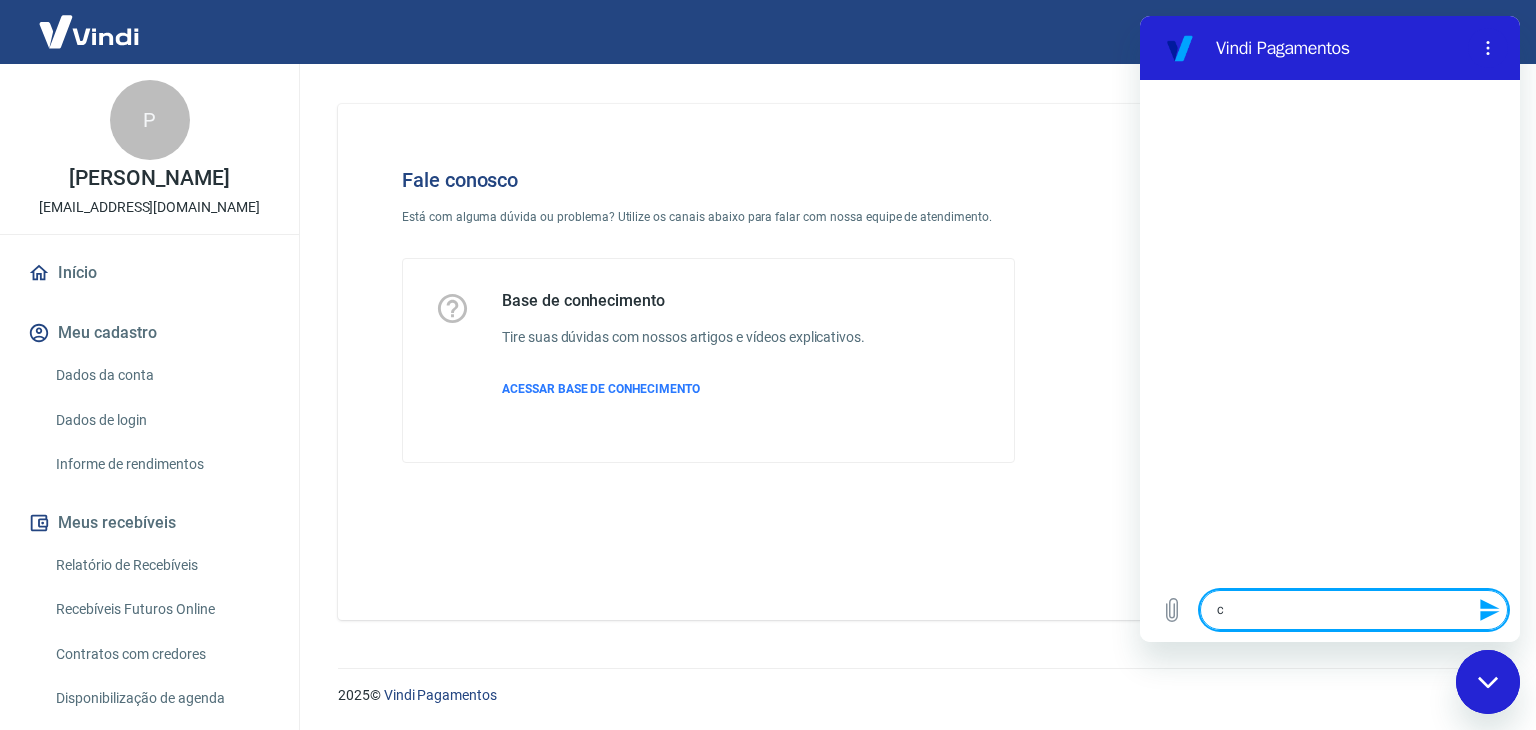 type on "ch" 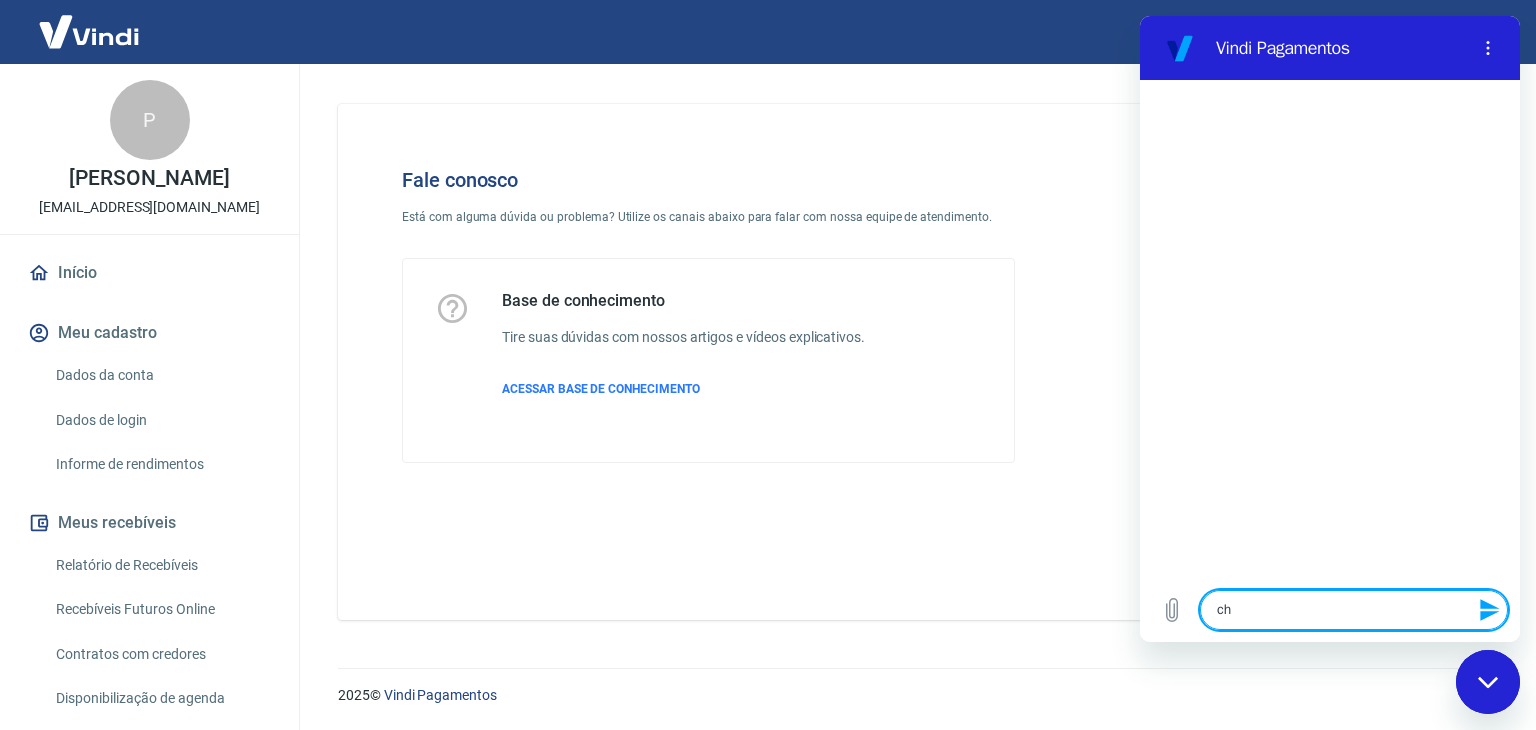 type on "chr" 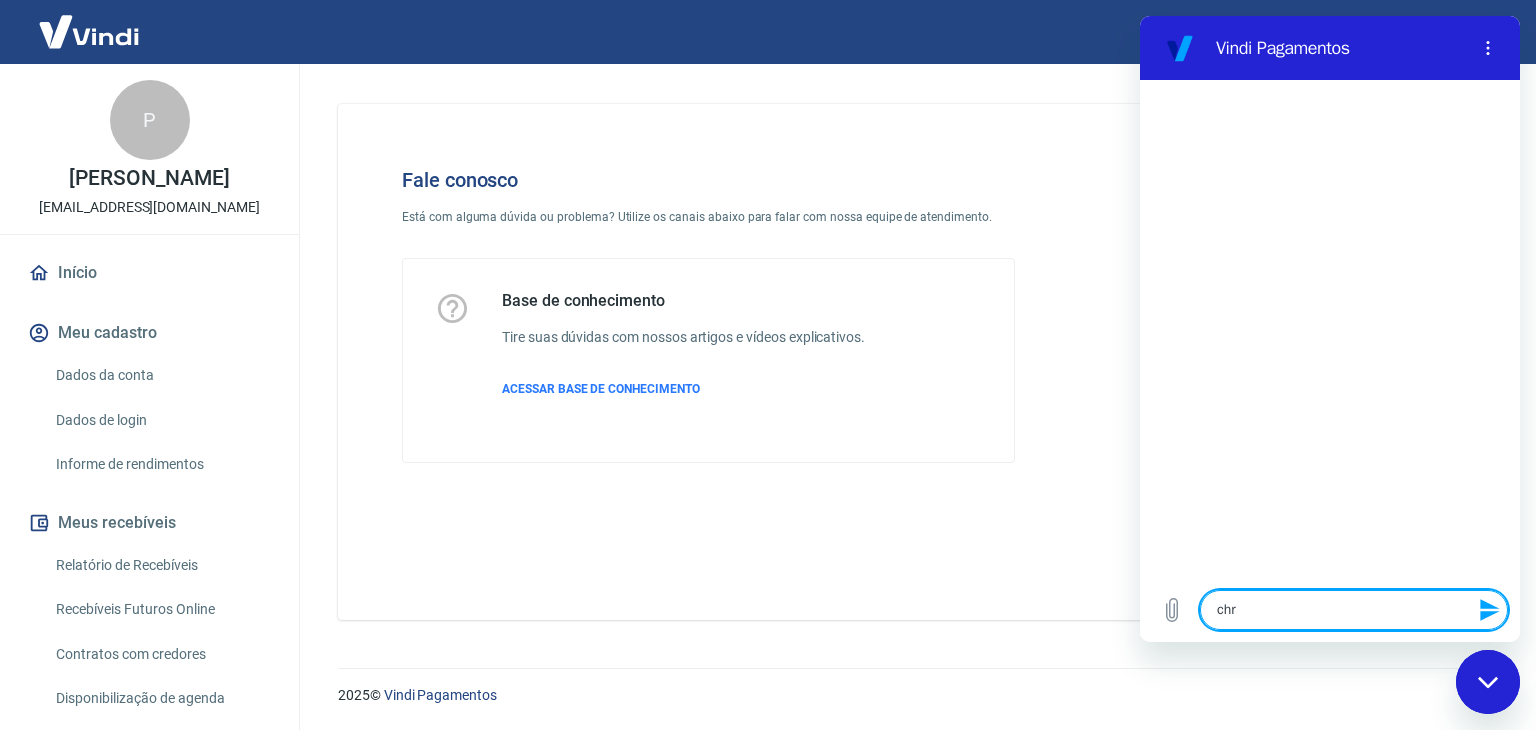 type on "ch" 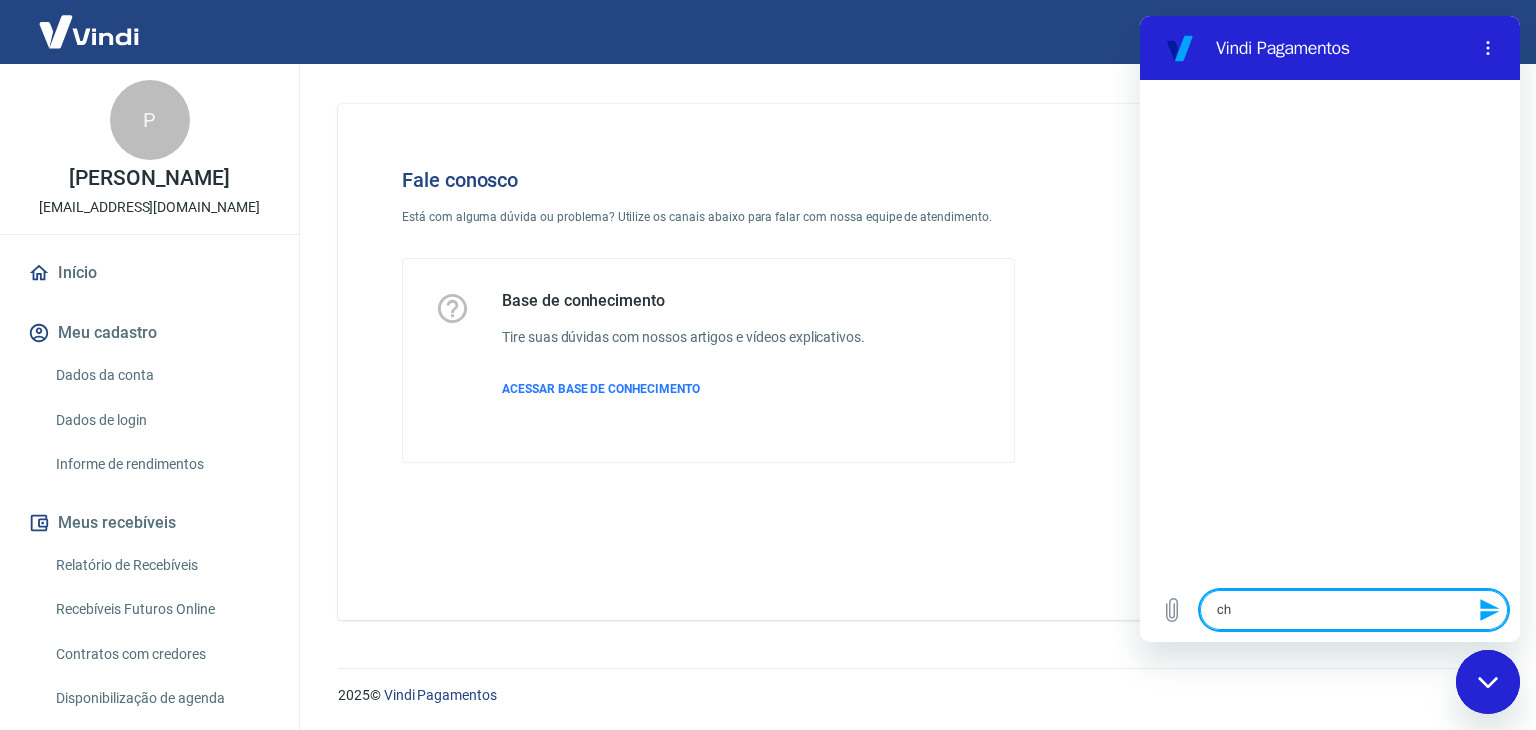 type on "cha" 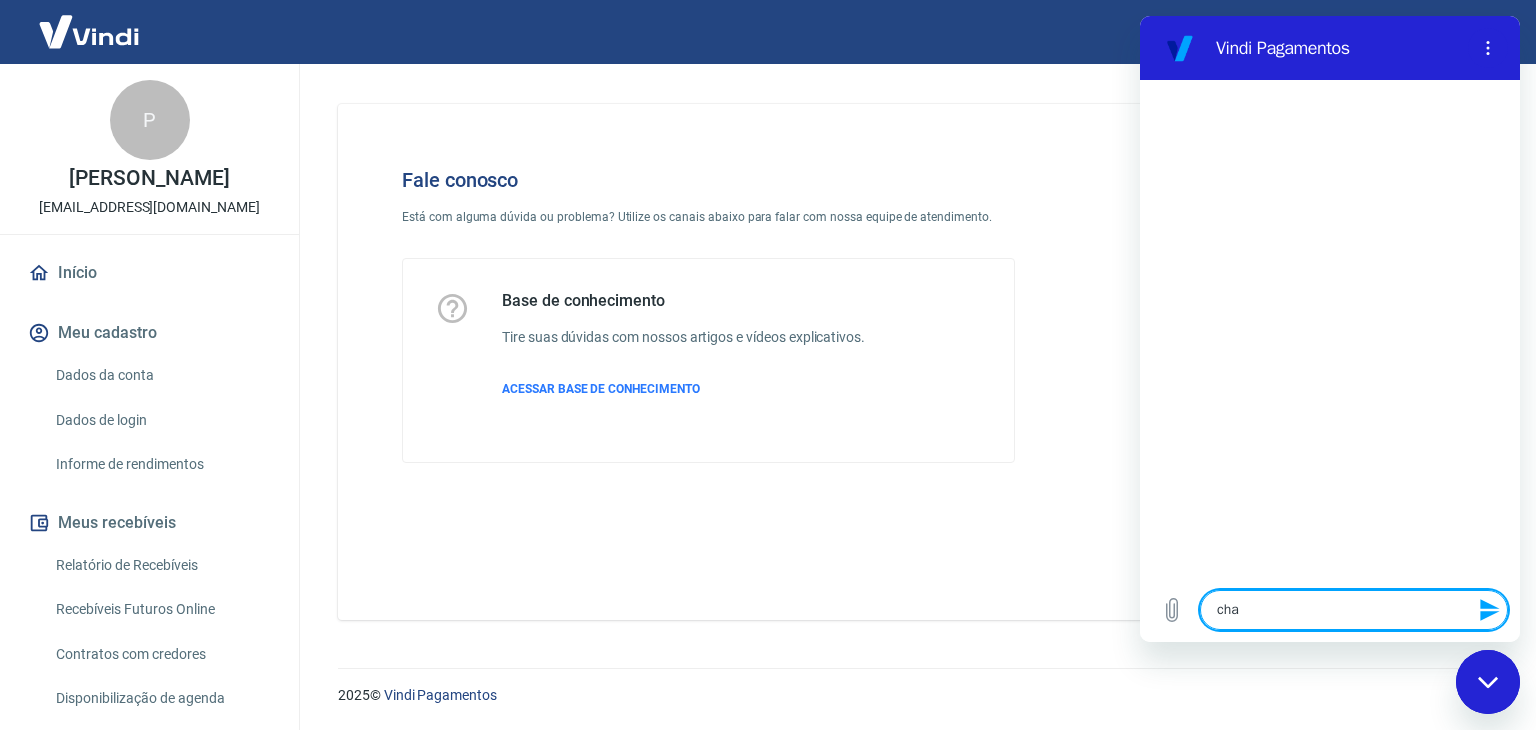 type on "x" 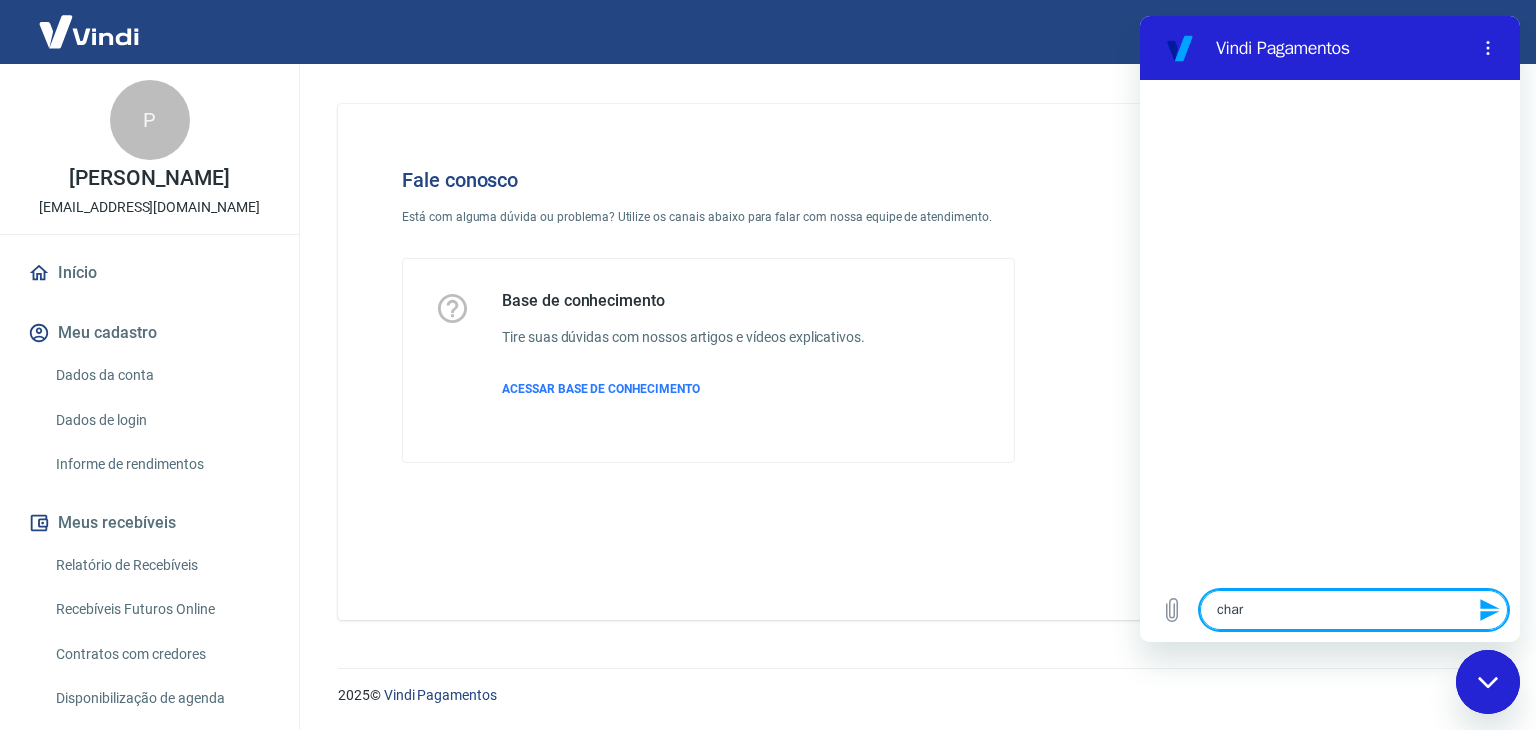 type on "charg" 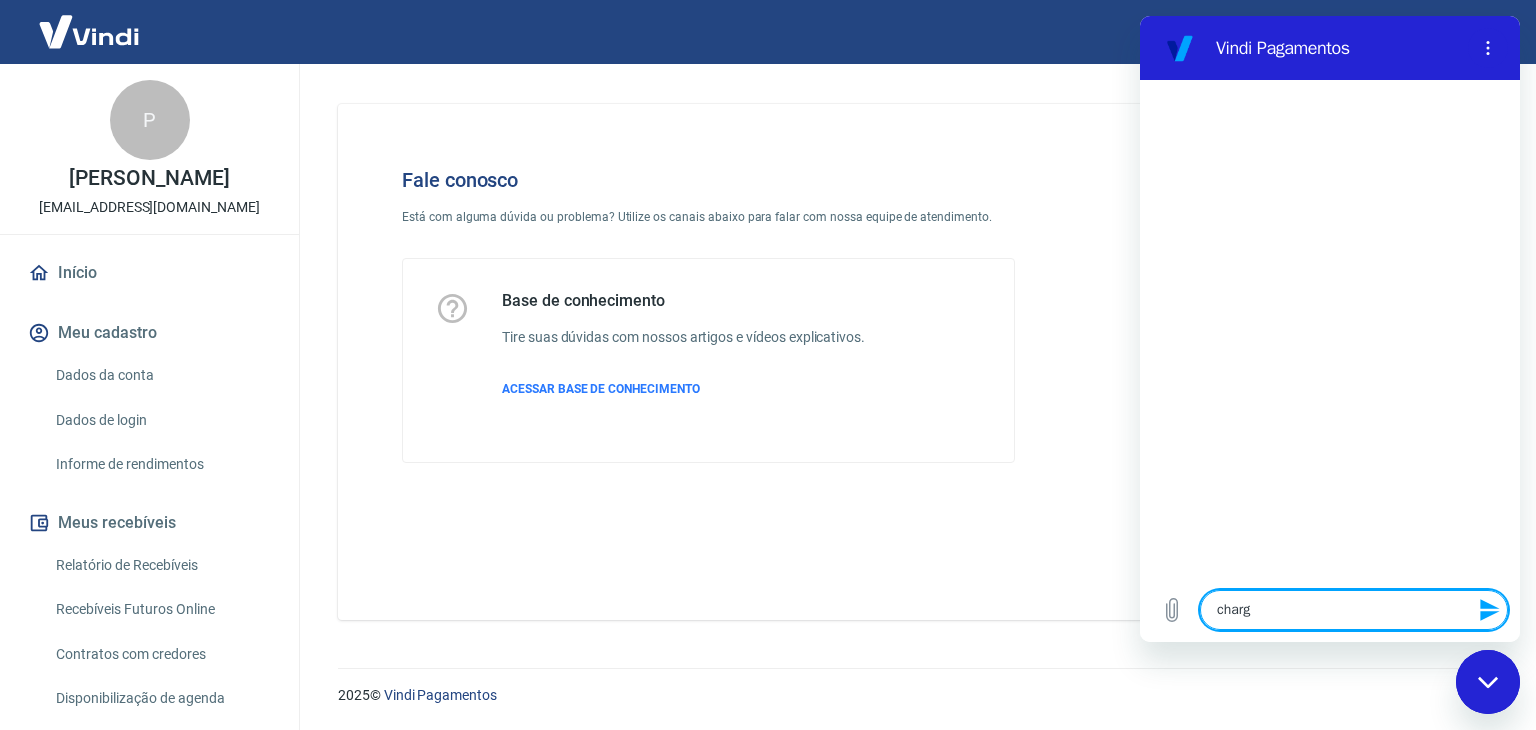 type on "charge" 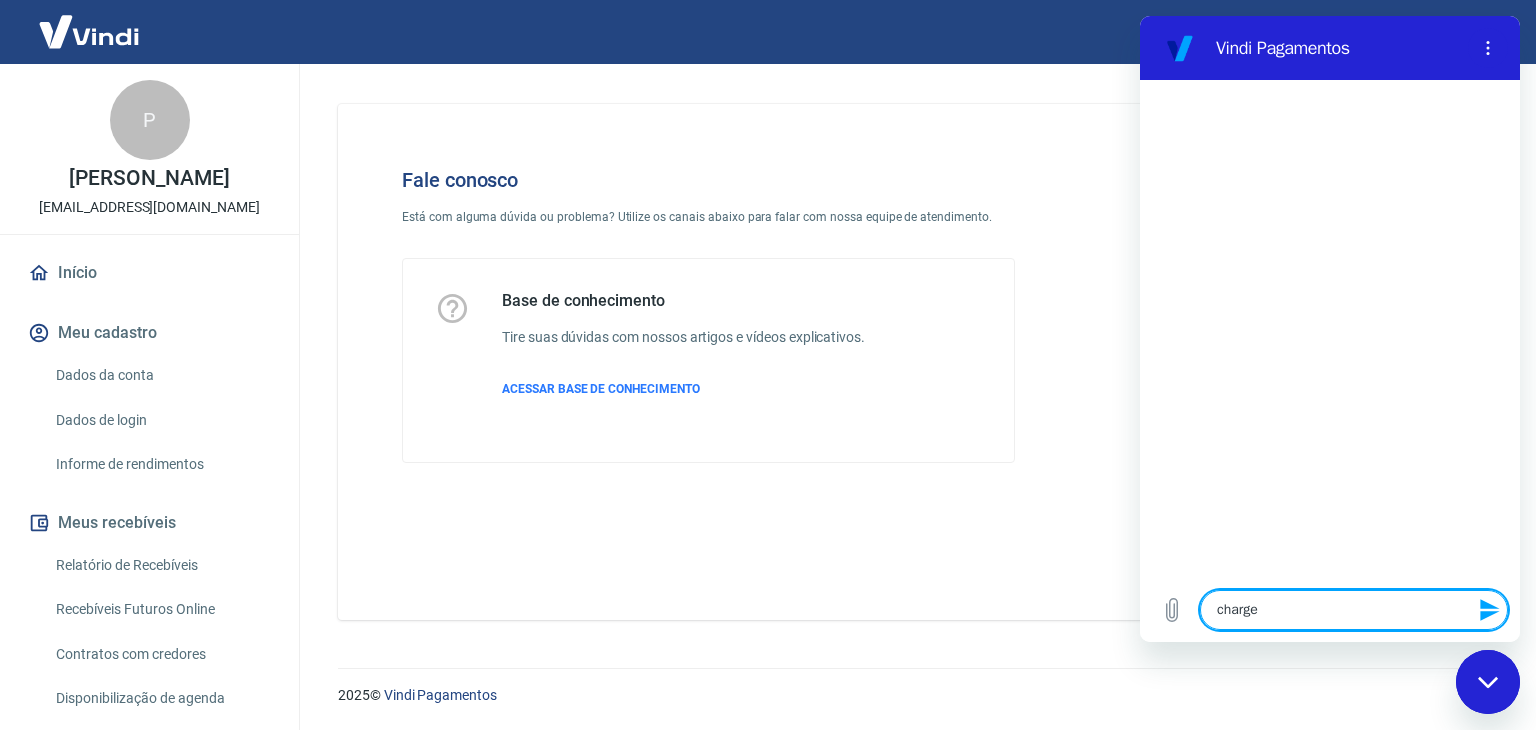 type on "chargeb" 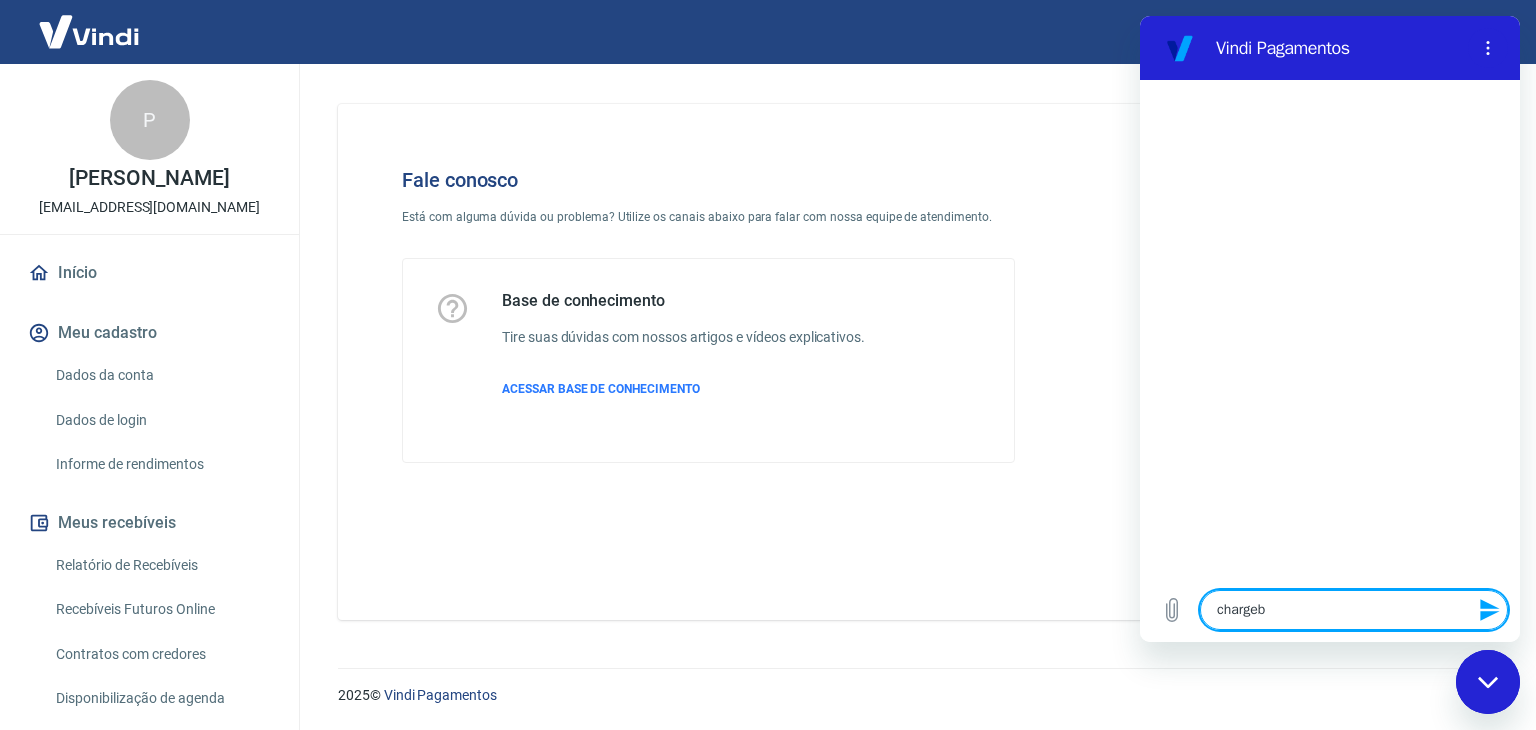type on "chargeba" 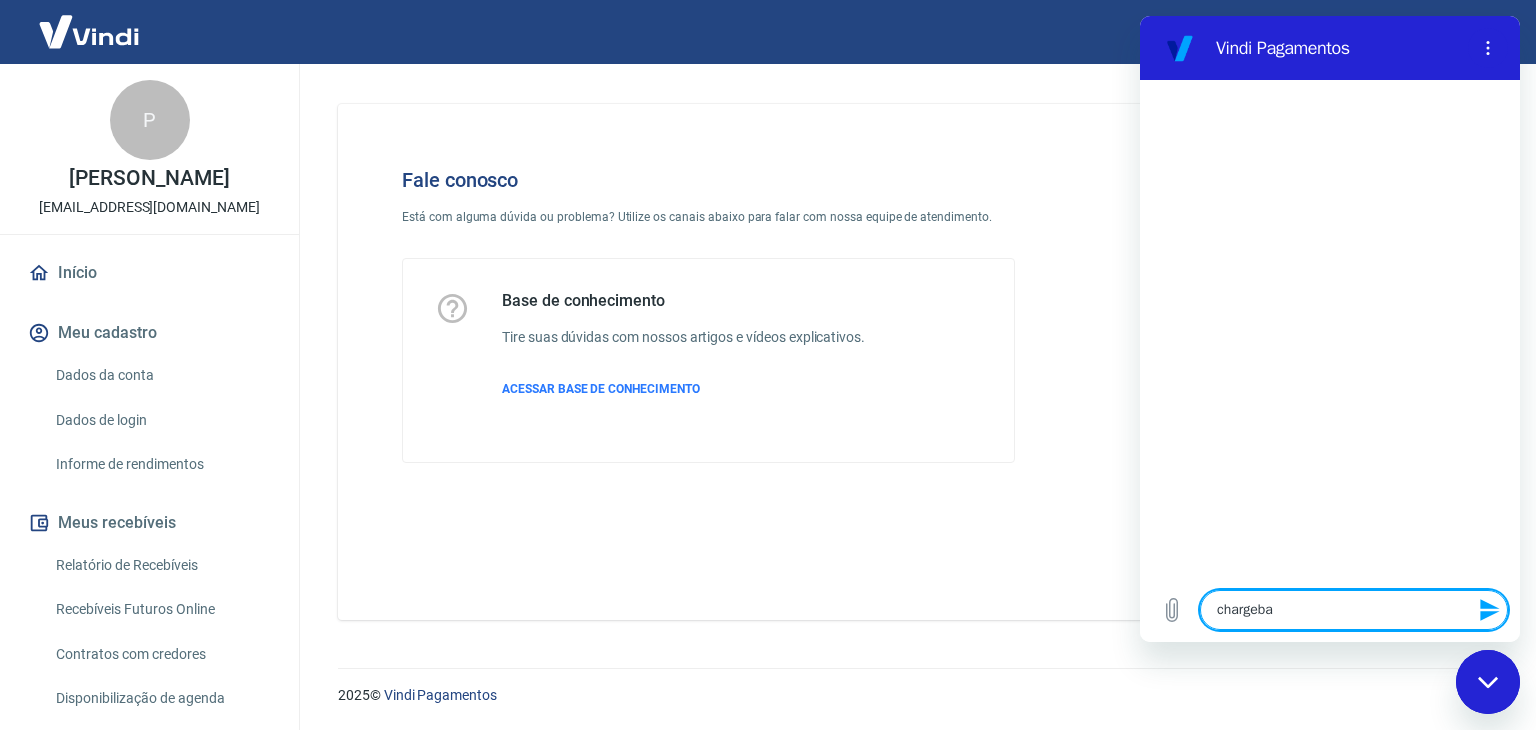 type on "chargebac" 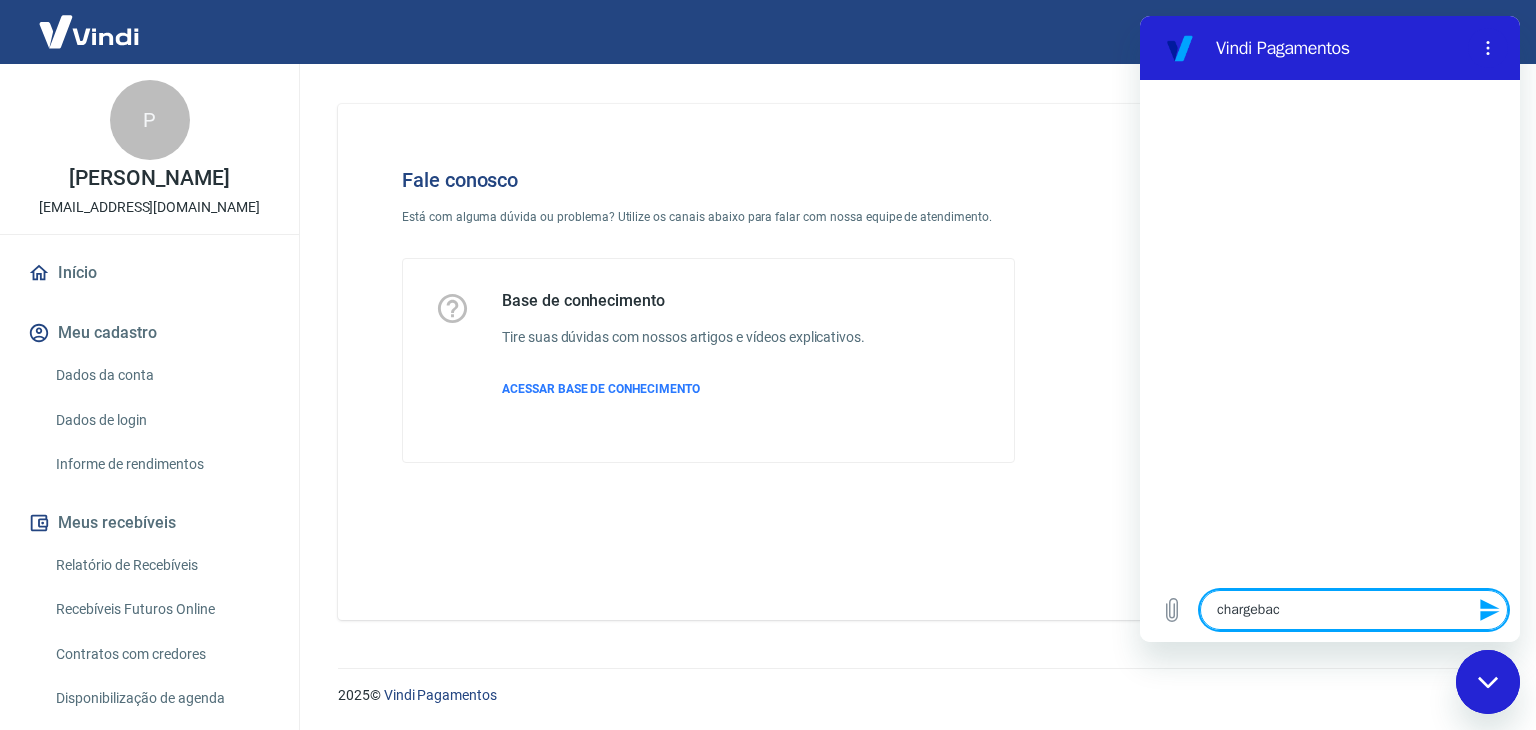 type on "chargeback" 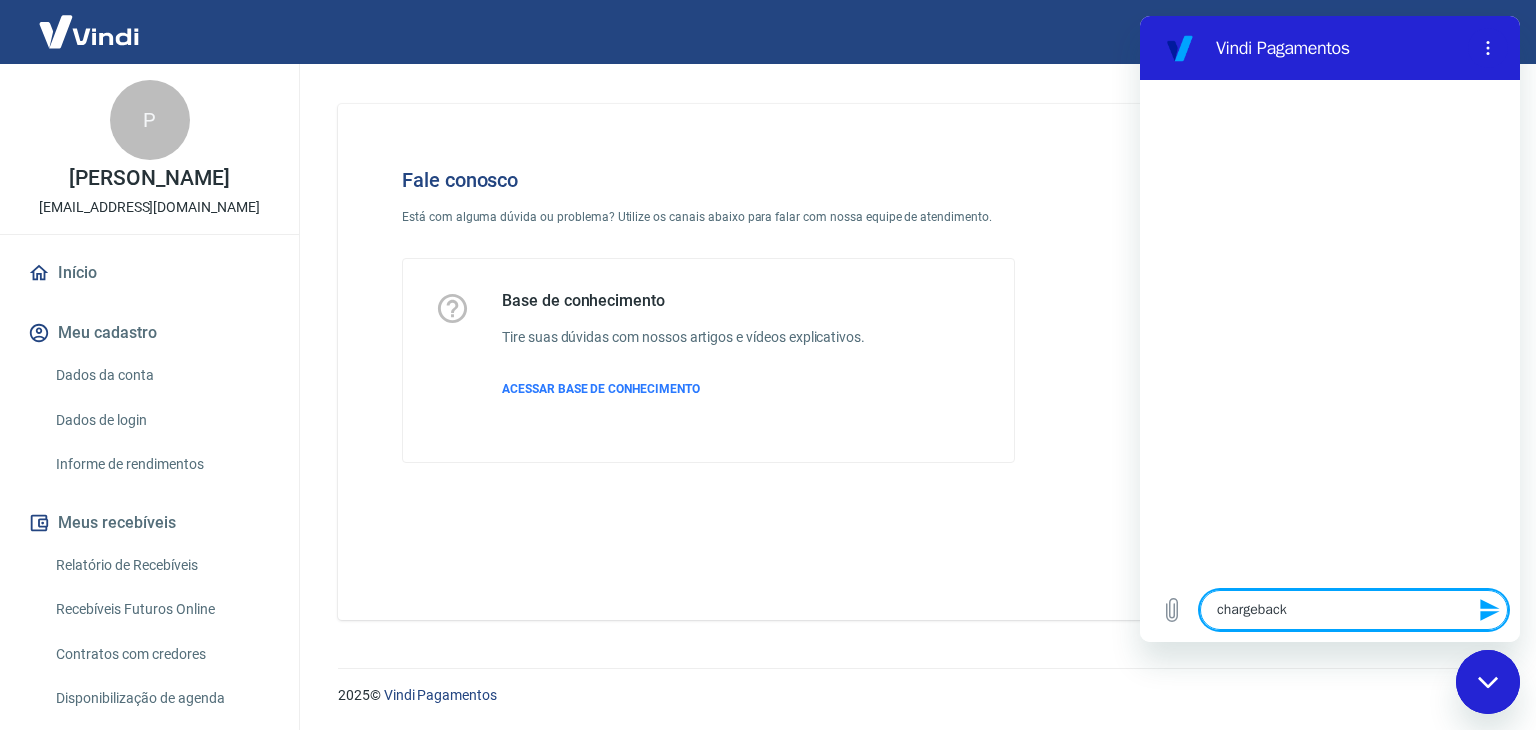 type 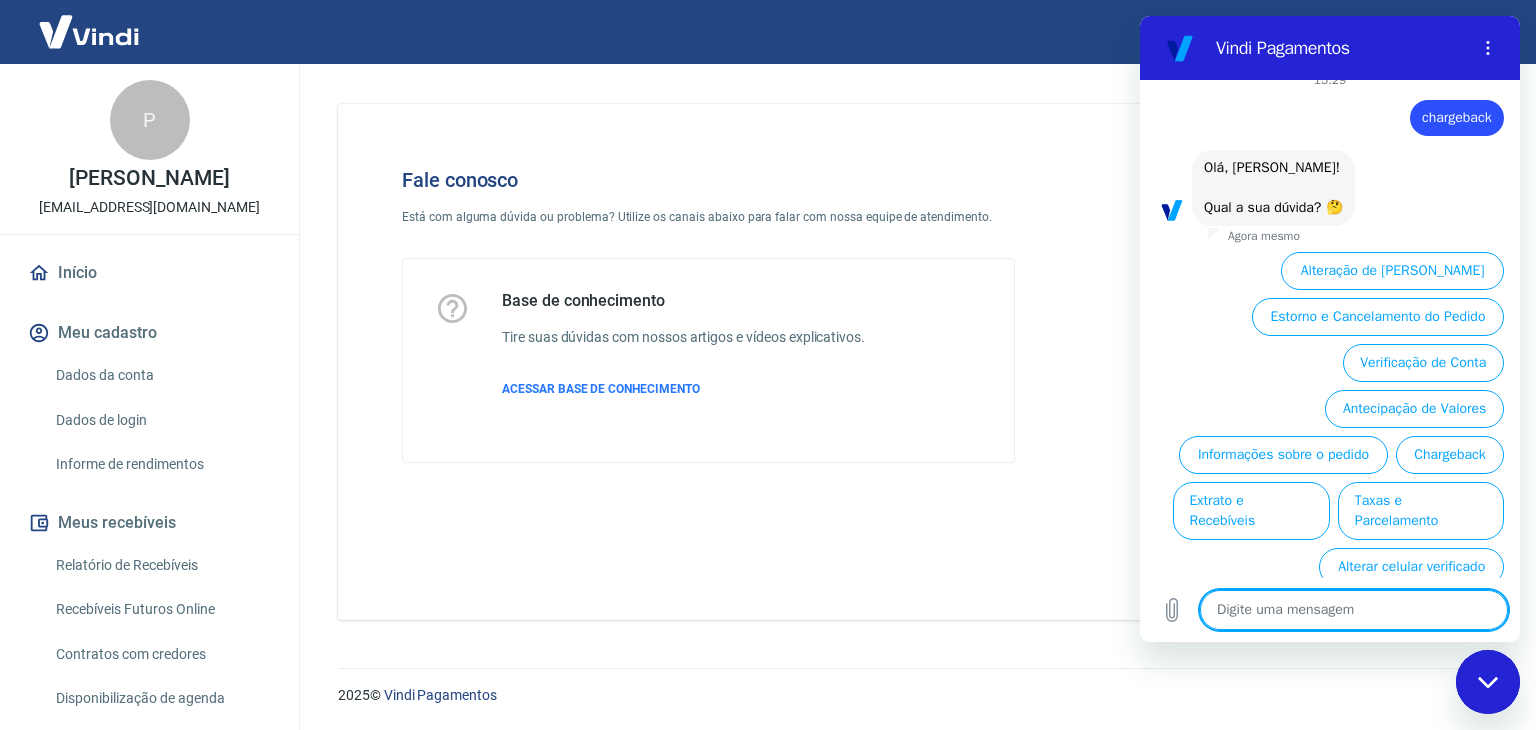 scroll, scrollTop: 0, scrollLeft: 0, axis: both 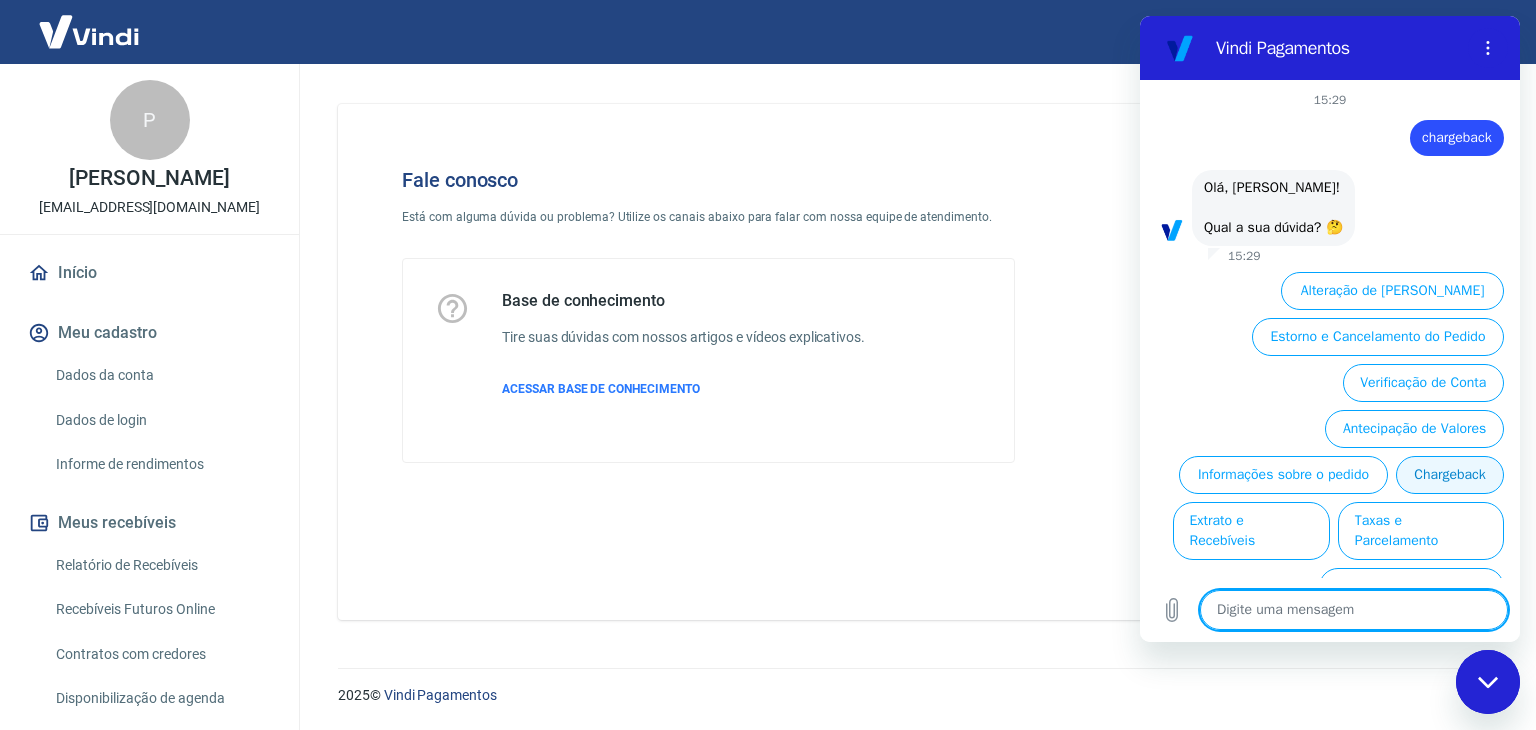 click on "Chargeback" at bounding box center (1450, 475) 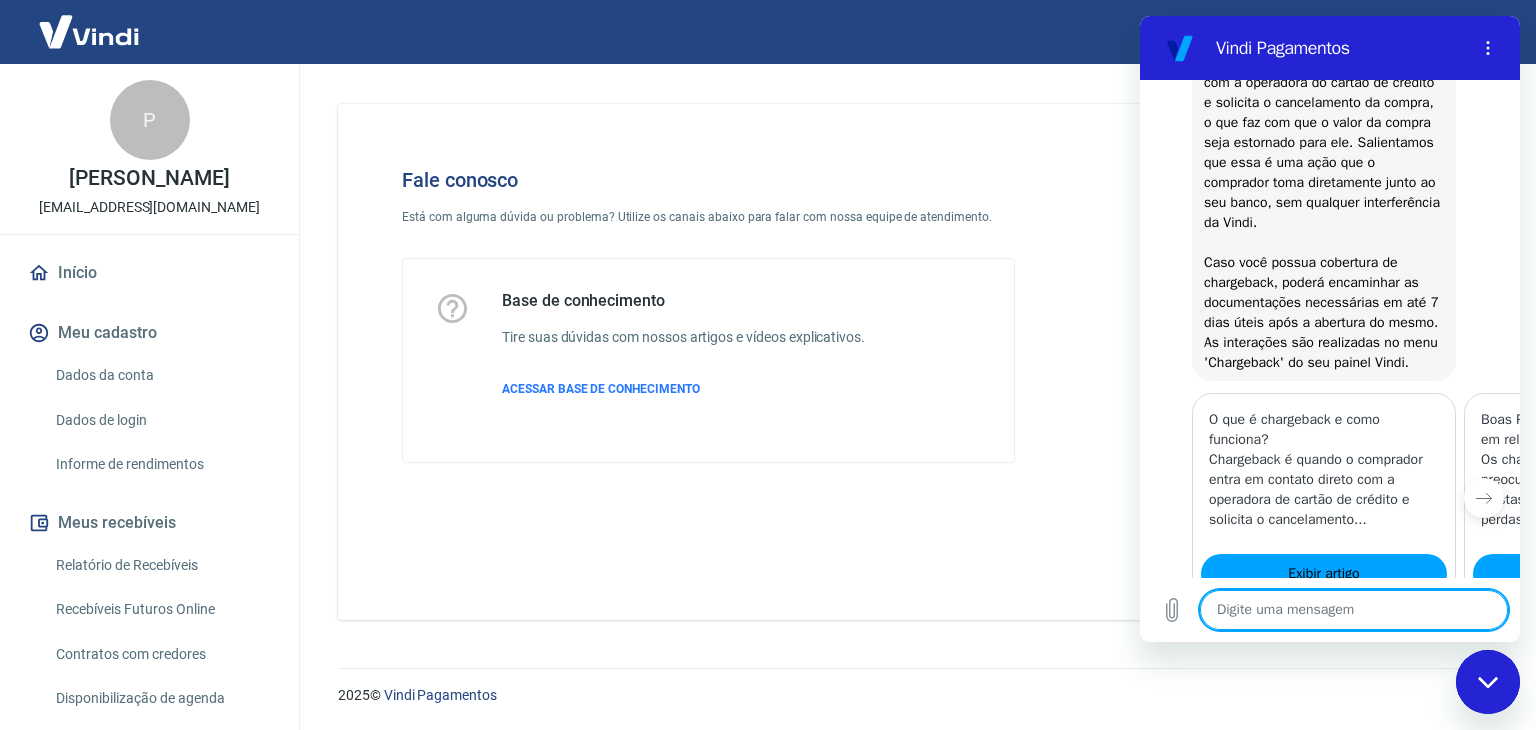 scroll, scrollTop: 399, scrollLeft: 0, axis: vertical 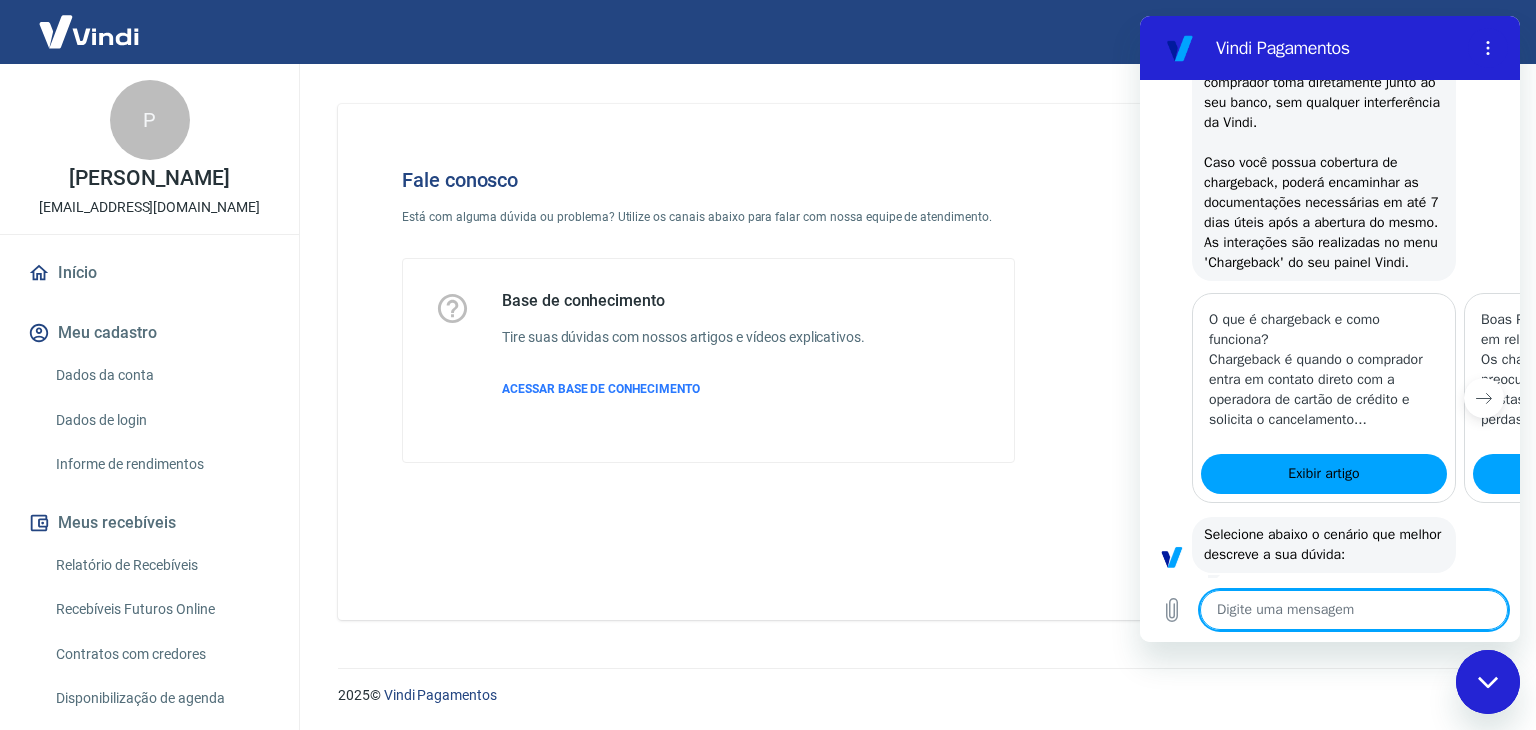click 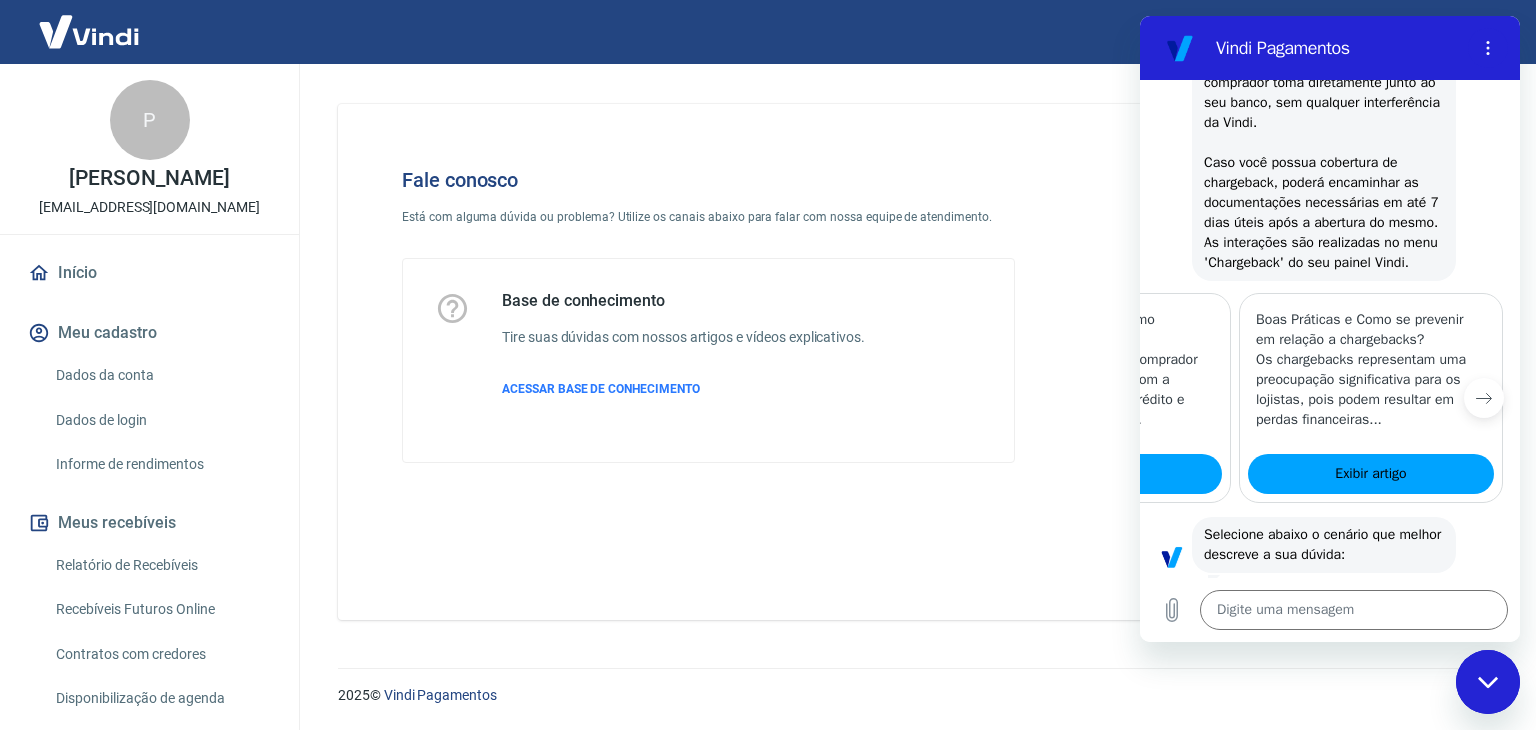 scroll, scrollTop: 0, scrollLeft: 246, axis: horizontal 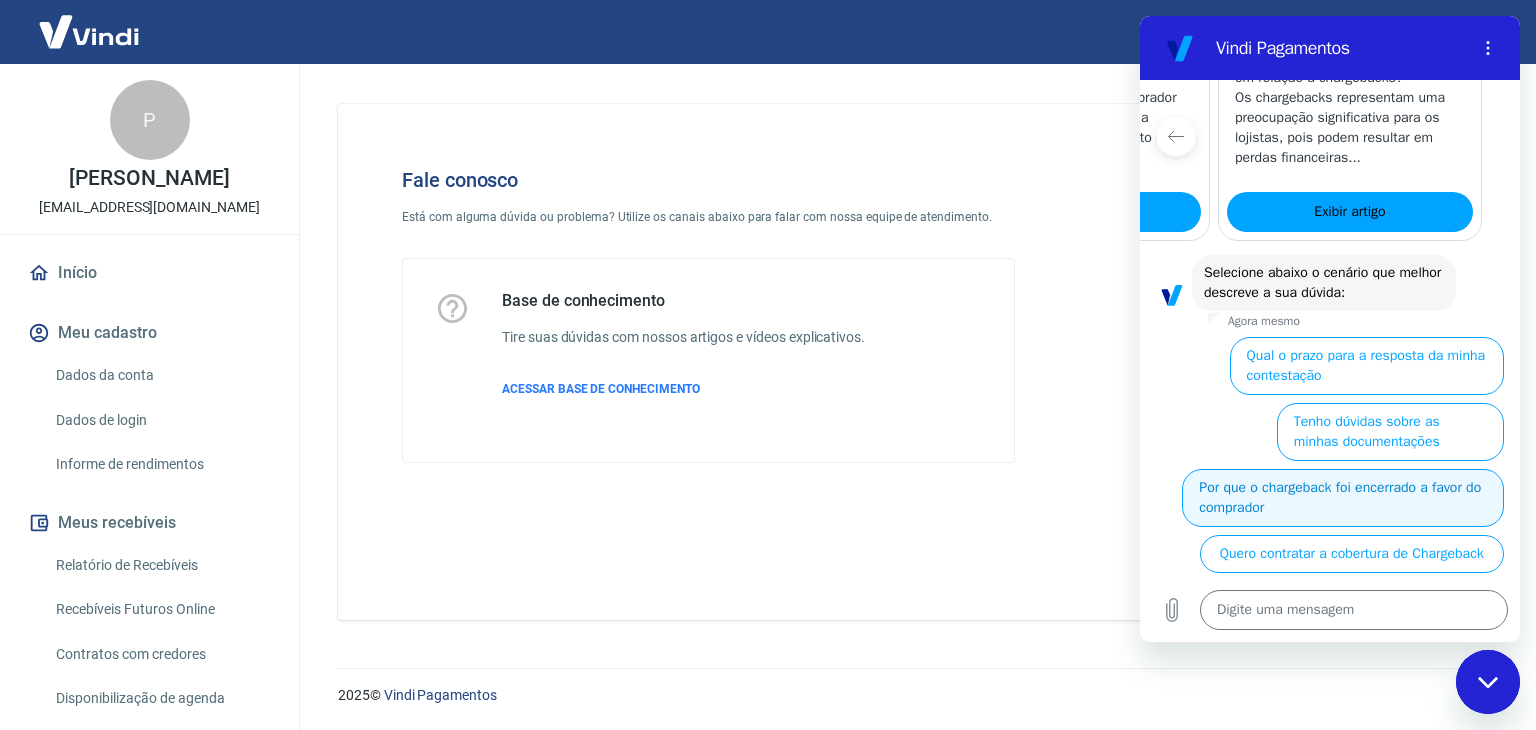 click on "Por que o chargeback foi encerrado a favor do comprador" at bounding box center [1343, 498] 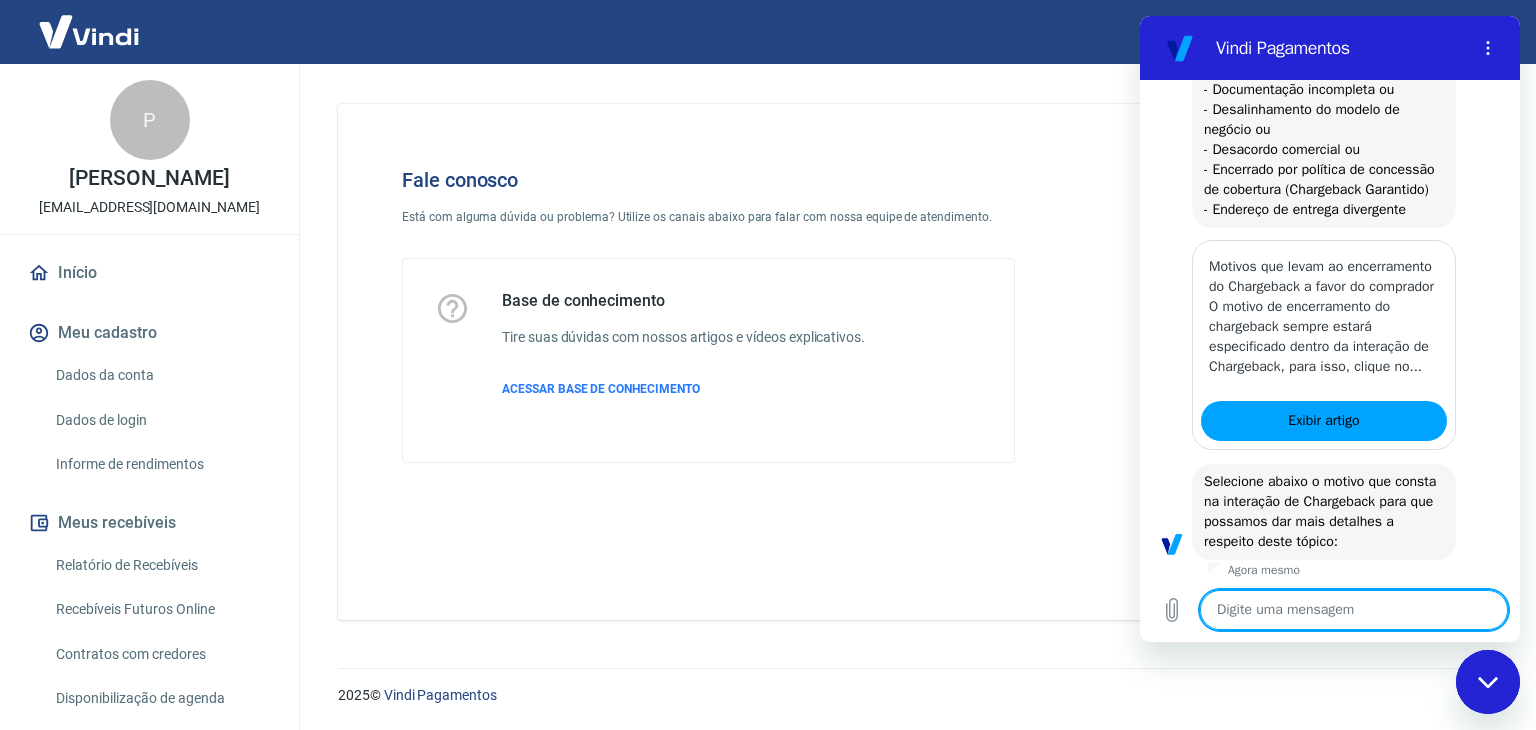 type on "x" 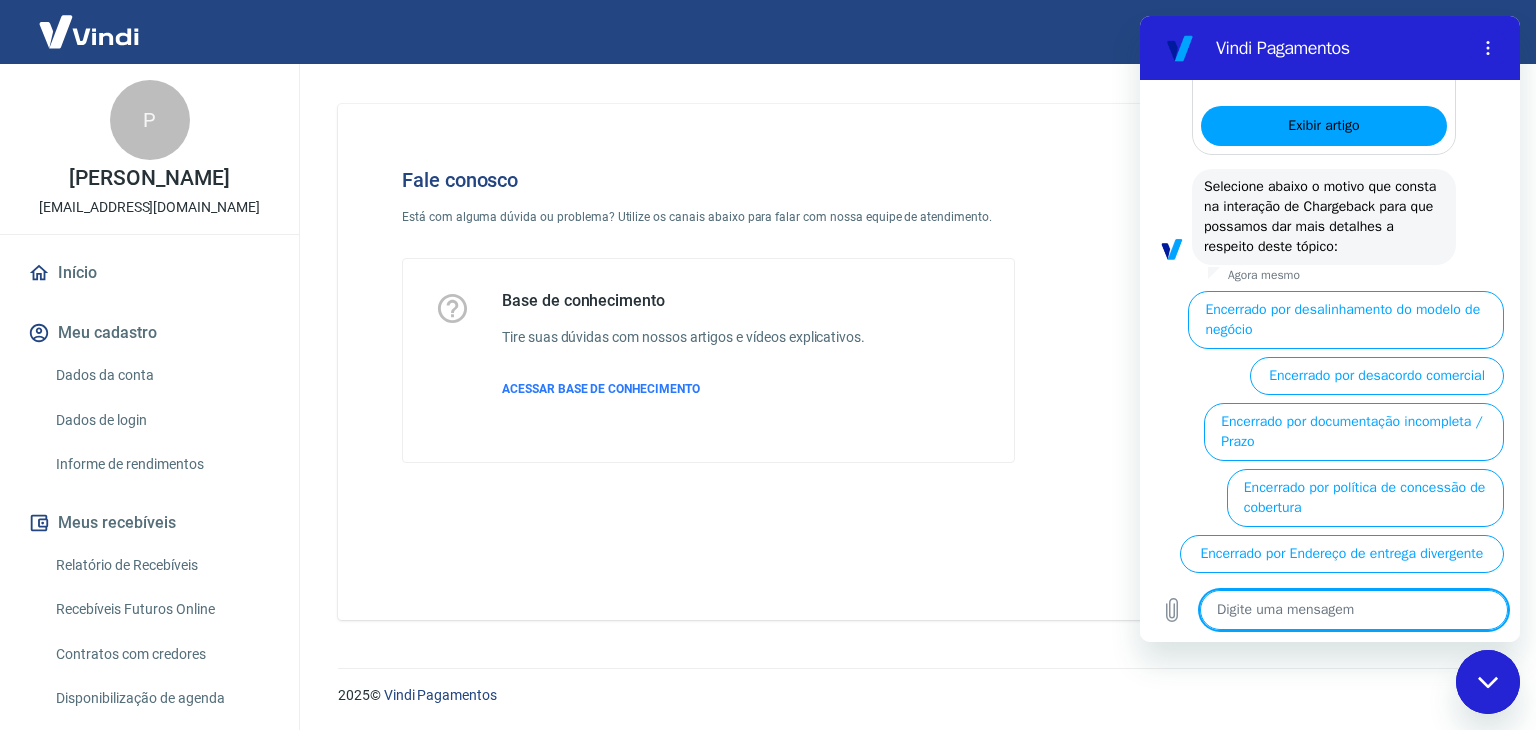 scroll, scrollTop: 1650, scrollLeft: 0, axis: vertical 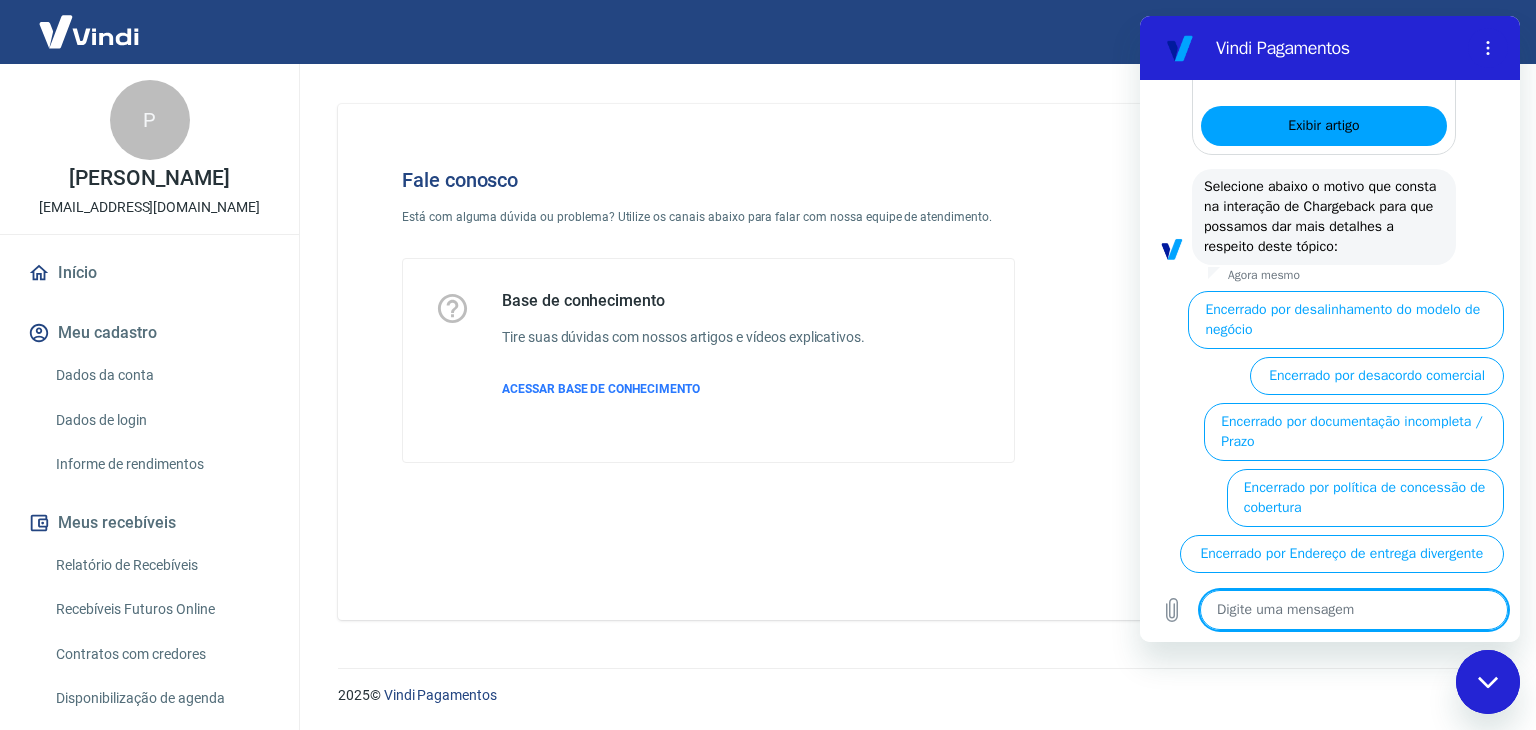click at bounding box center (1354, 610) 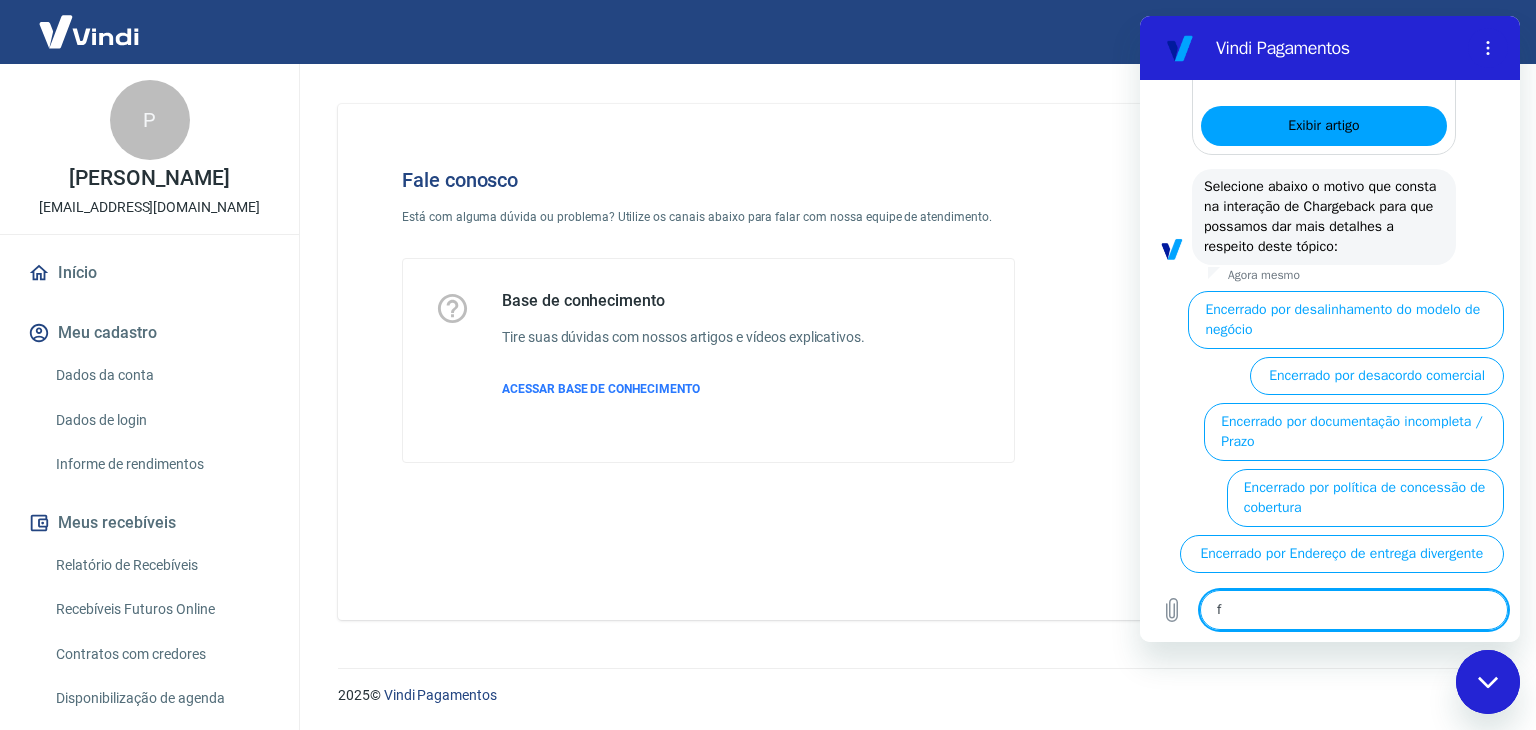 type on "fa" 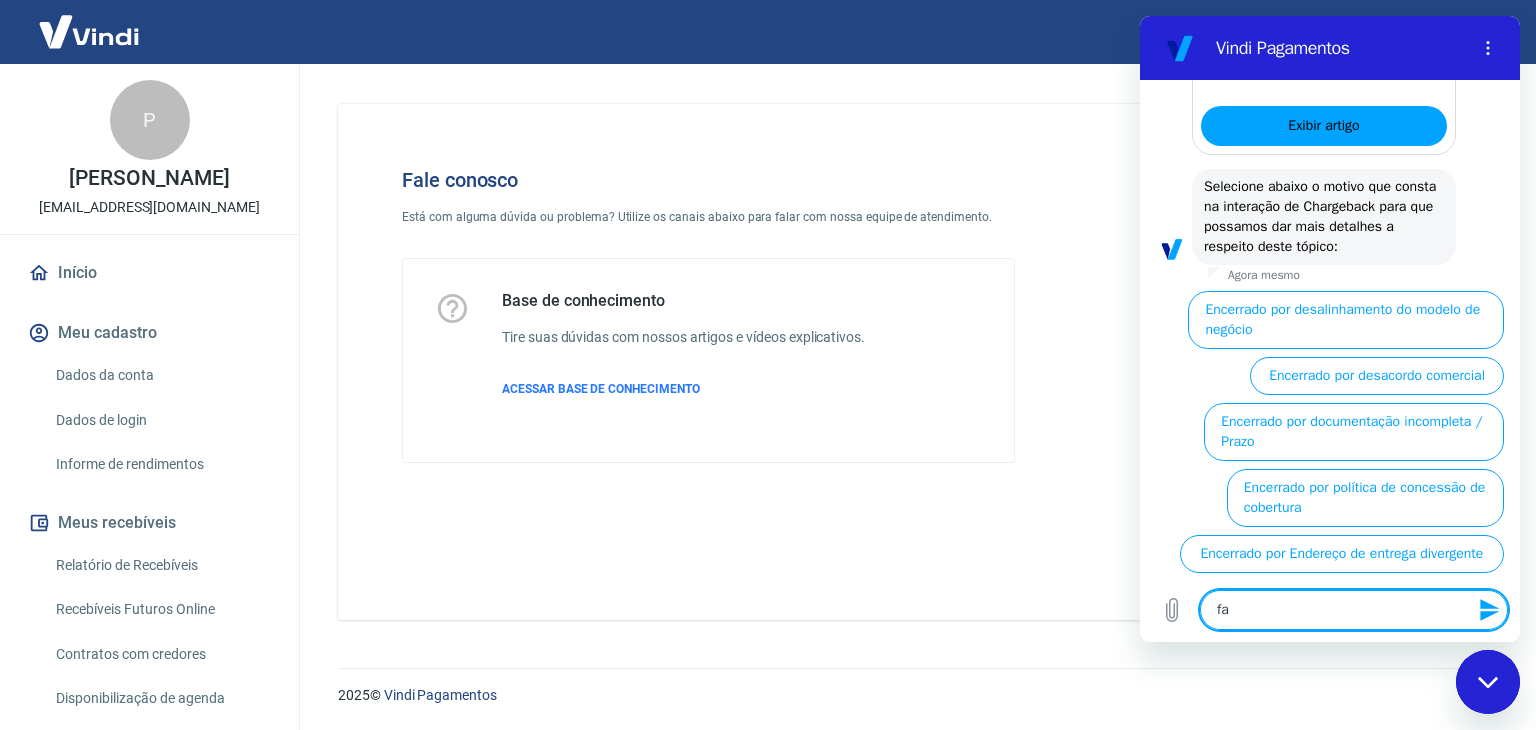 type on "fal" 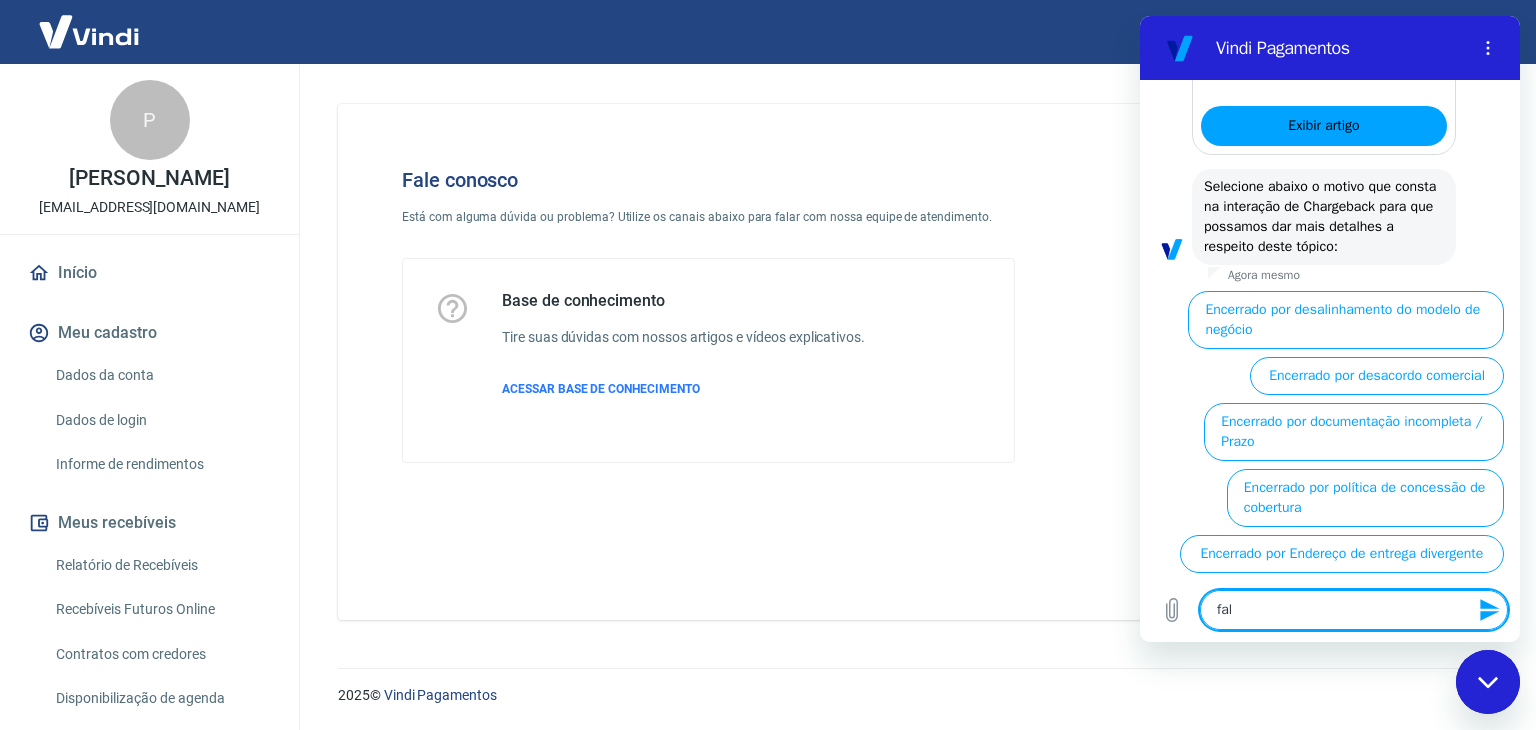 type on "x" 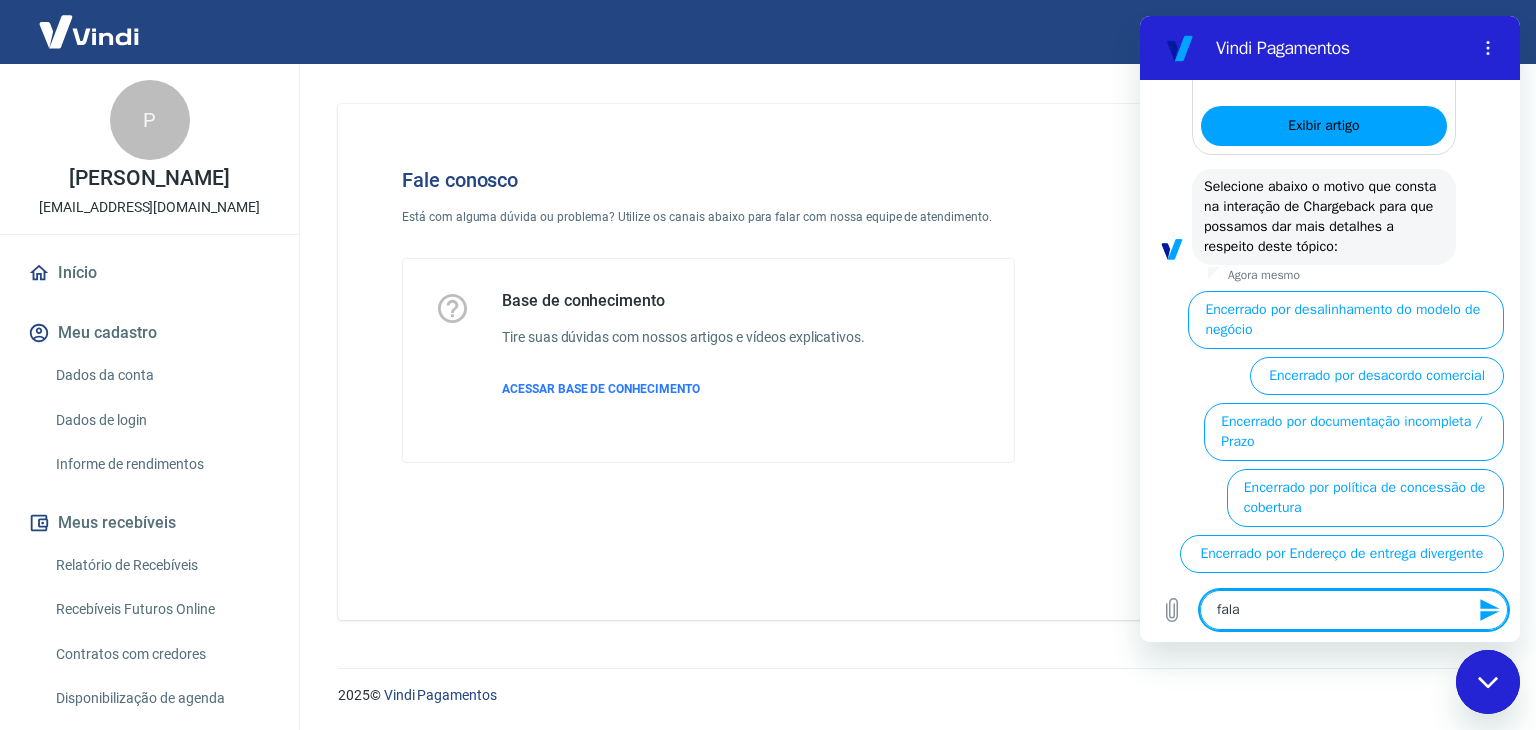 type on "falar" 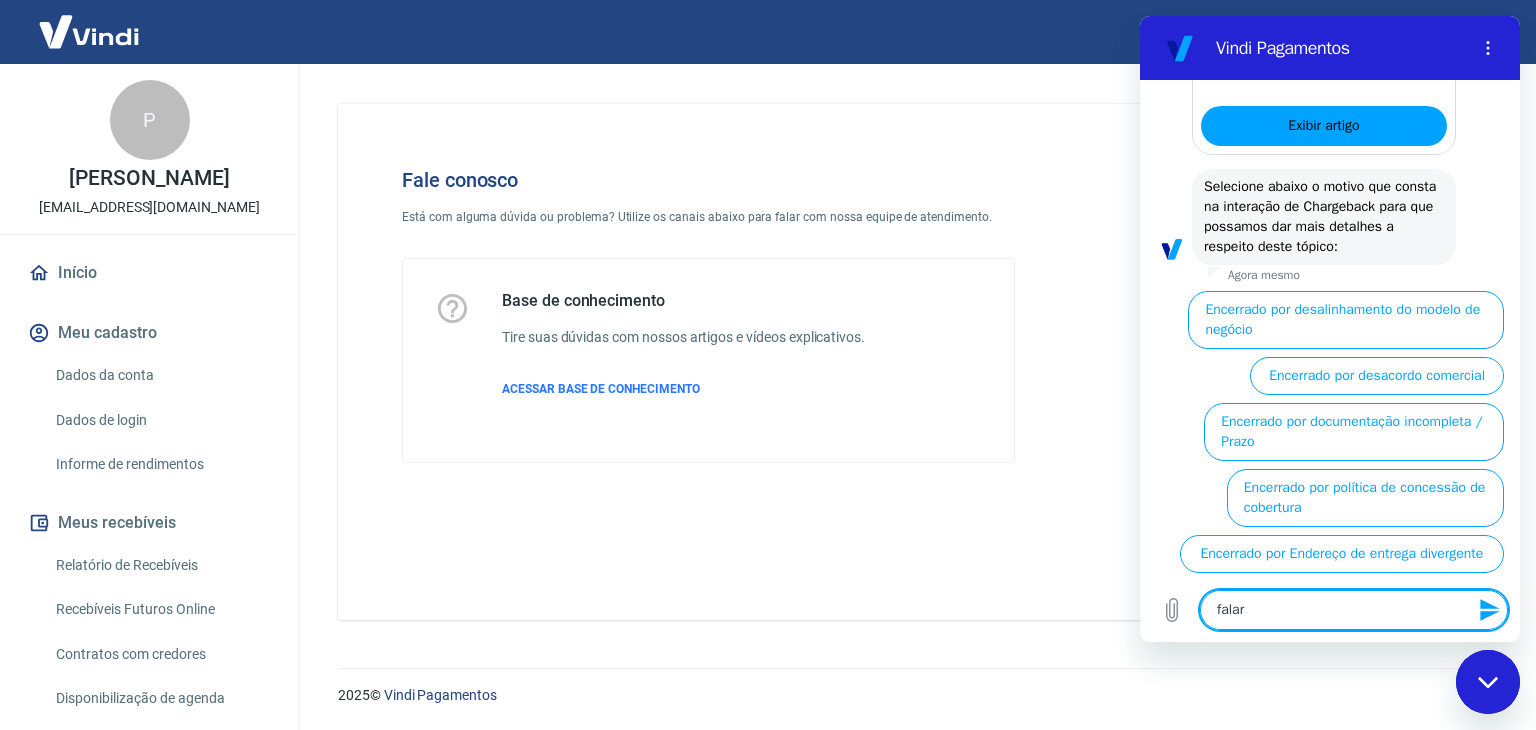 type on "falar" 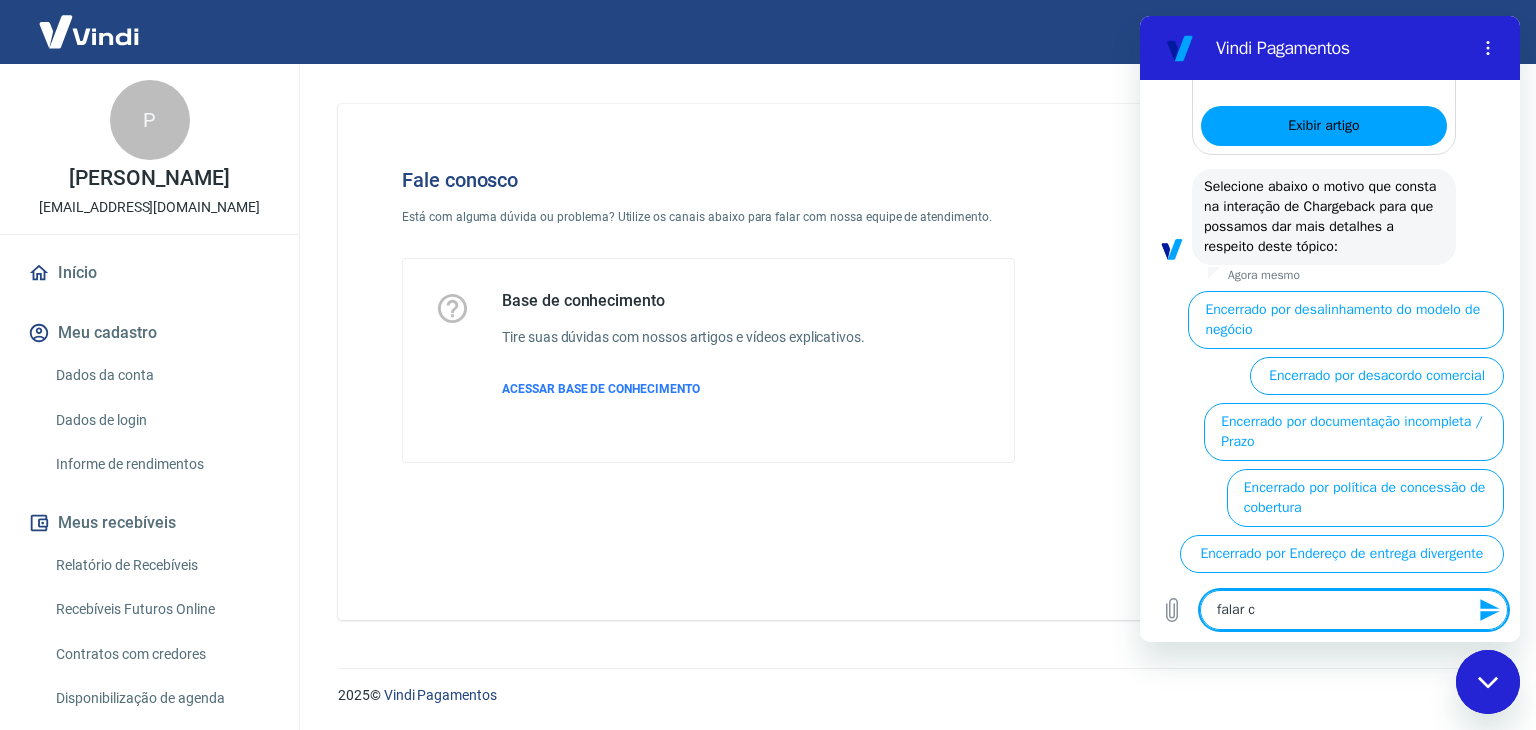 type on "falar co" 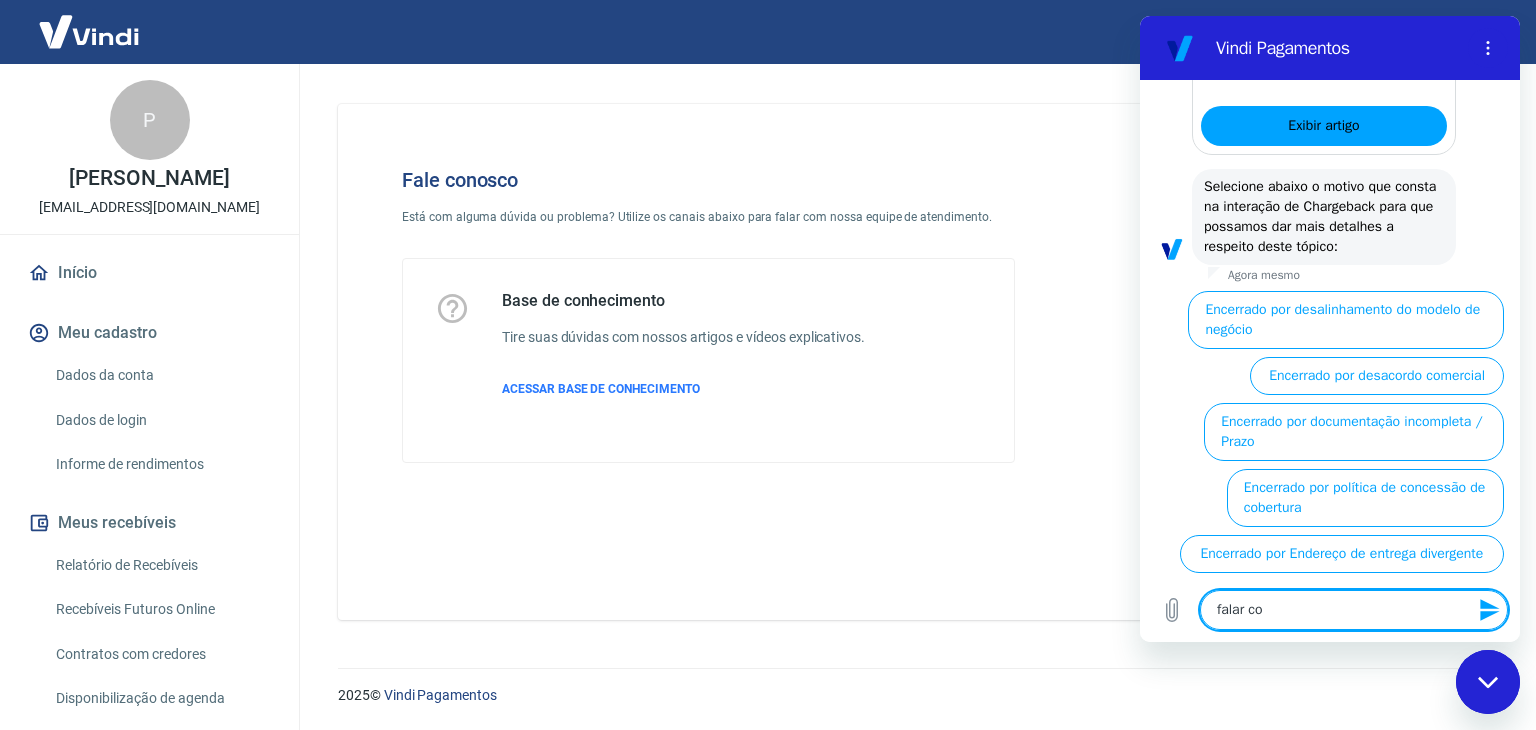 type on "falar com" 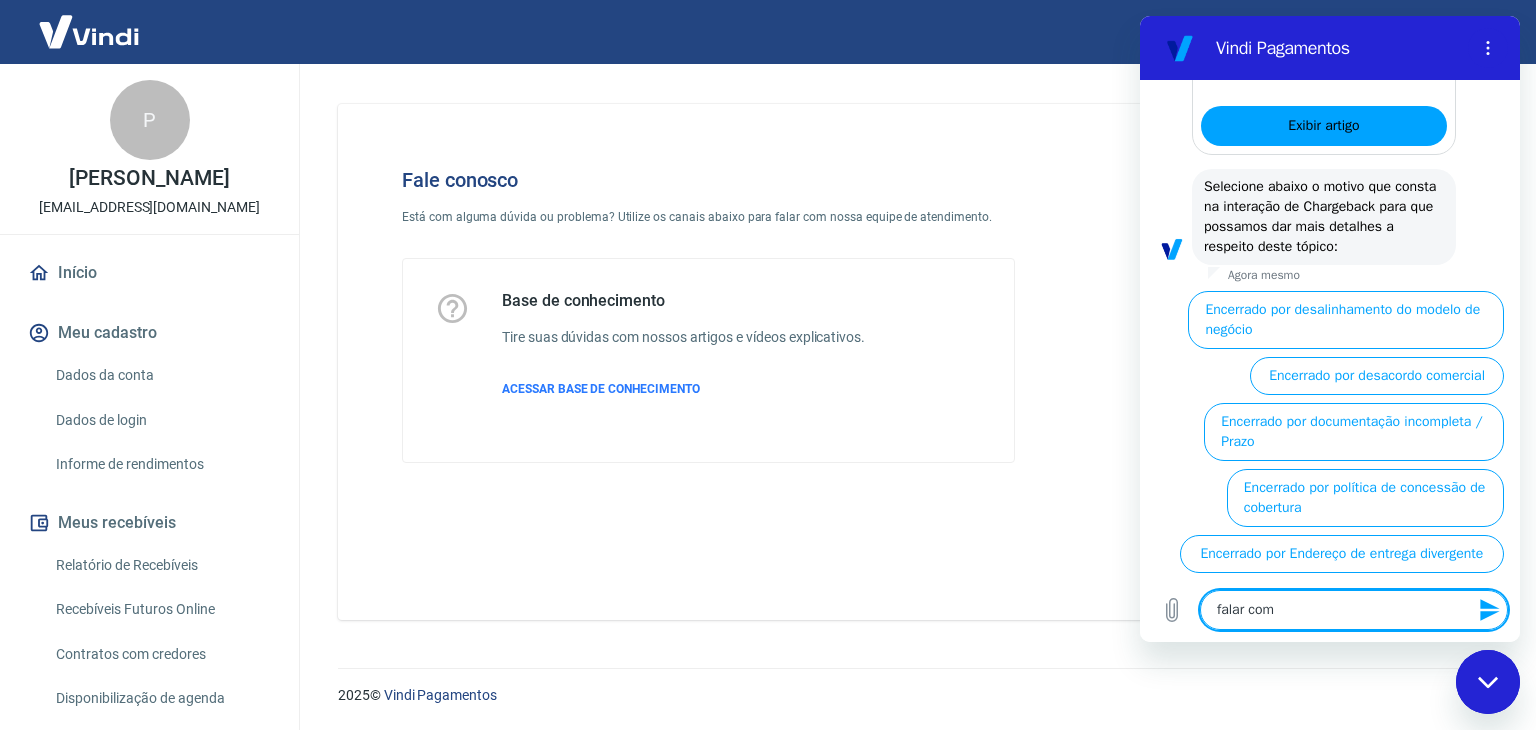 type on "falar com" 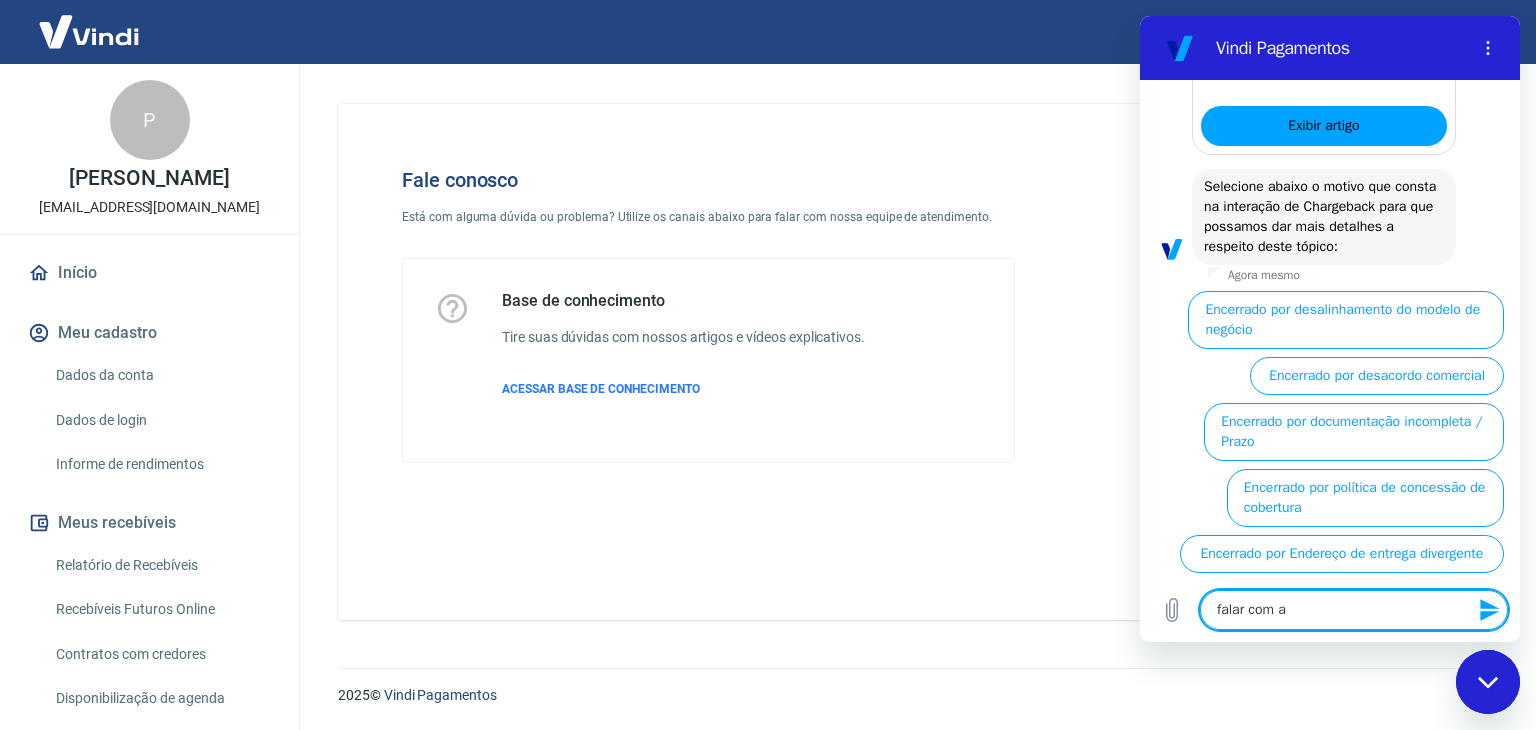 type on "falar com at" 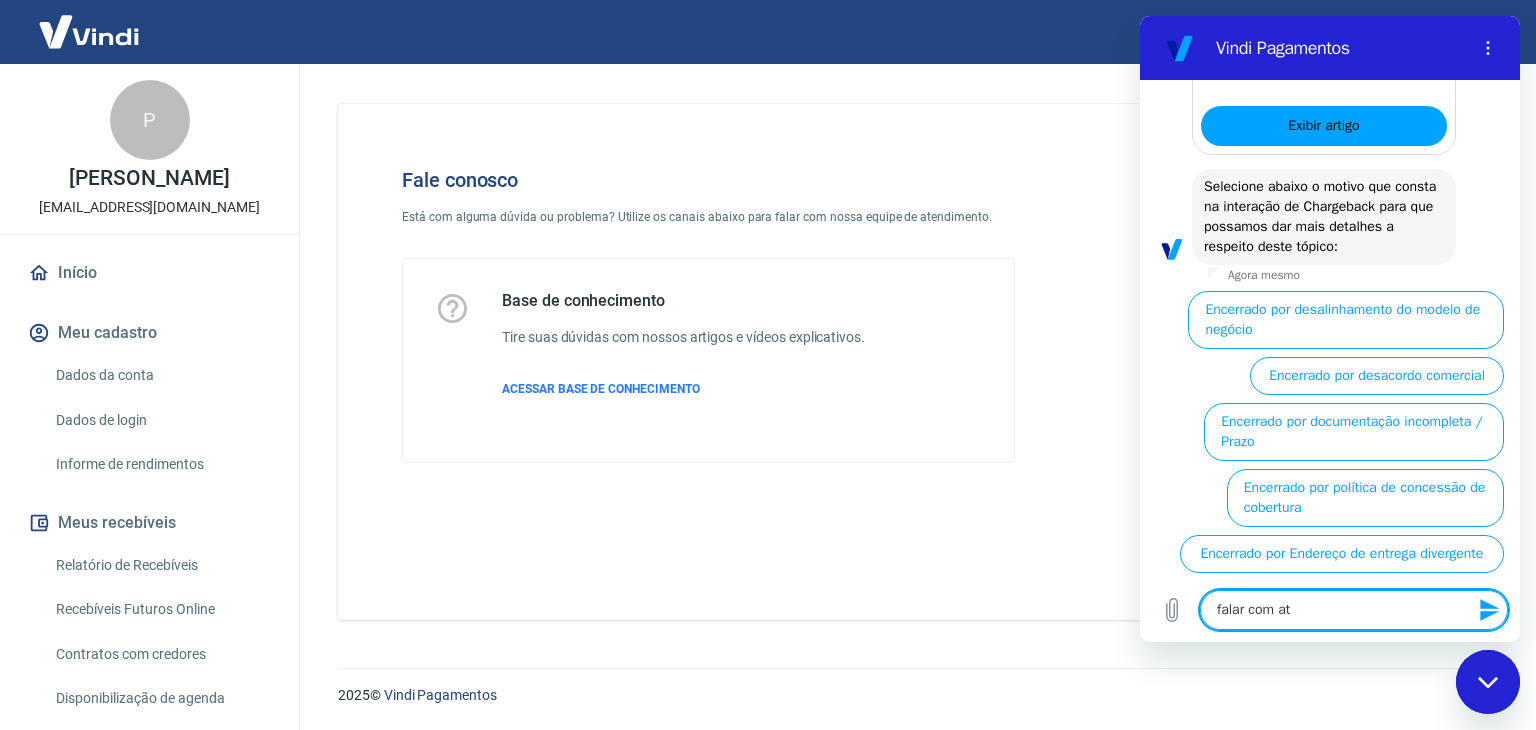 type on "falar com ate" 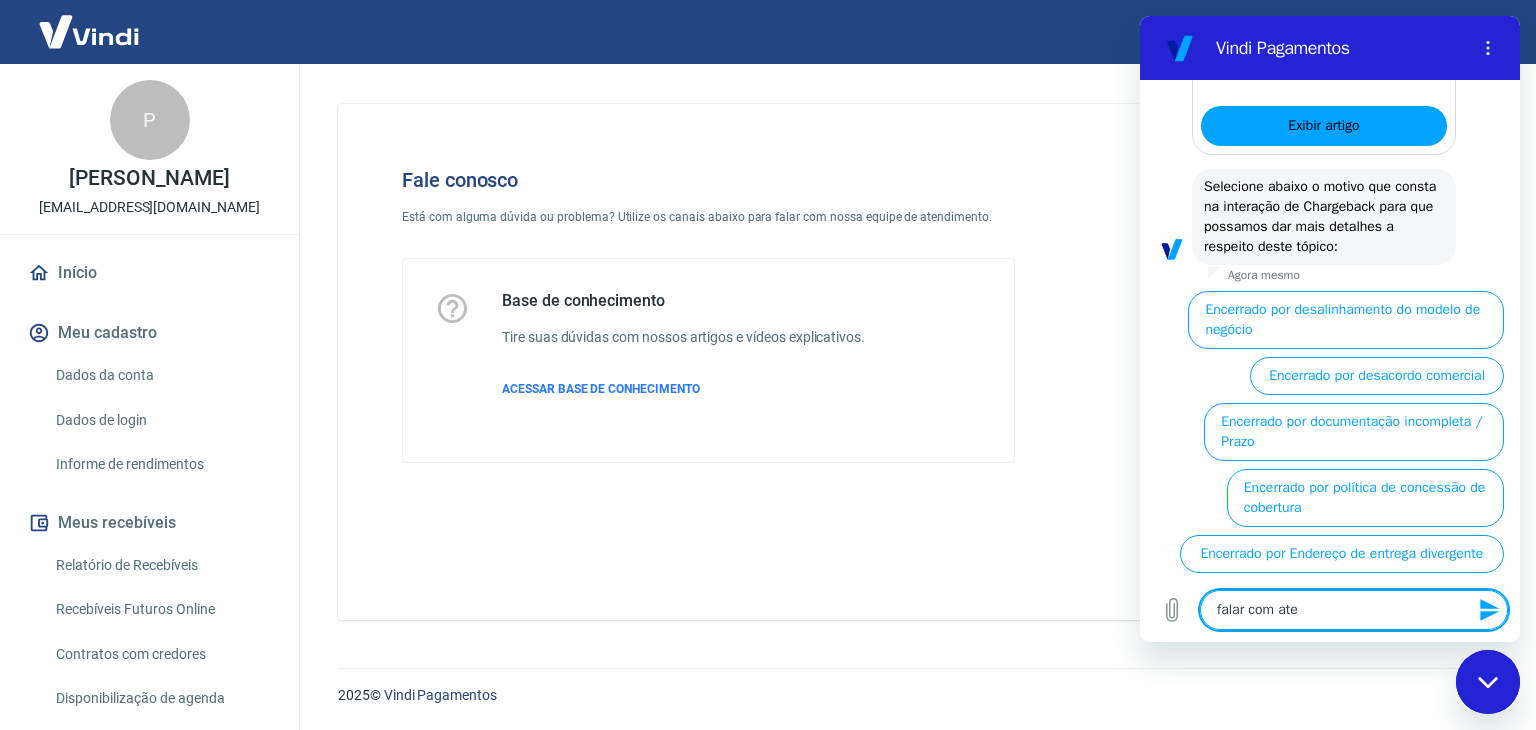 type on "falar com [GEOGRAPHIC_DATA]" 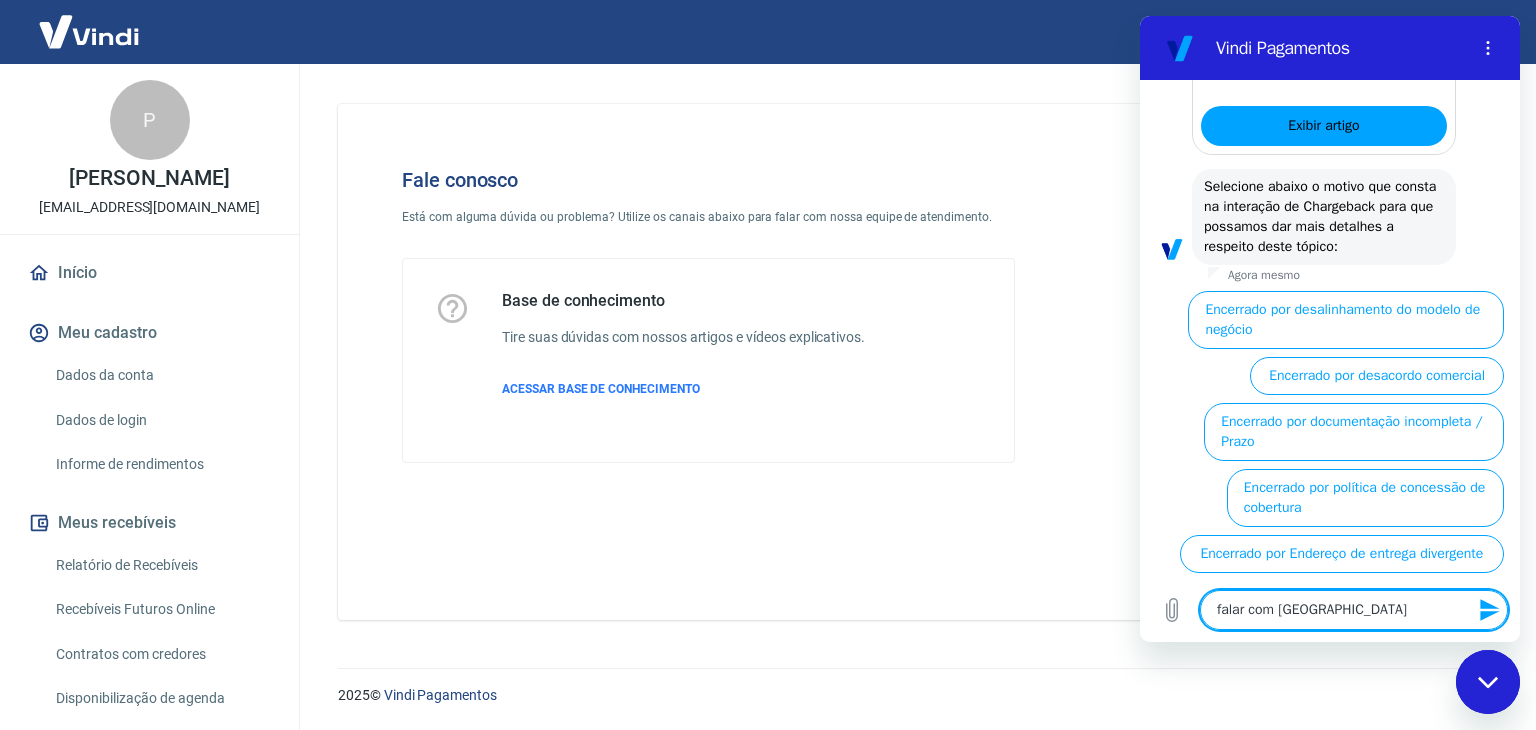 type on "falar com atend" 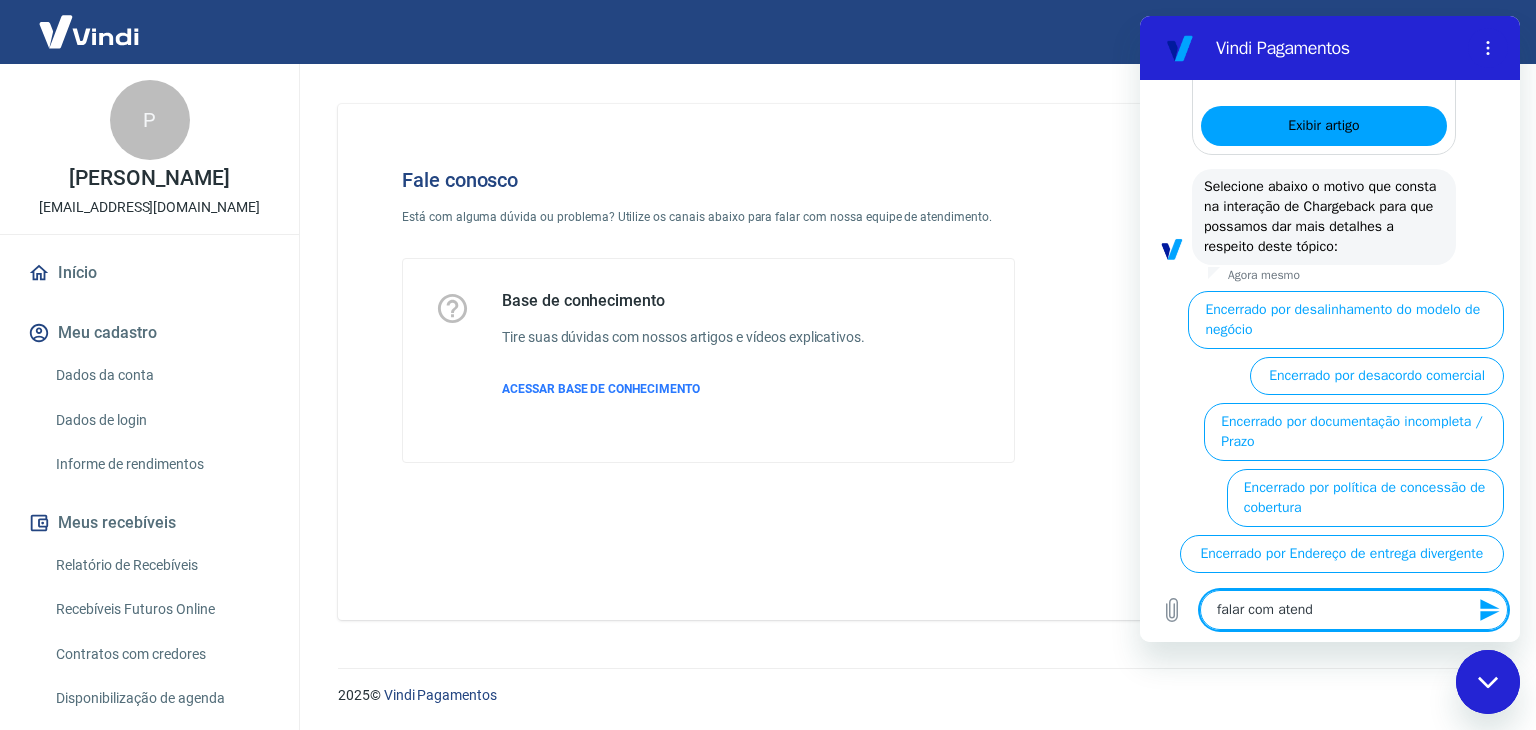 type on "falar com atende" 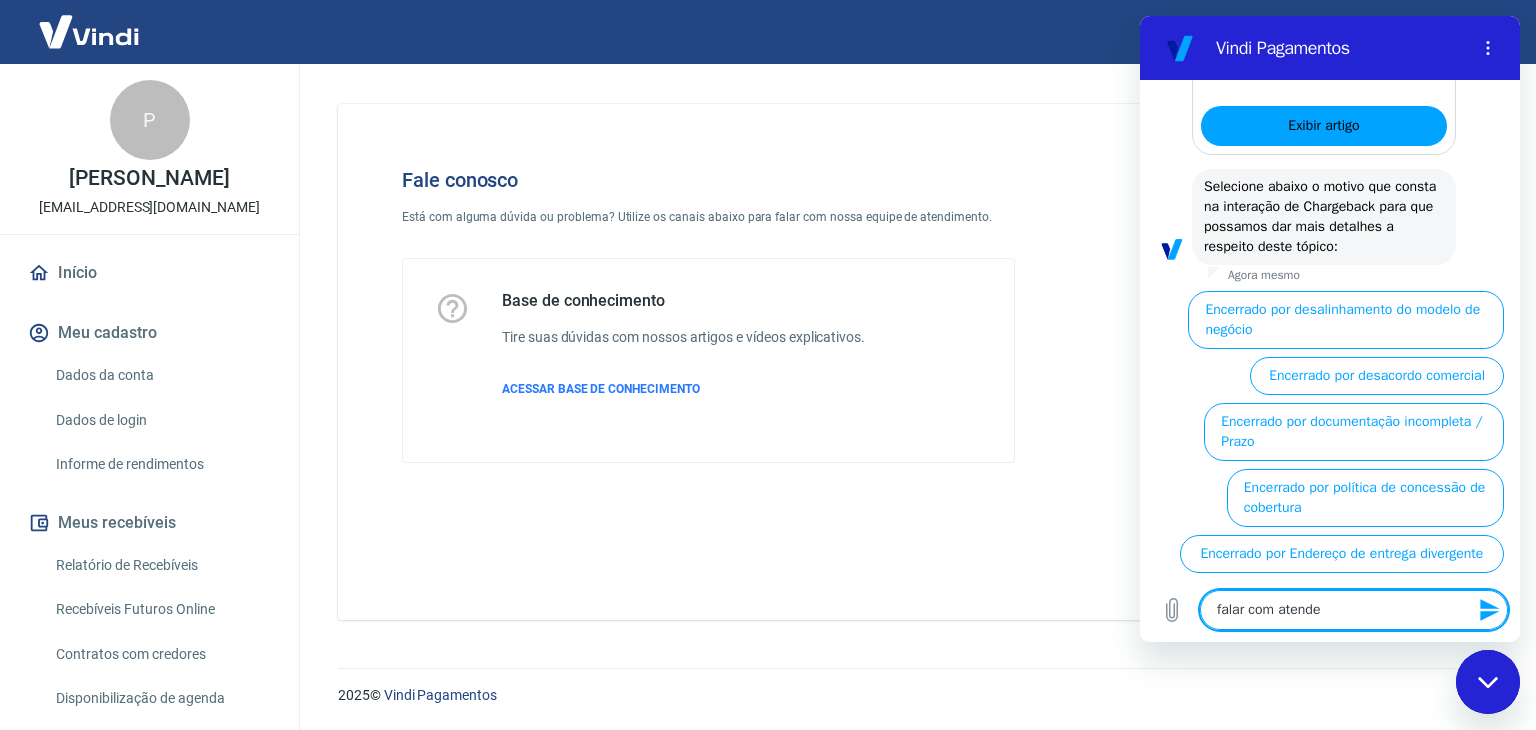 type on "falar com atenden" 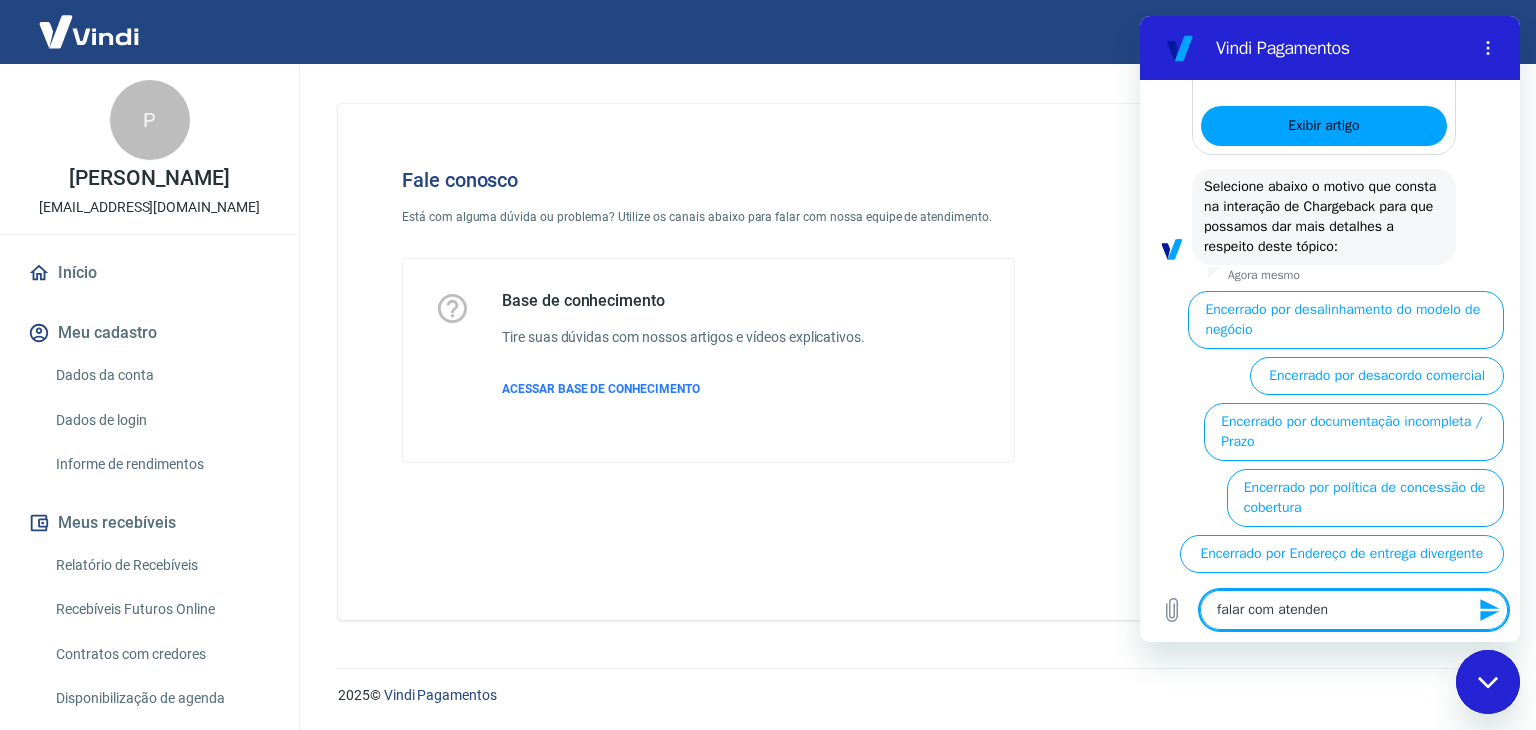 type on "x" 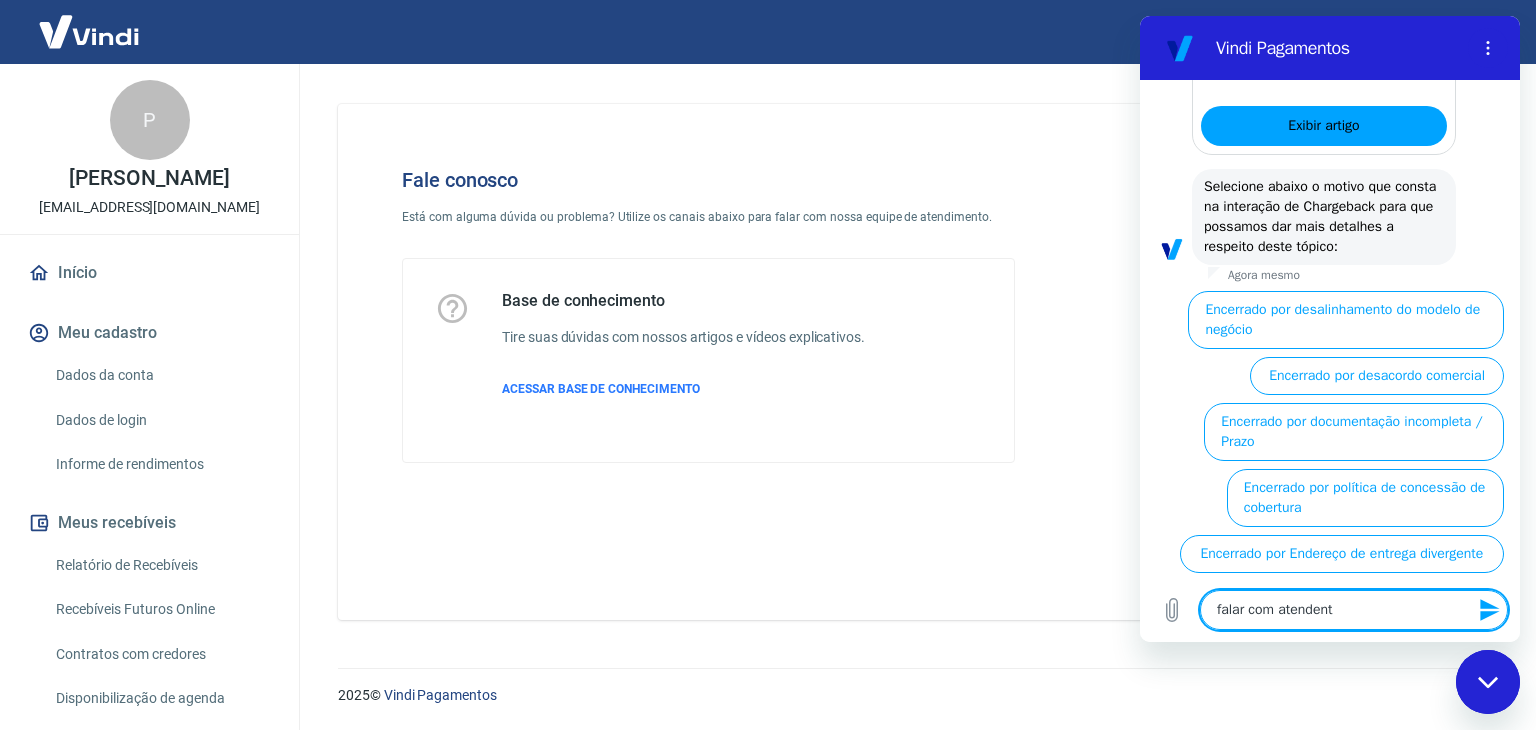type on "falar com atendente" 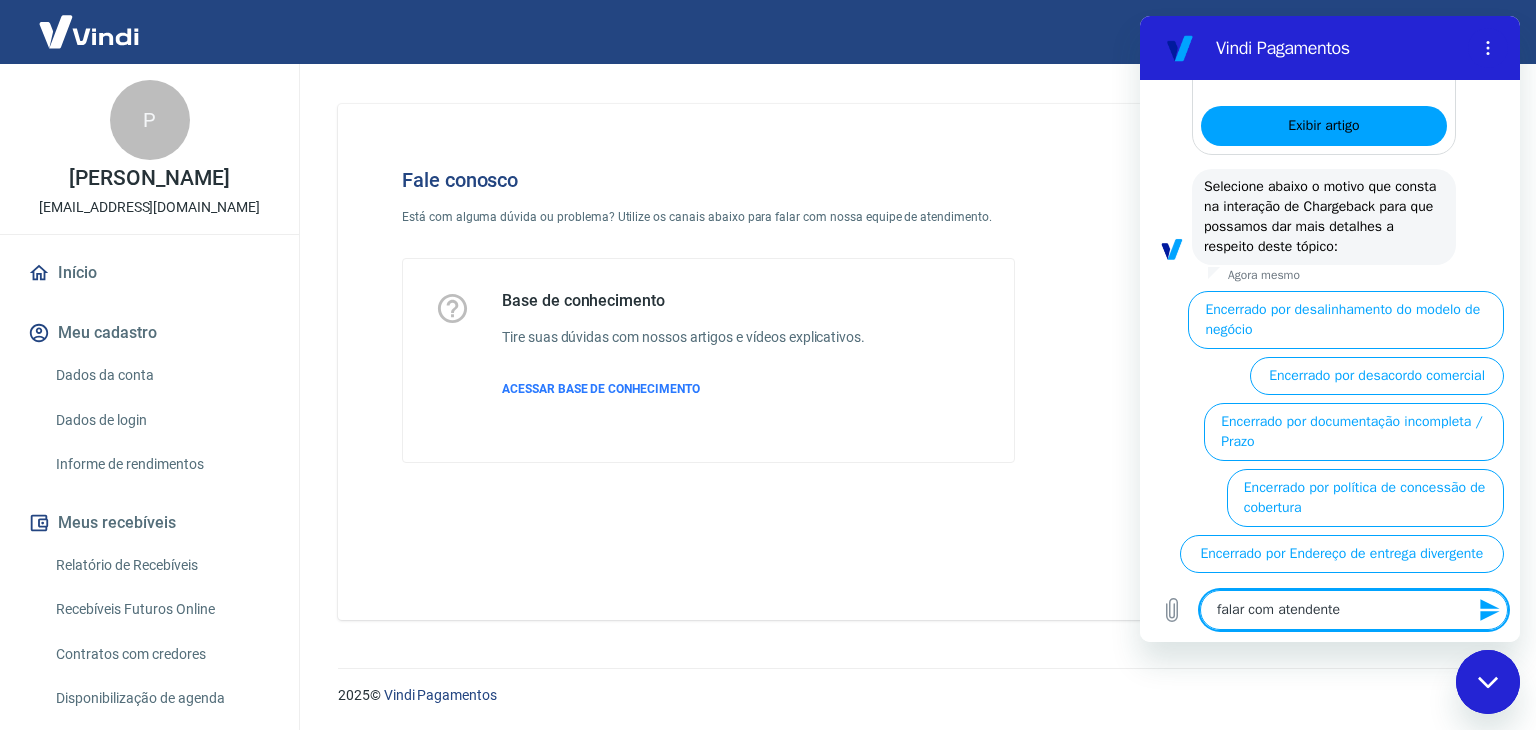 type 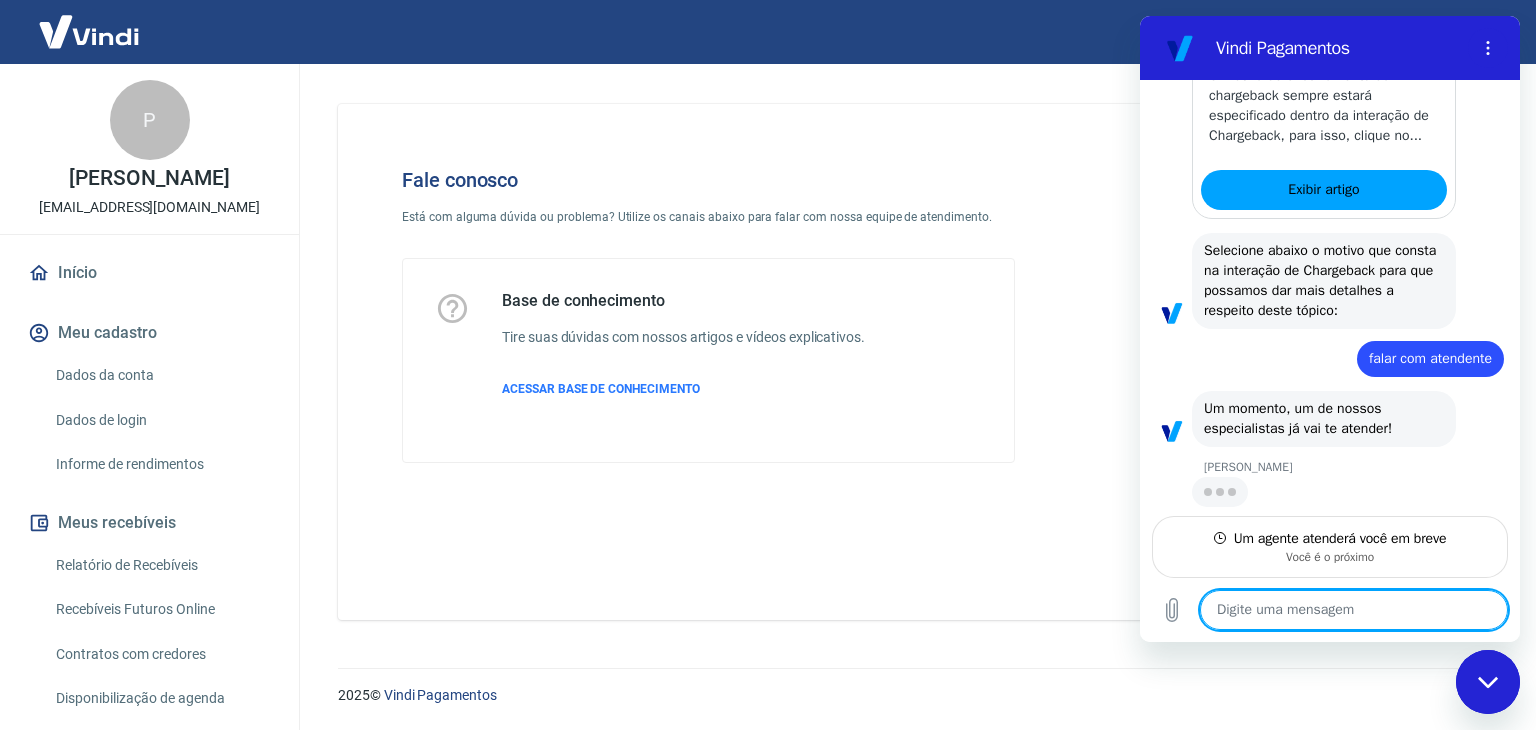 scroll, scrollTop: 1588, scrollLeft: 0, axis: vertical 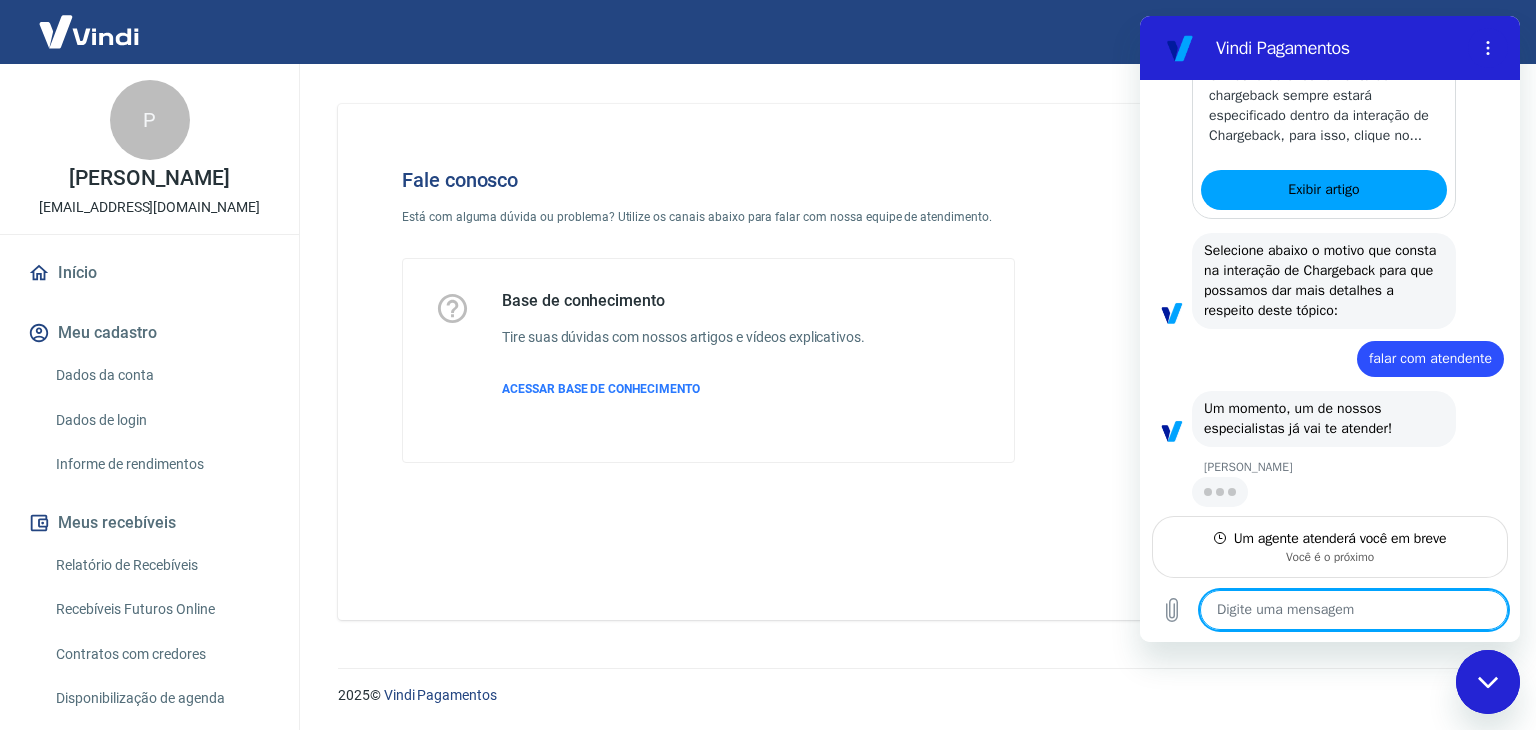 type on "x" 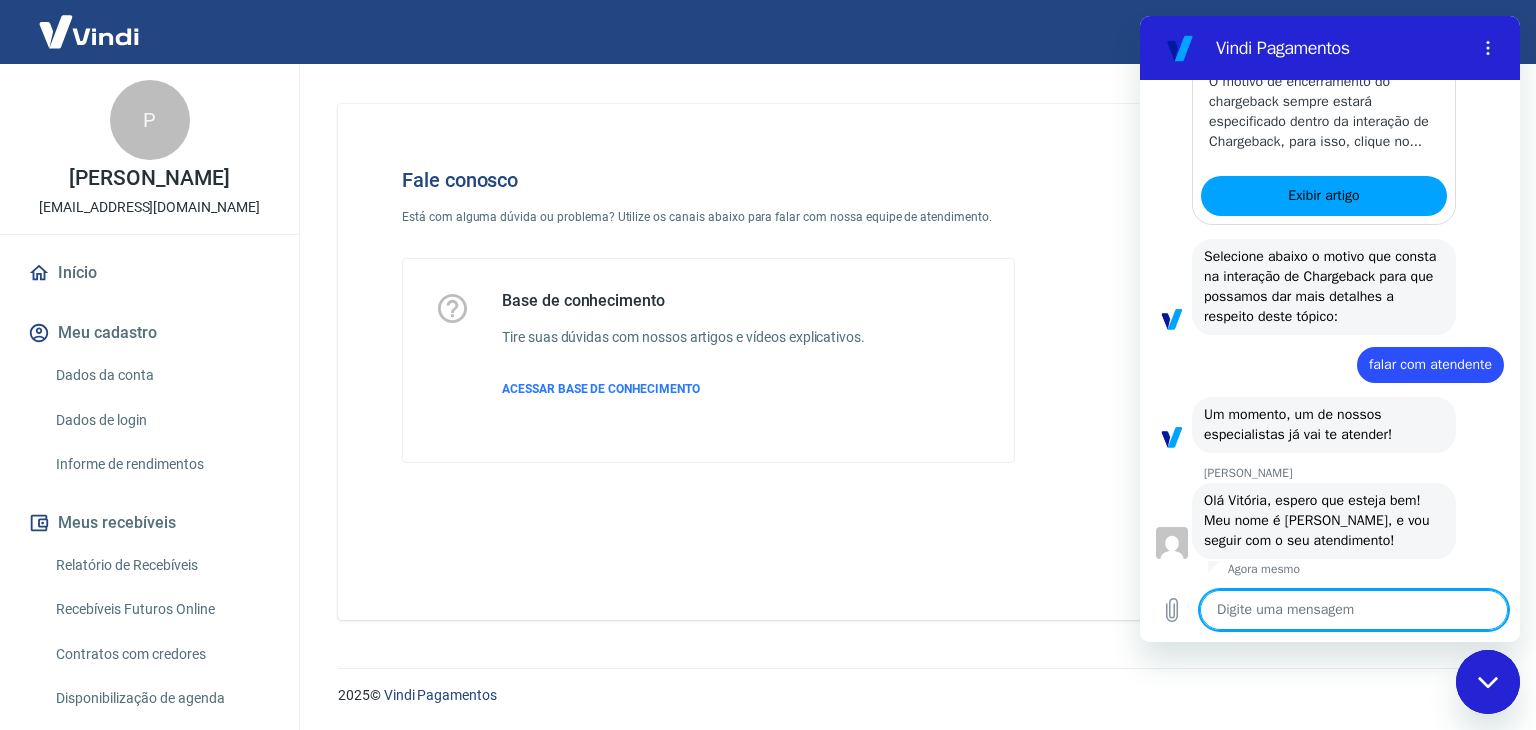scroll, scrollTop: 1586, scrollLeft: 0, axis: vertical 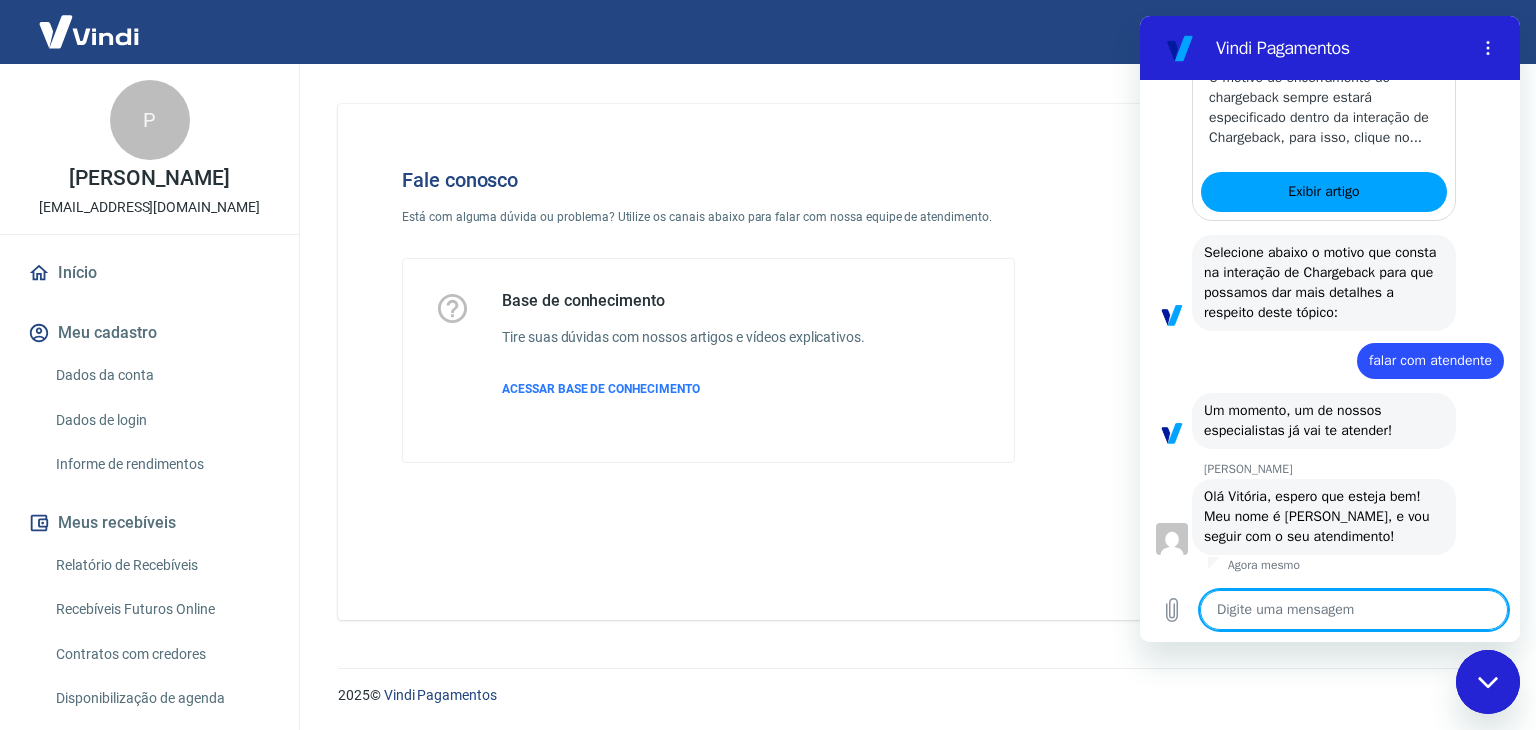 click at bounding box center (1354, 610) 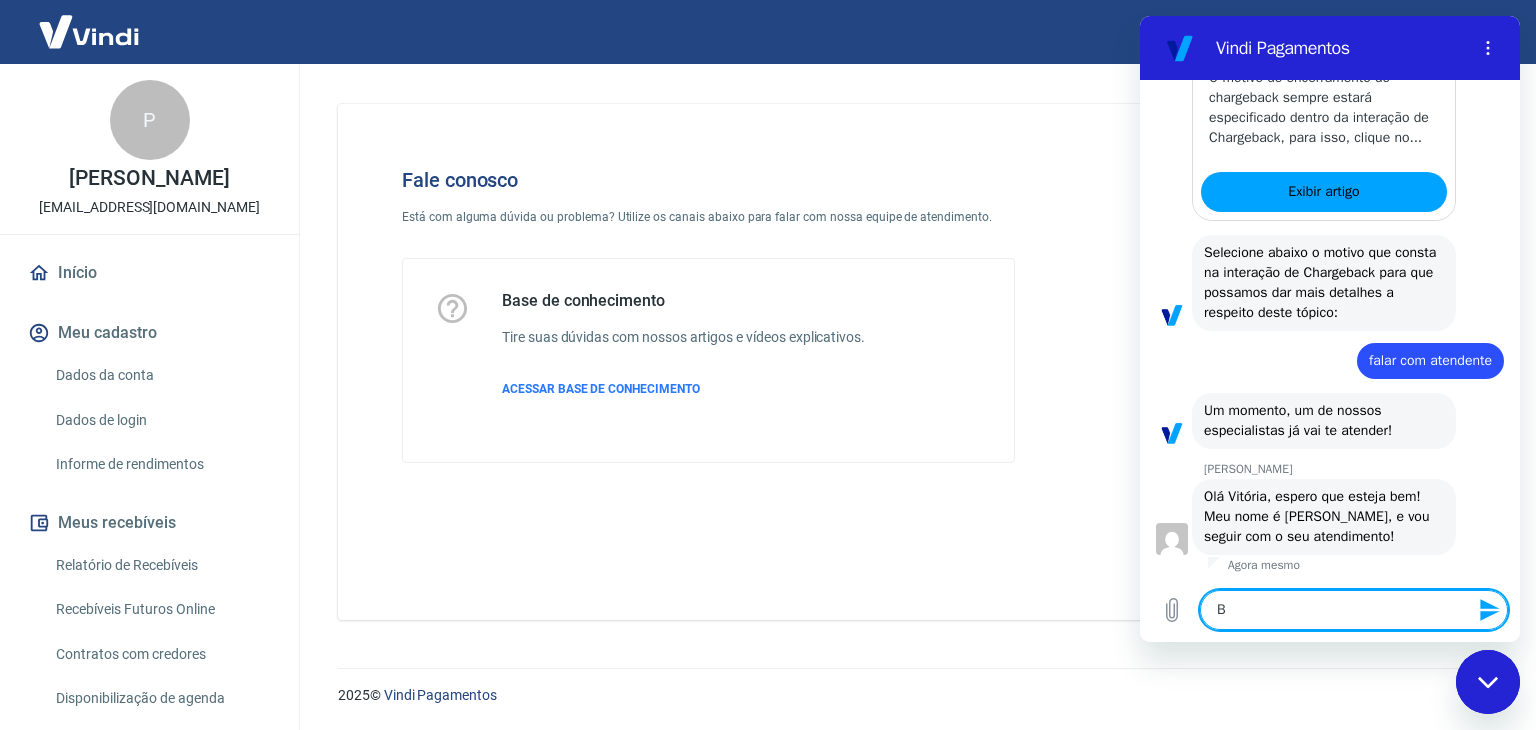 type on "Bo" 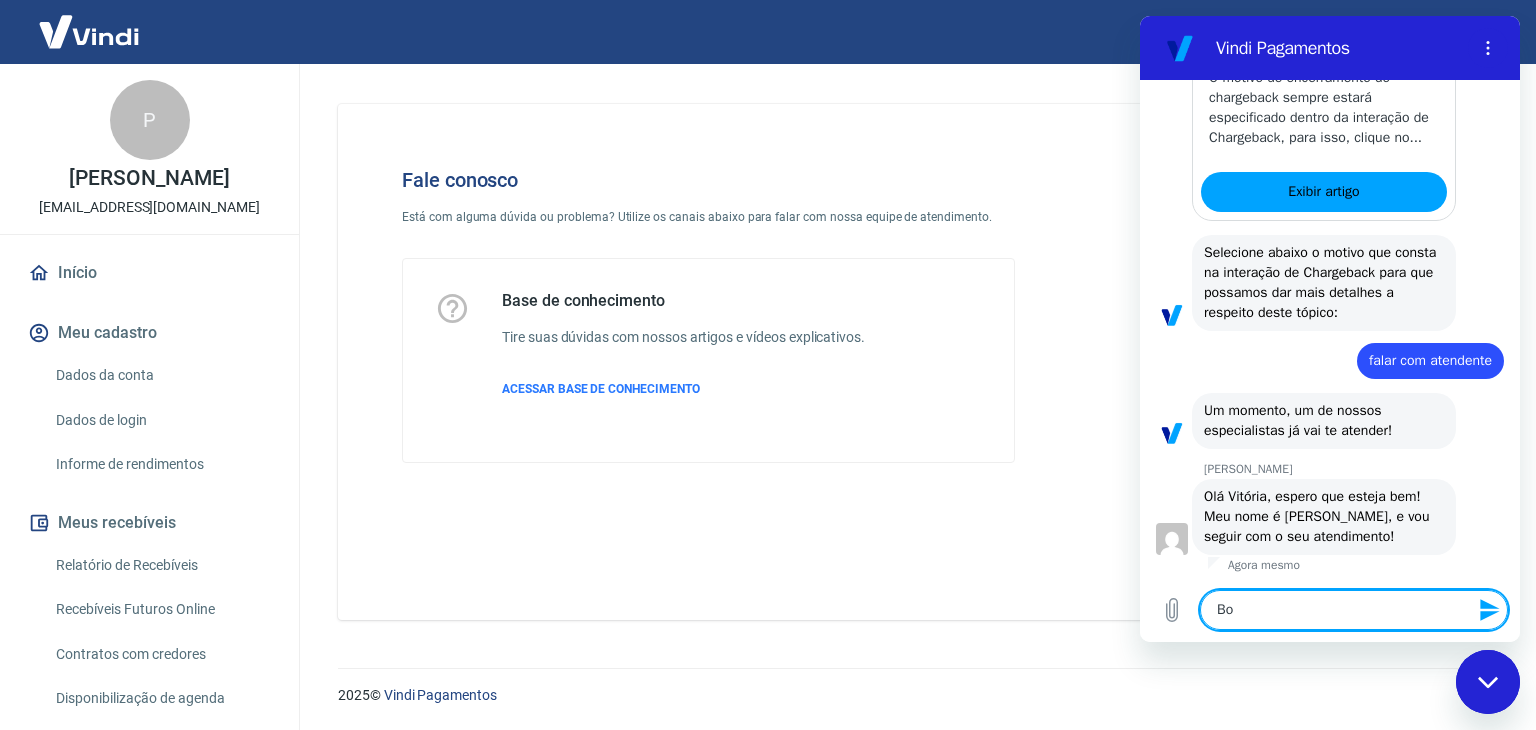 type on "Boa" 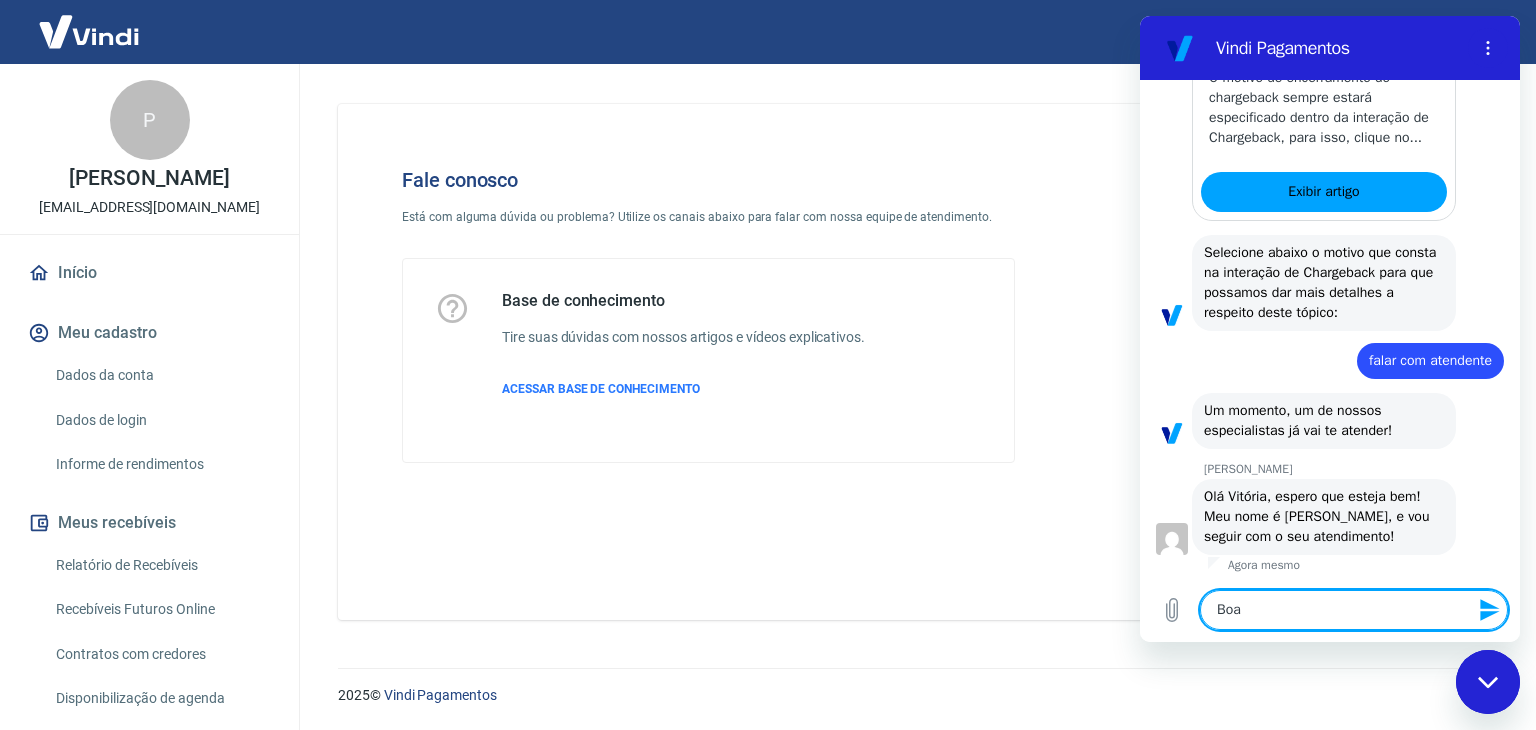 type on "Boa" 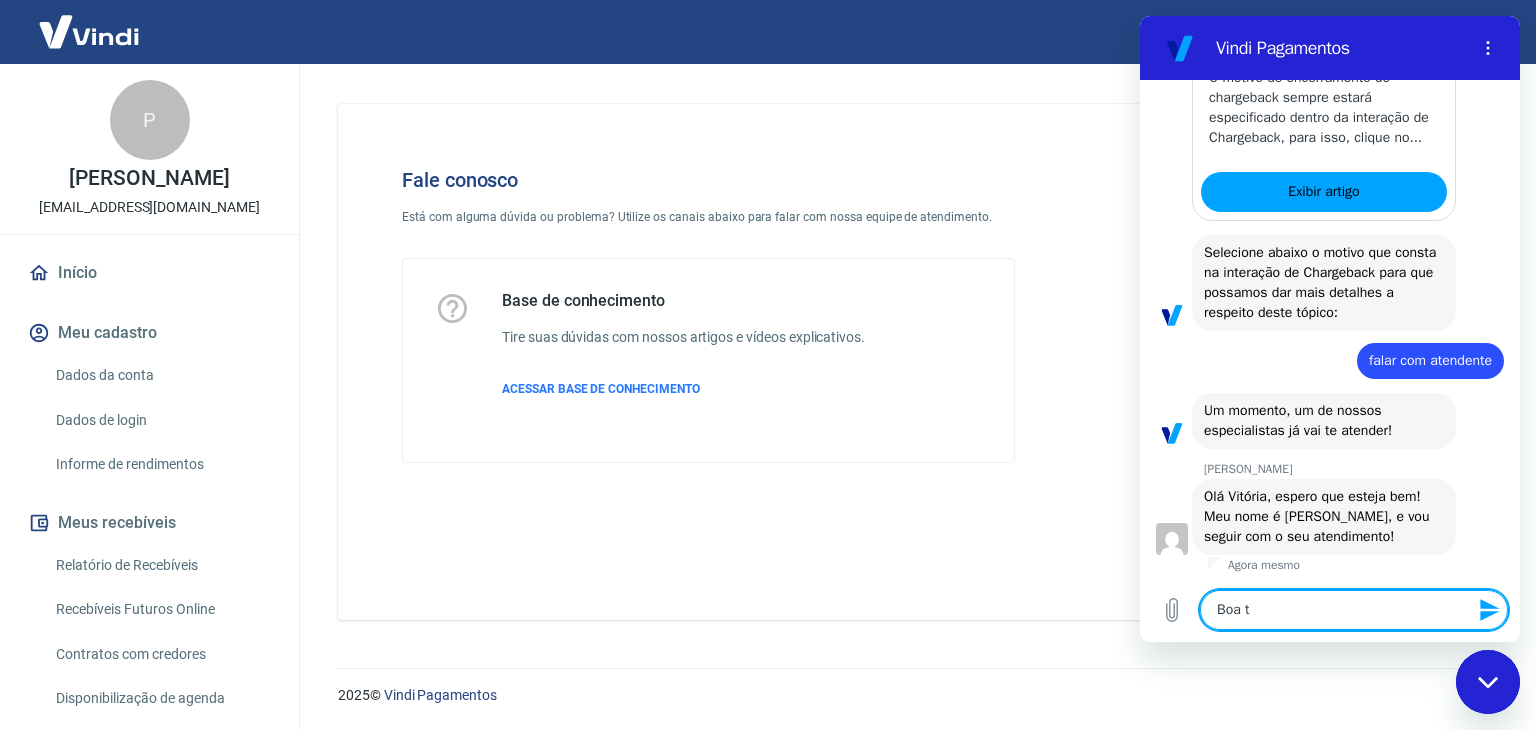 type on "Boa ta" 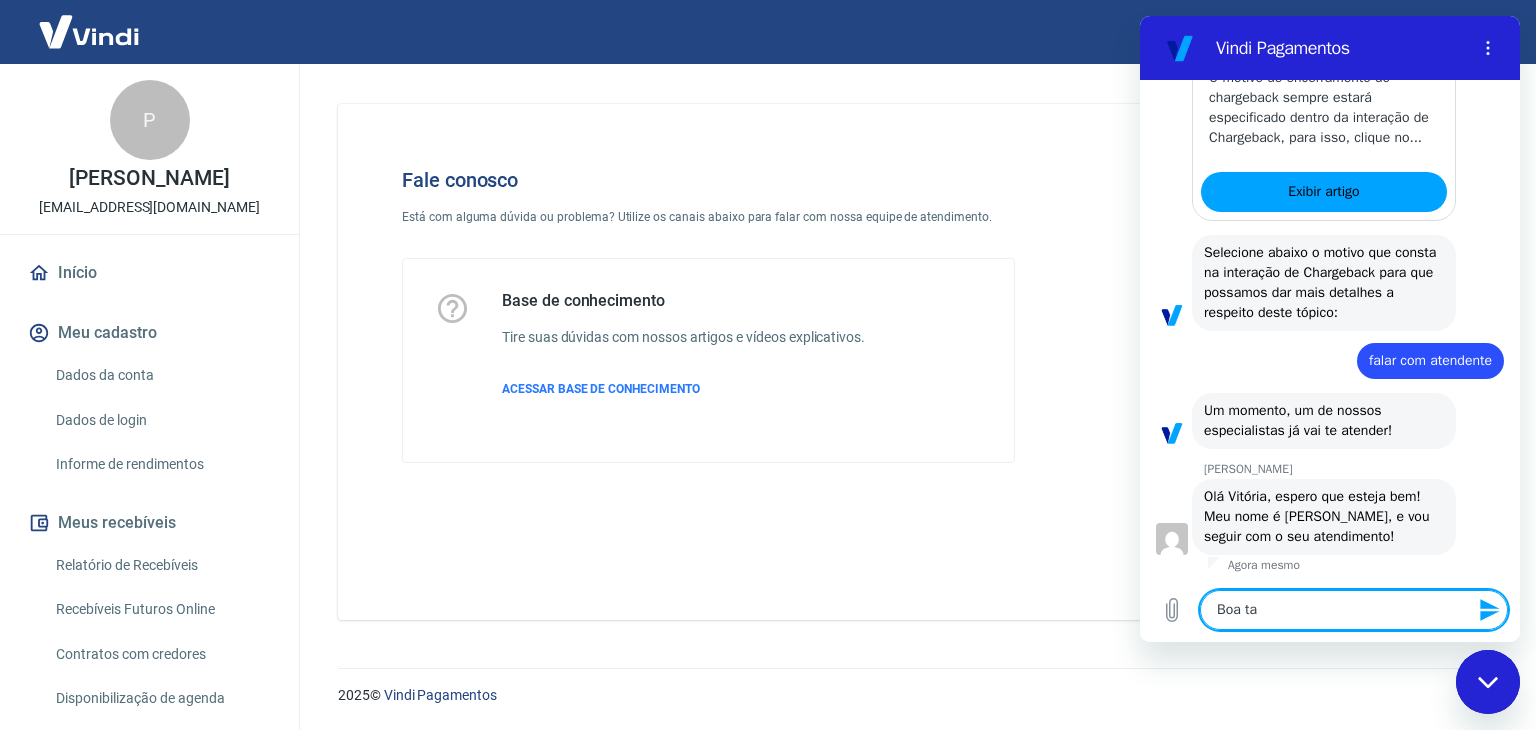 type on "Boa tar" 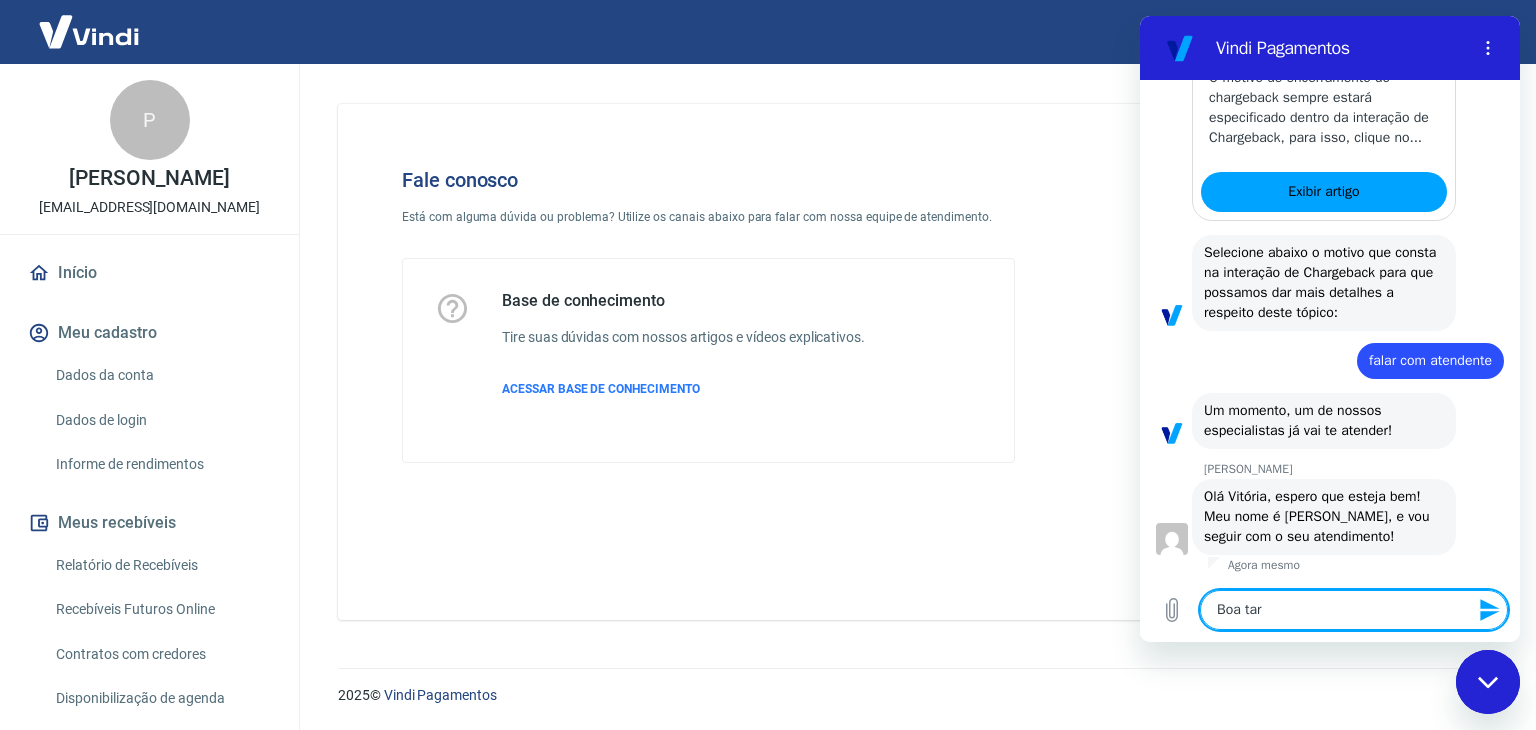 type on "Boa tard" 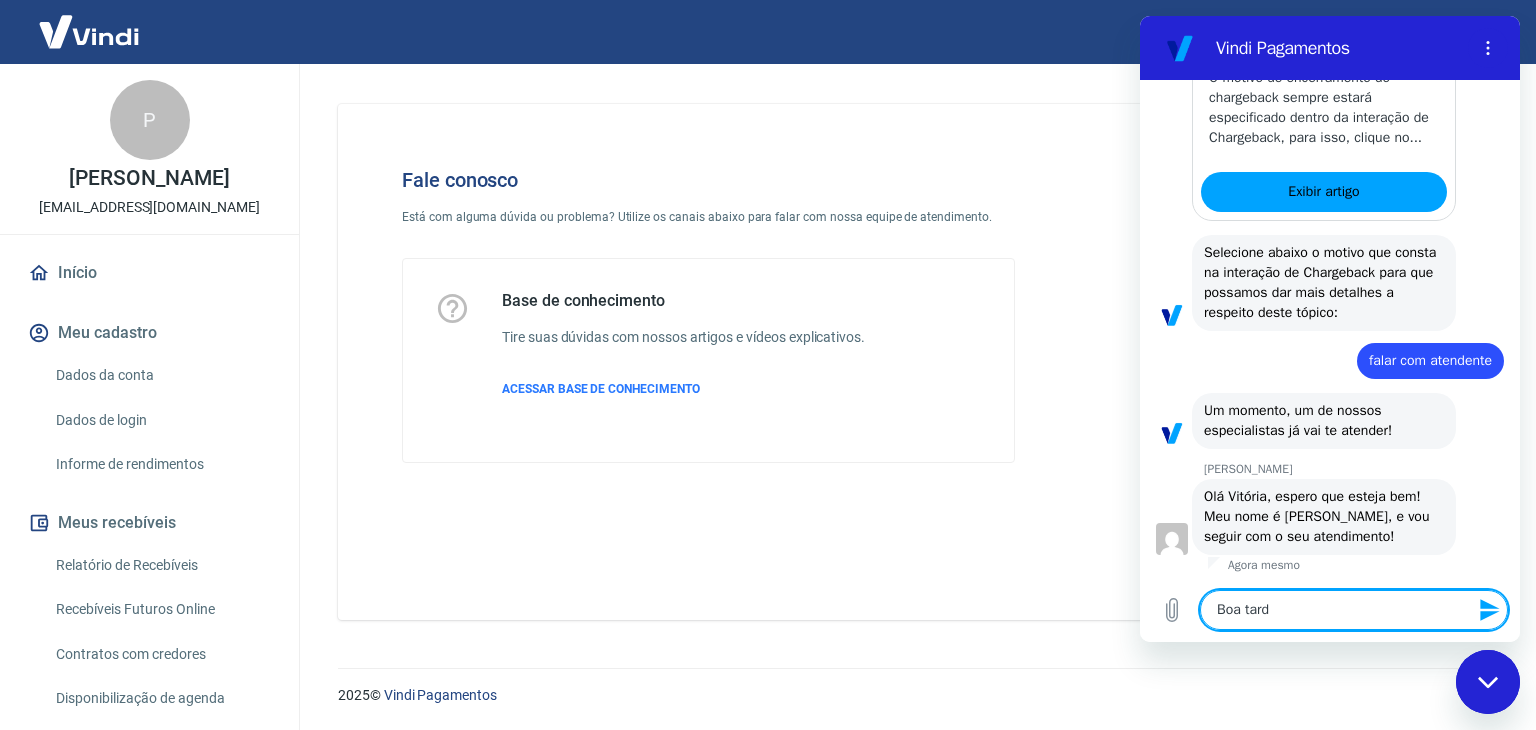 type on "Boa tarde" 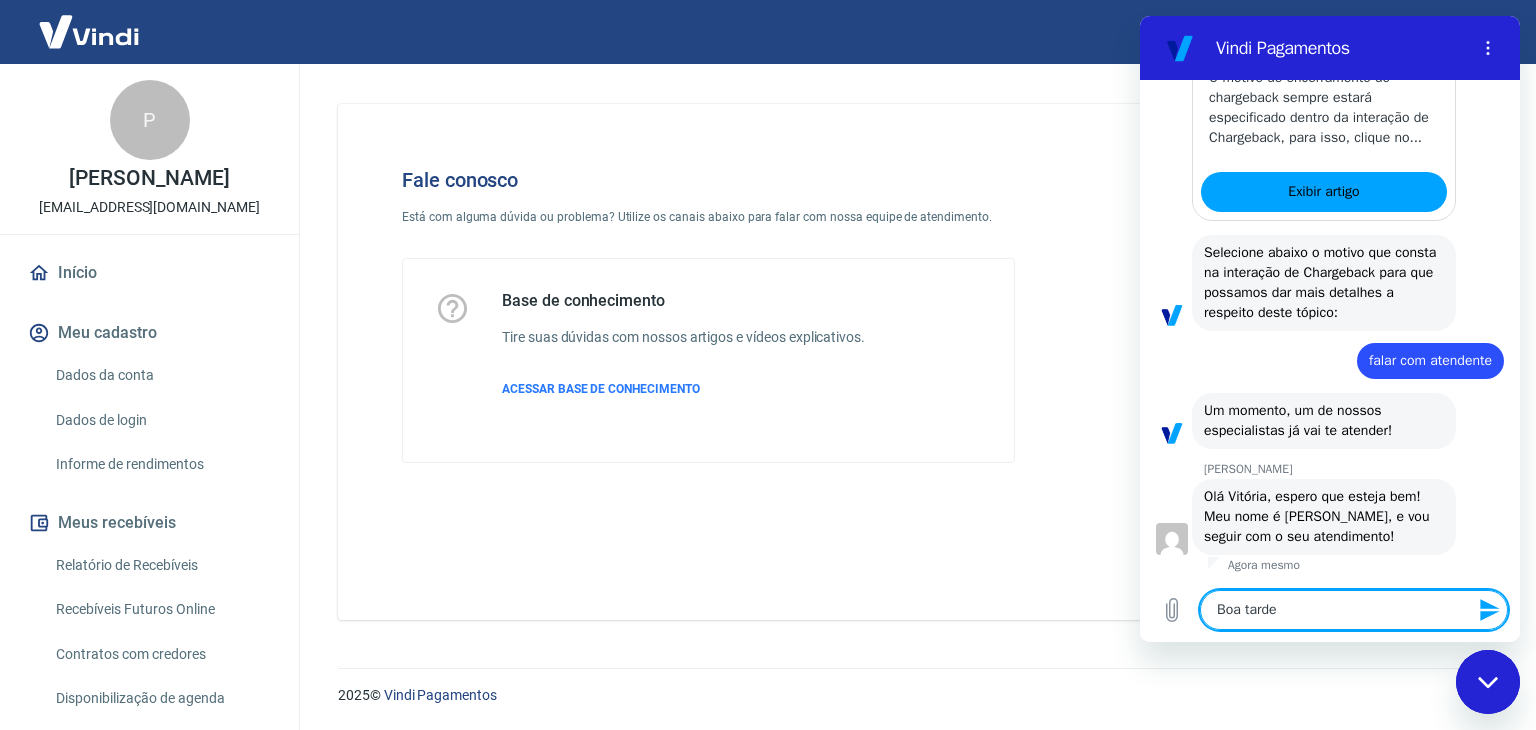 type on "Boa tarde," 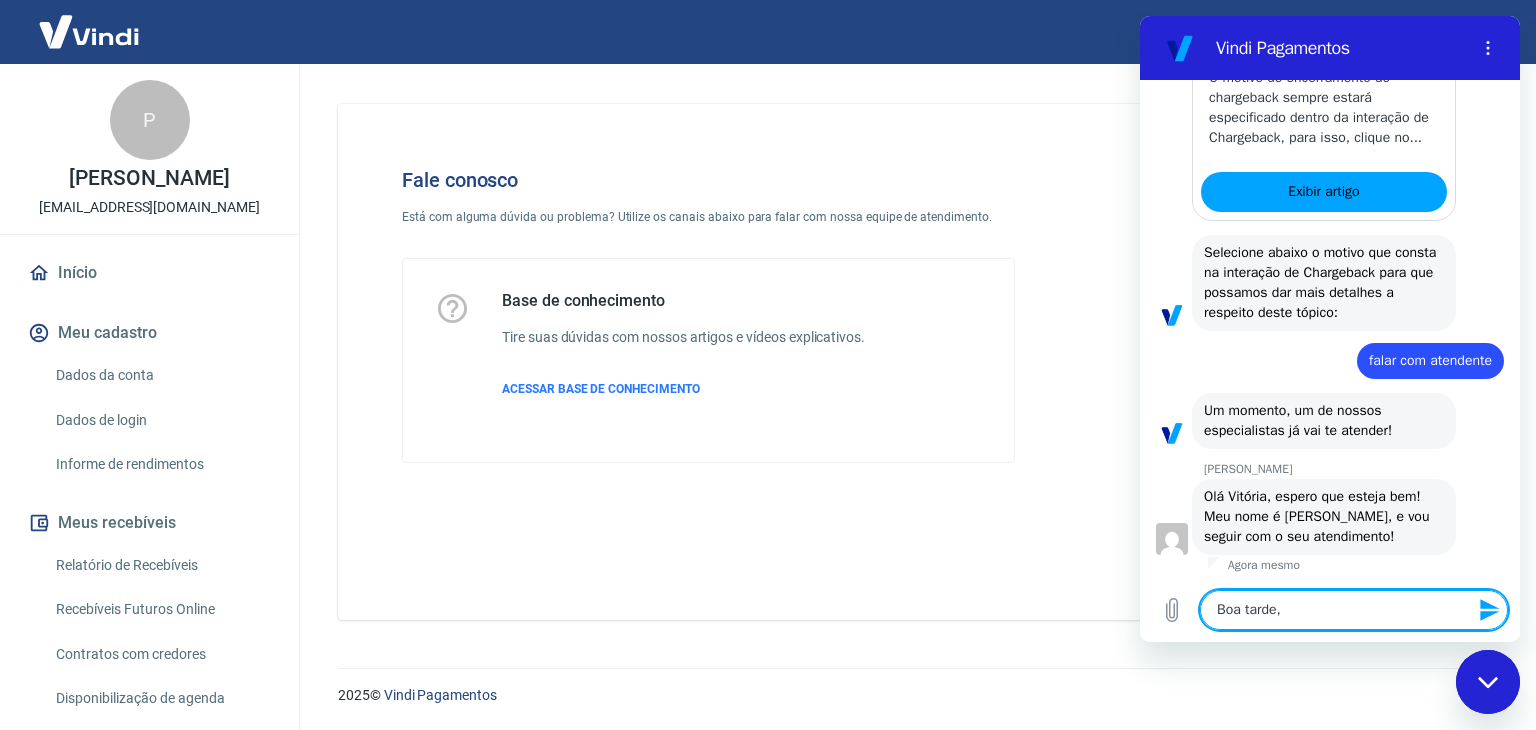 type on "Boa tarde," 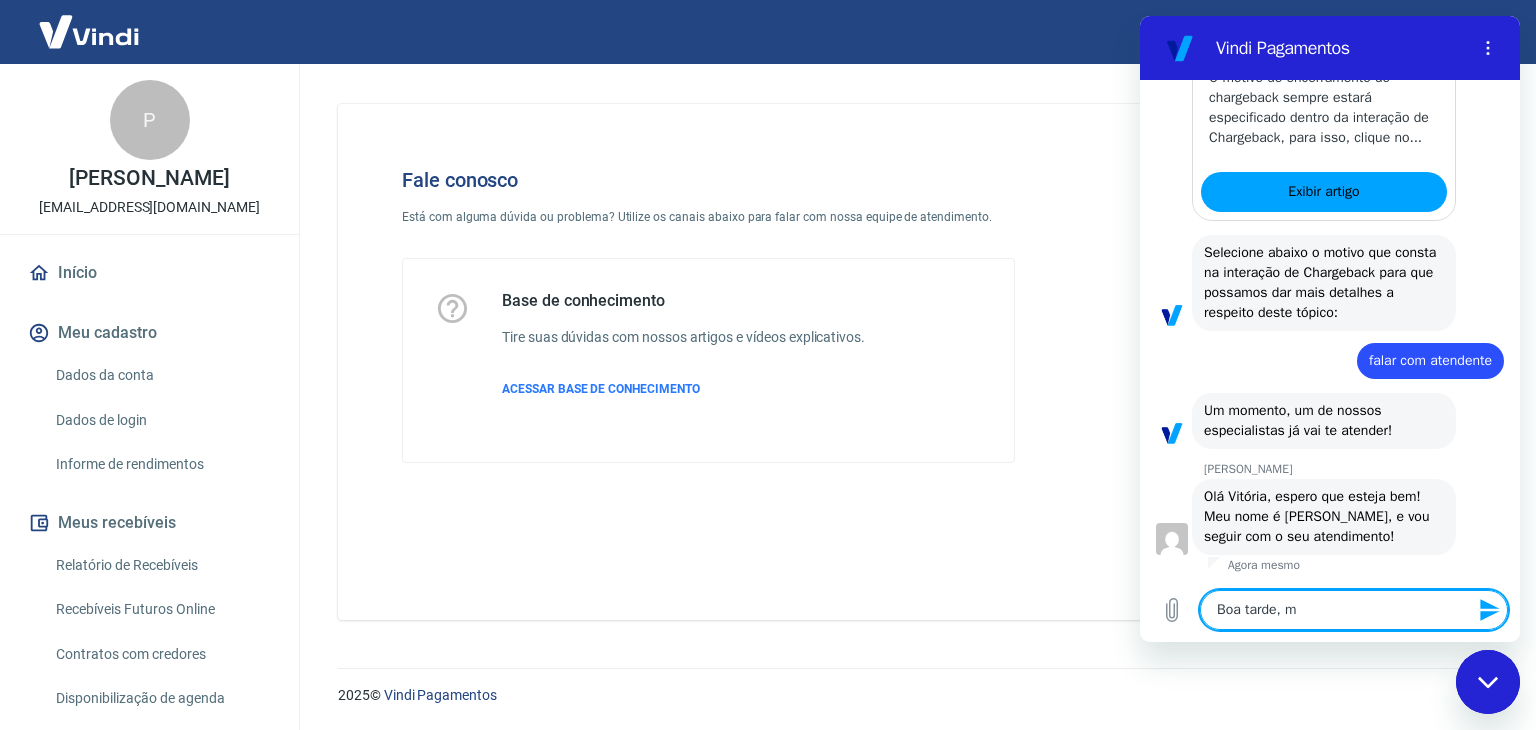 type on "Boa tarde, me" 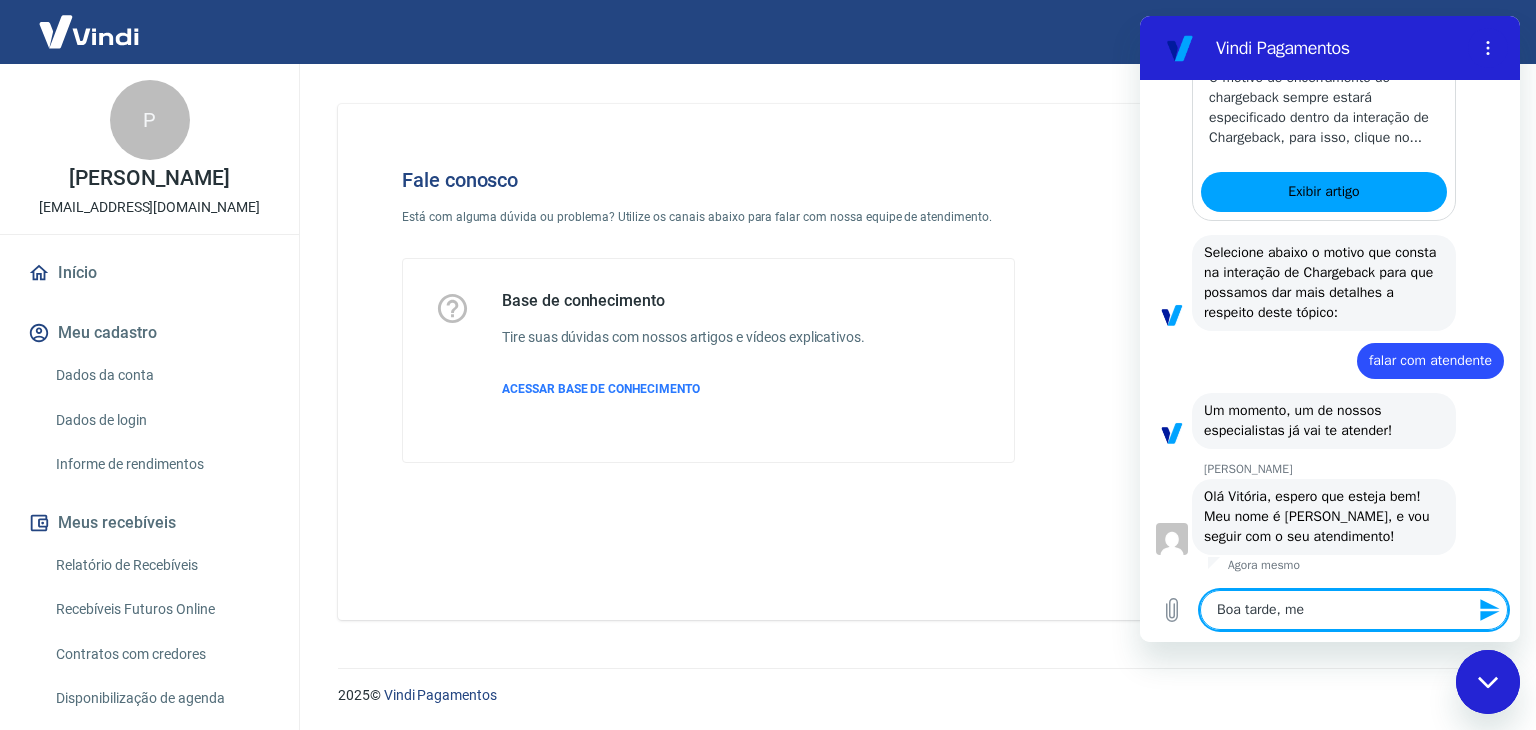 type on "Boa tarde, meu" 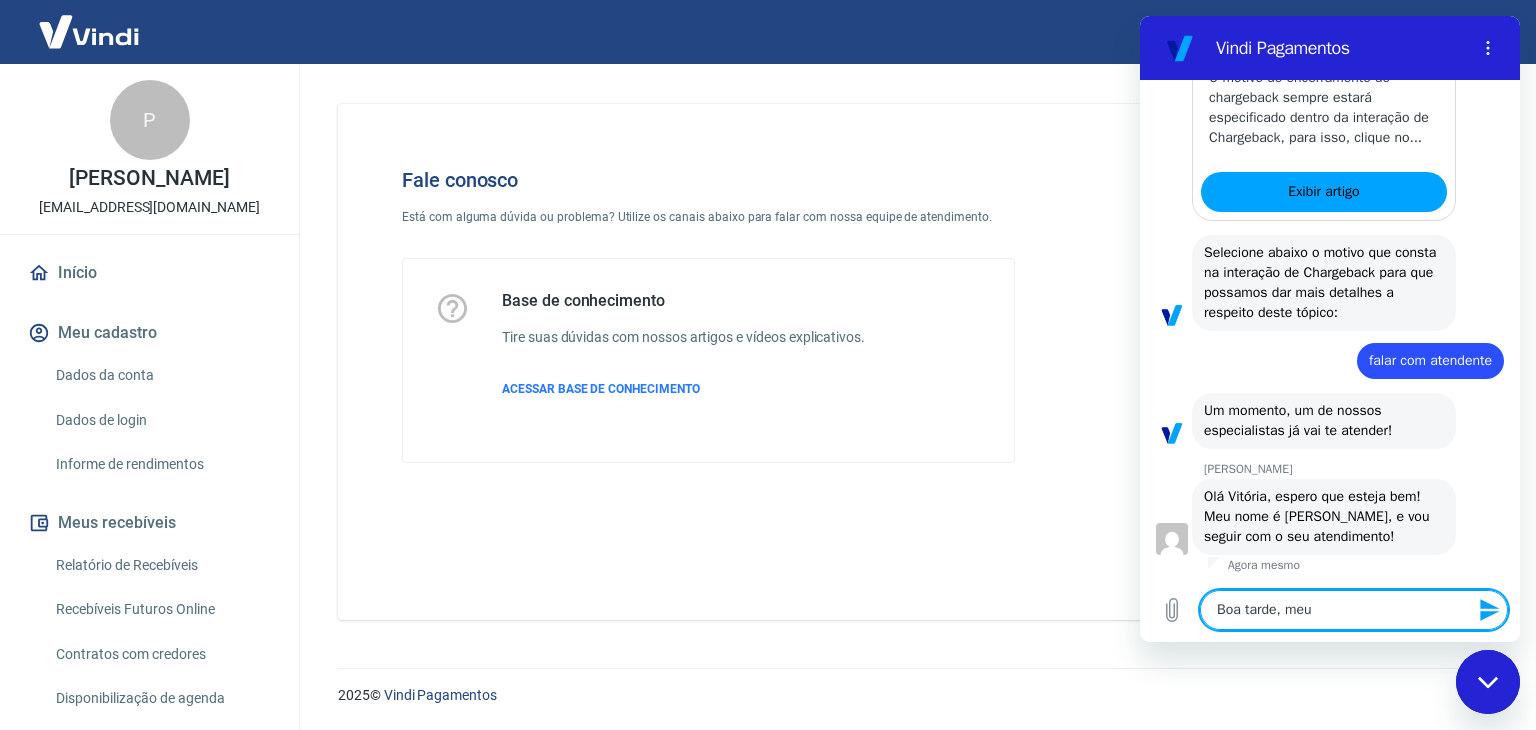 type on "Boa tarde, meu" 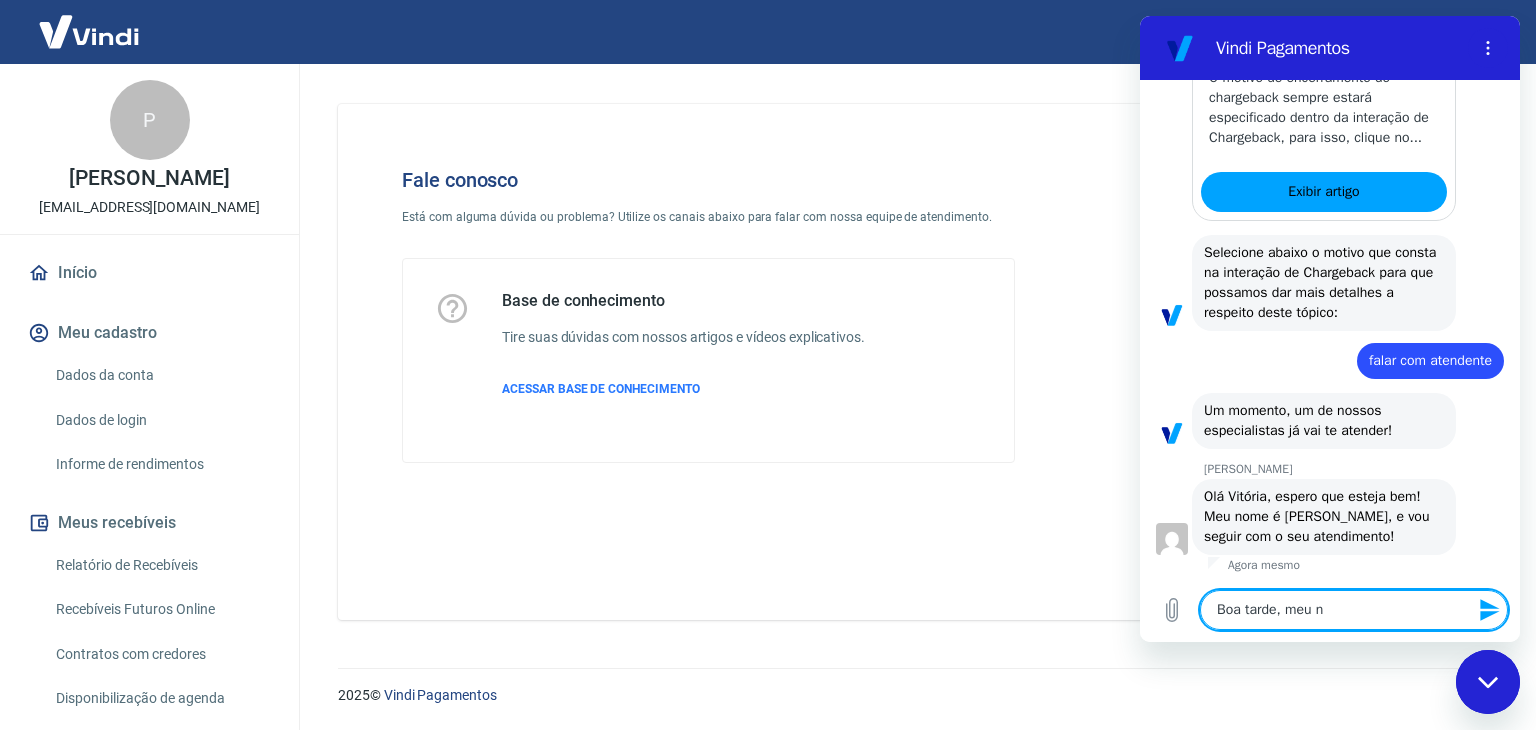type on "Boa tarde, meu no" 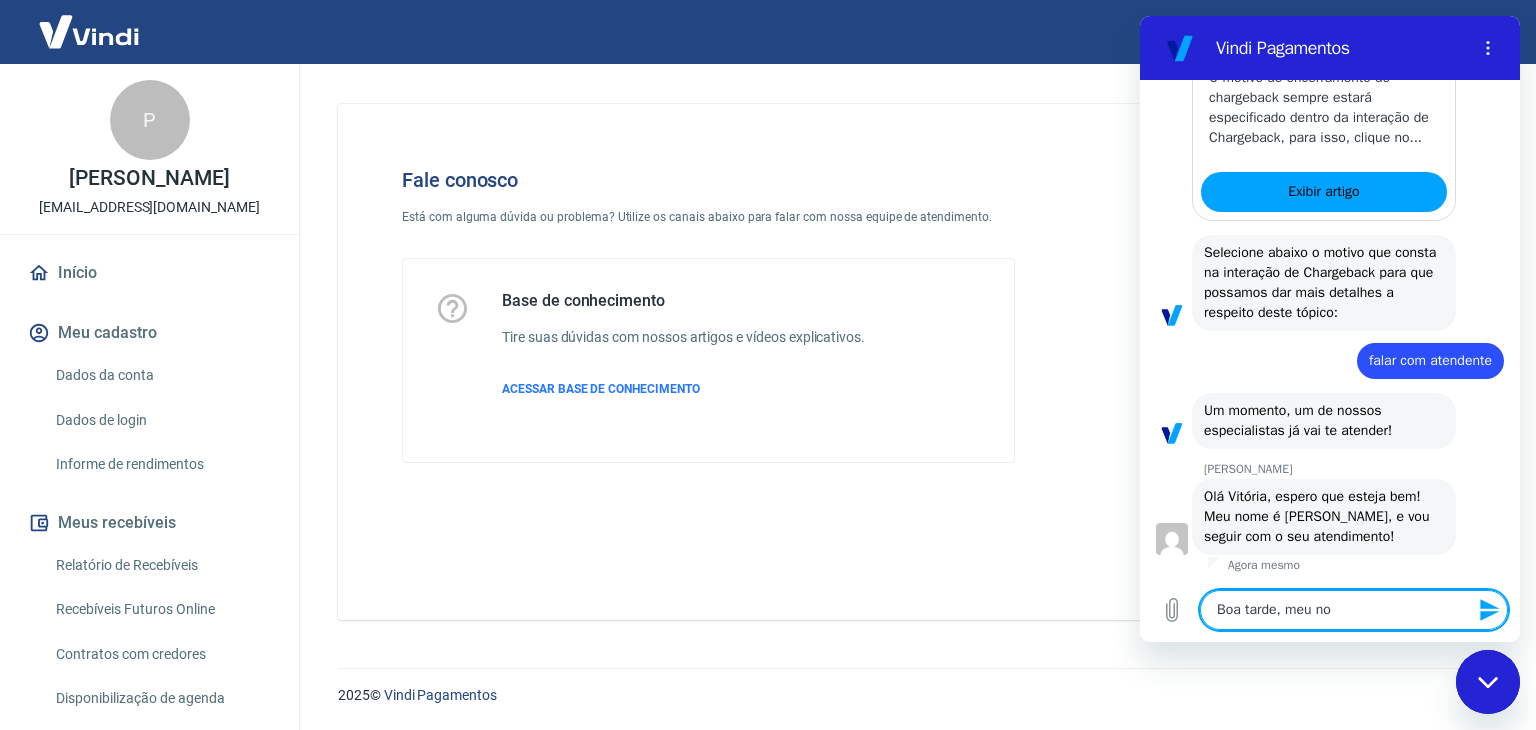 type on "Boa tarde, meu nom" 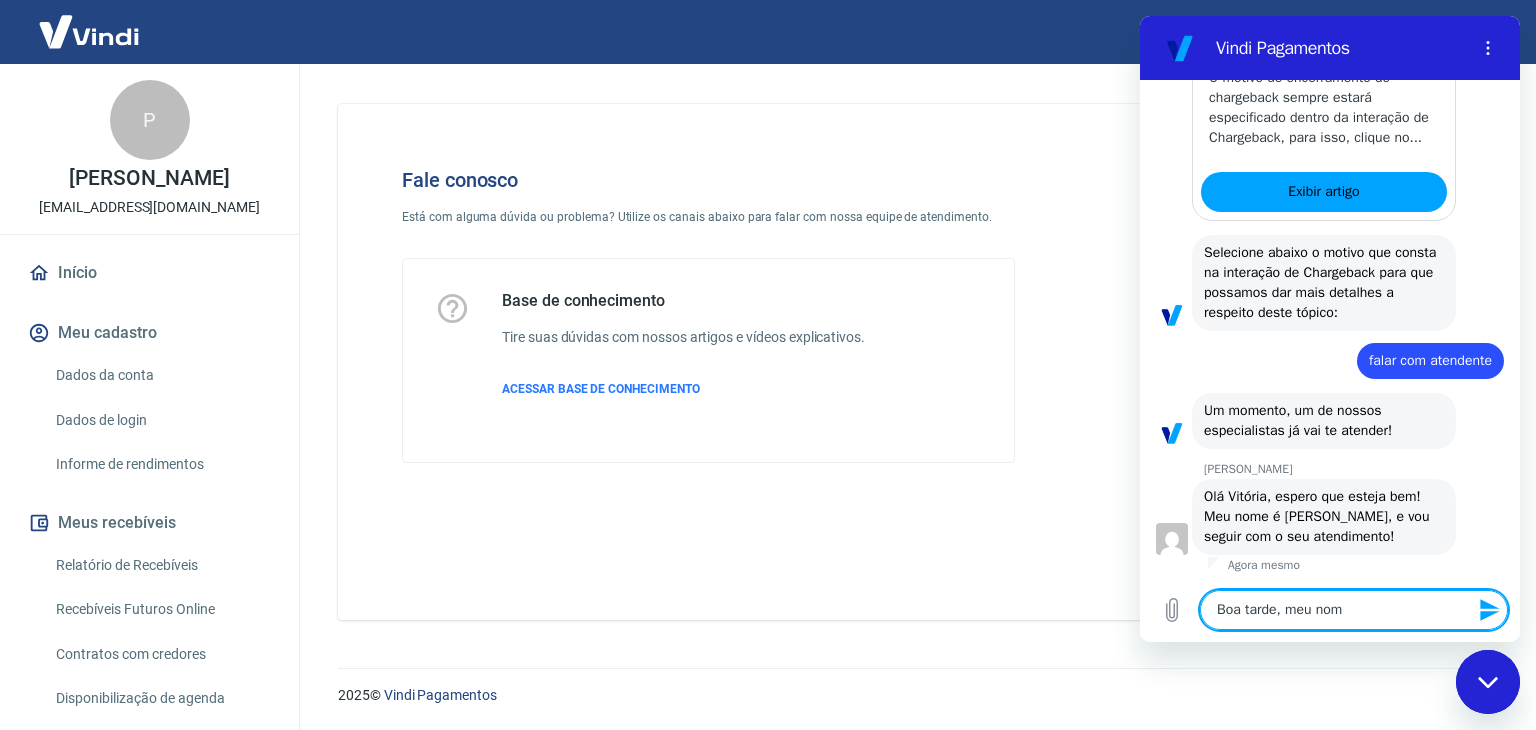 type on "Boa tarde, meu nome" 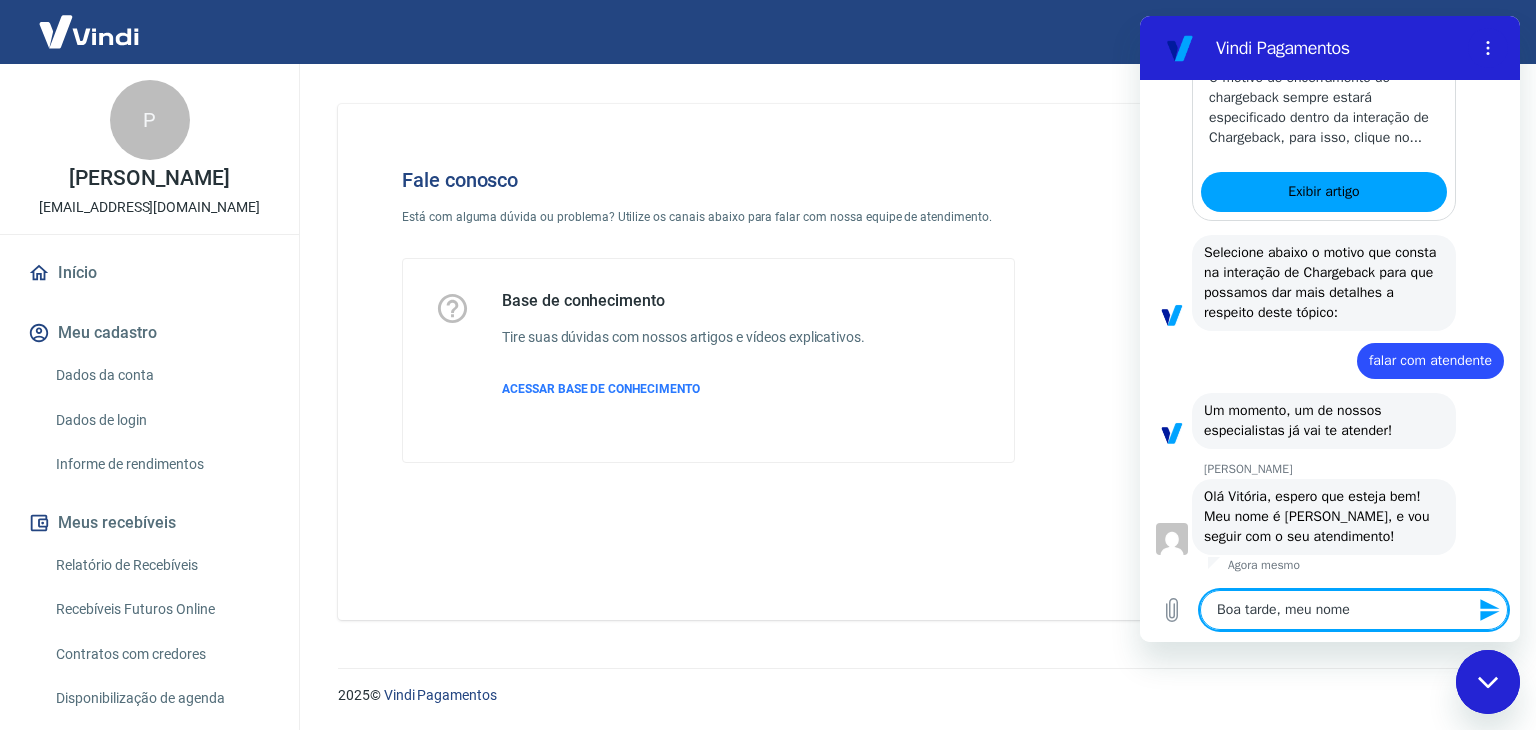 type on "Boa tarde, meu nome" 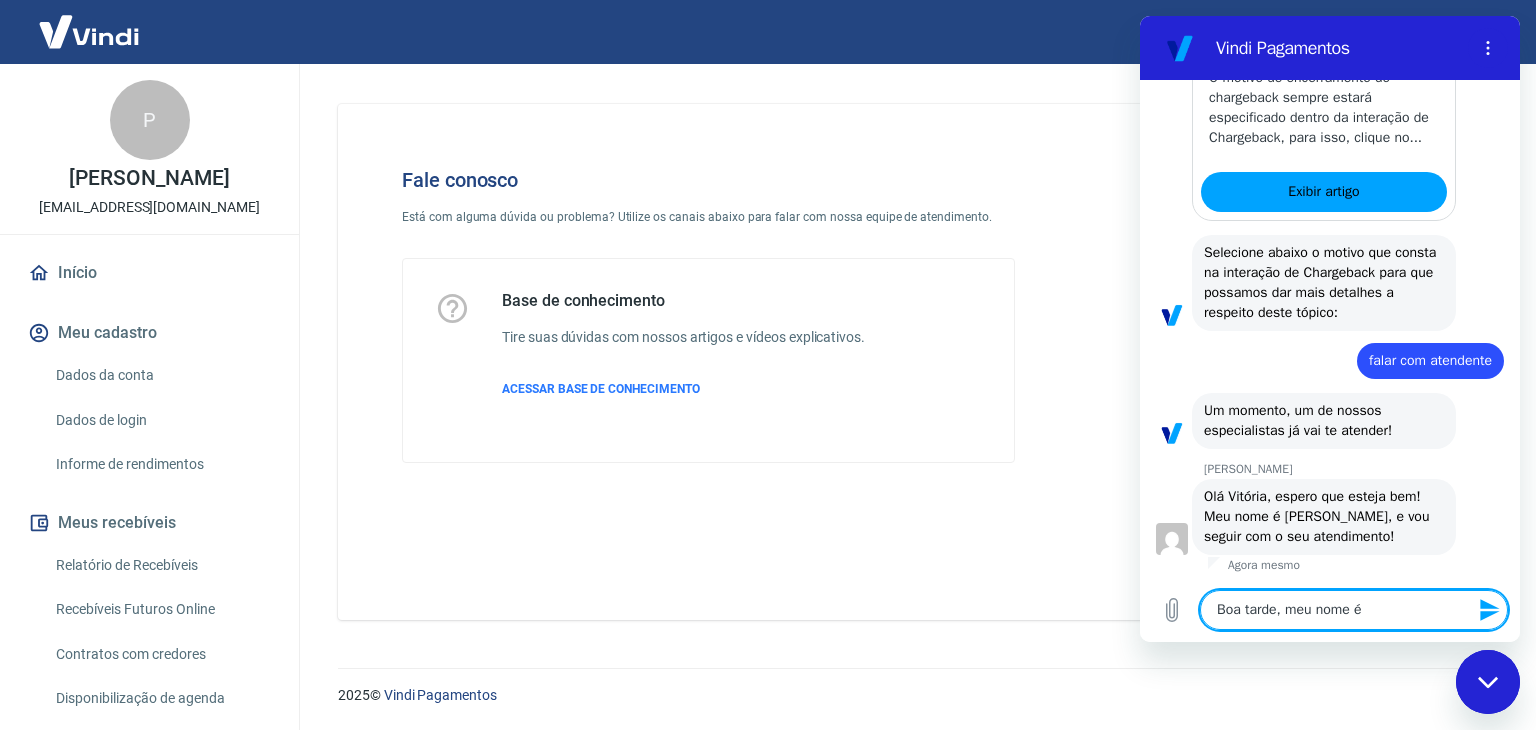 type on "Boa tarde, meu nome é" 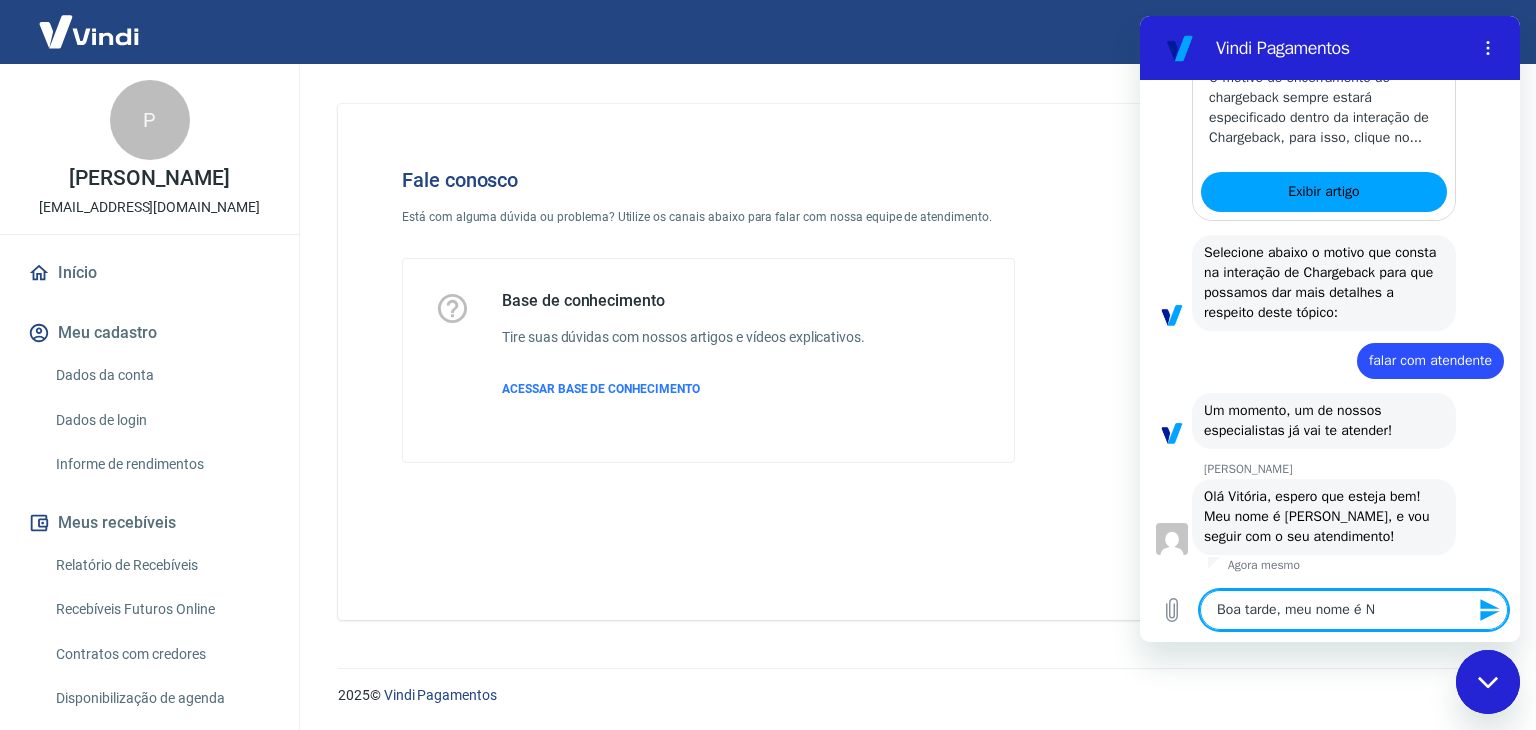 type on "Boa tarde, meu nome é Na" 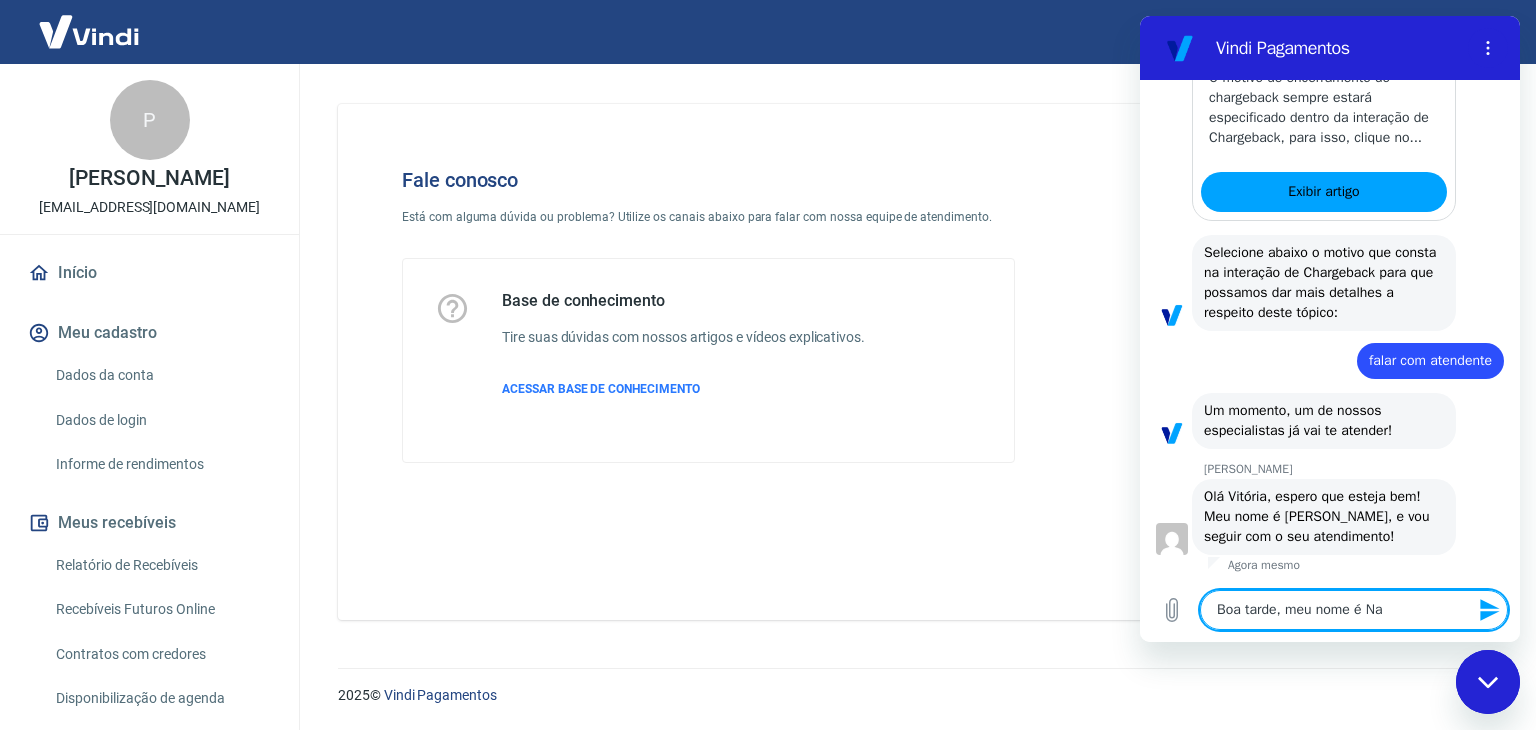 type on "Boa tarde, meu nome é [PERSON_NAME]" 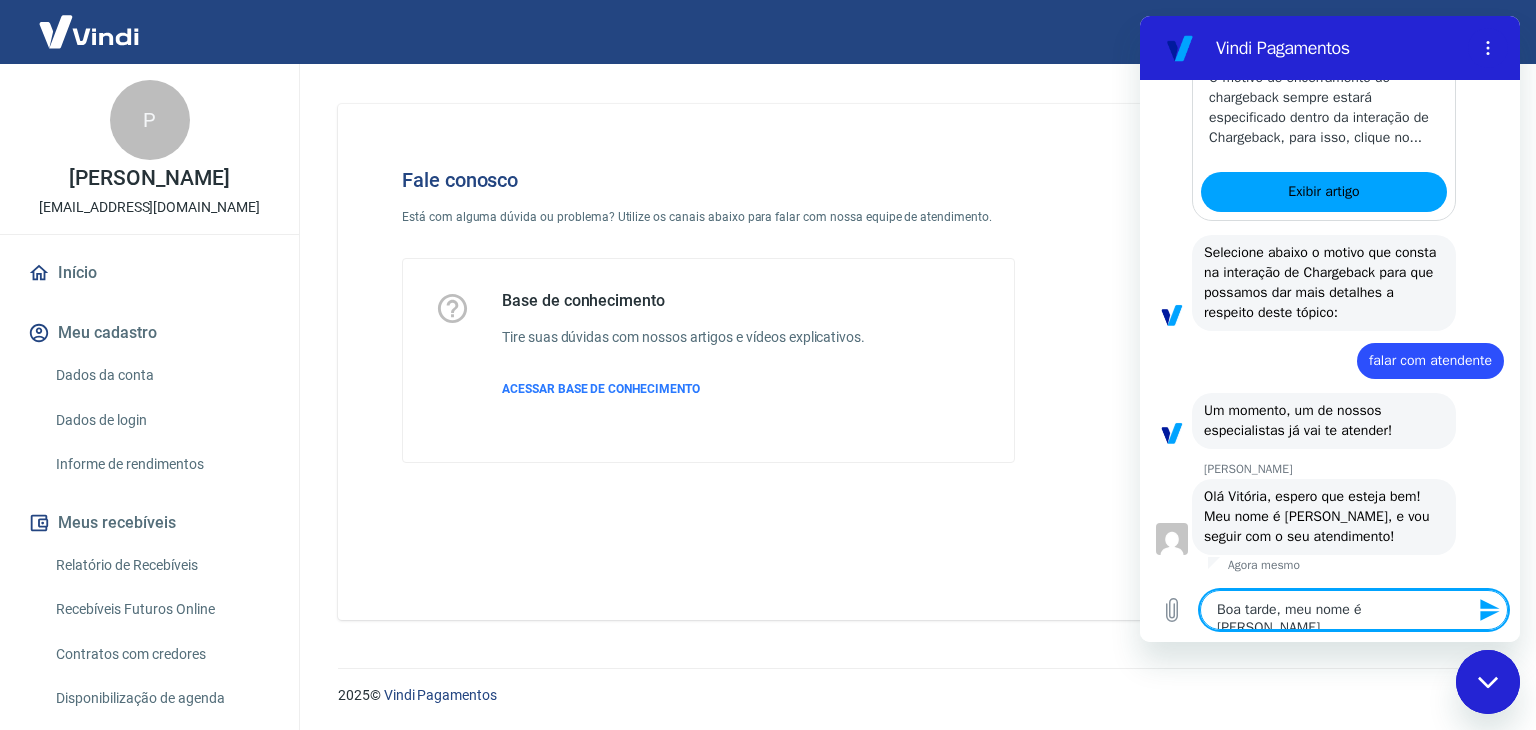 type on "Boa tarde, meu nome é [PERSON_NAME]" 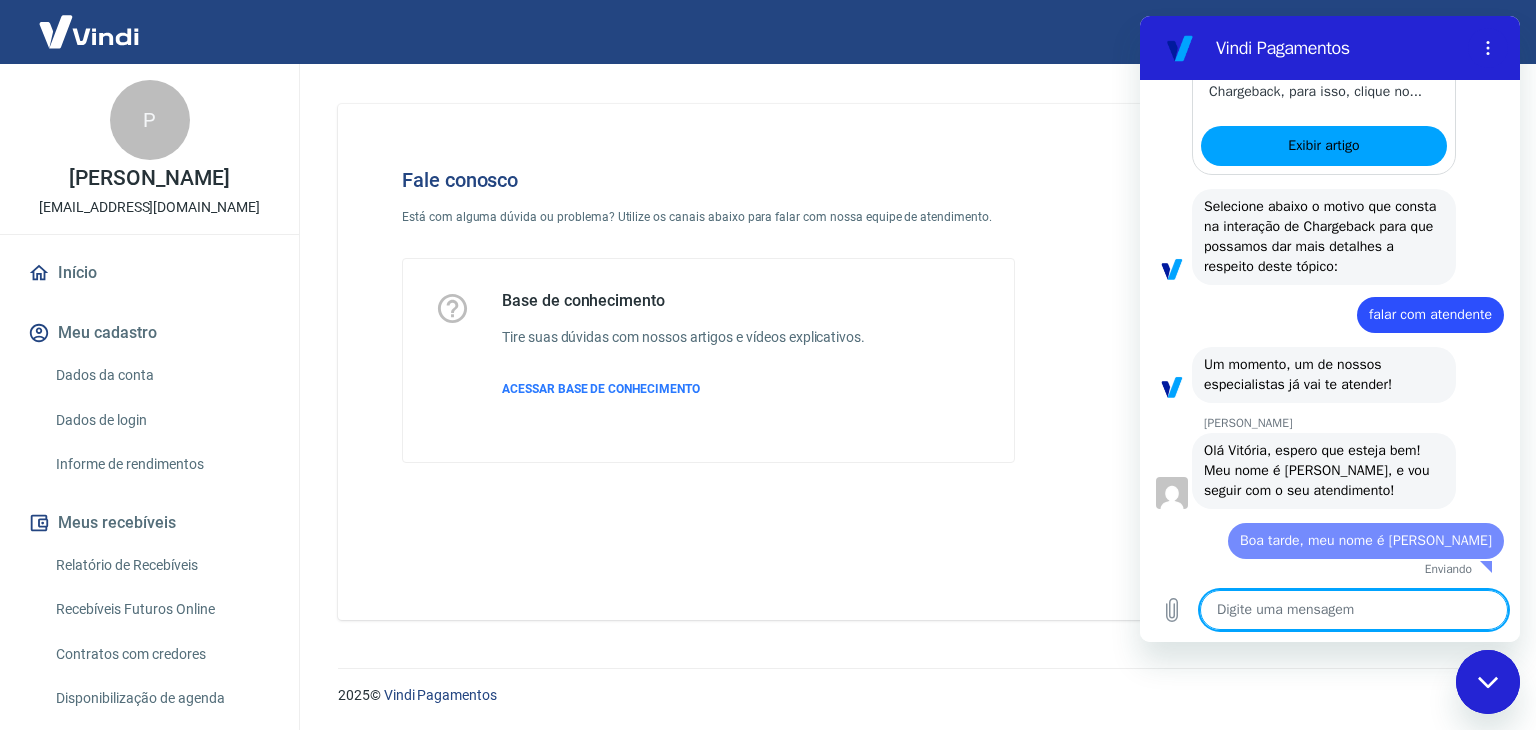 type on "x" 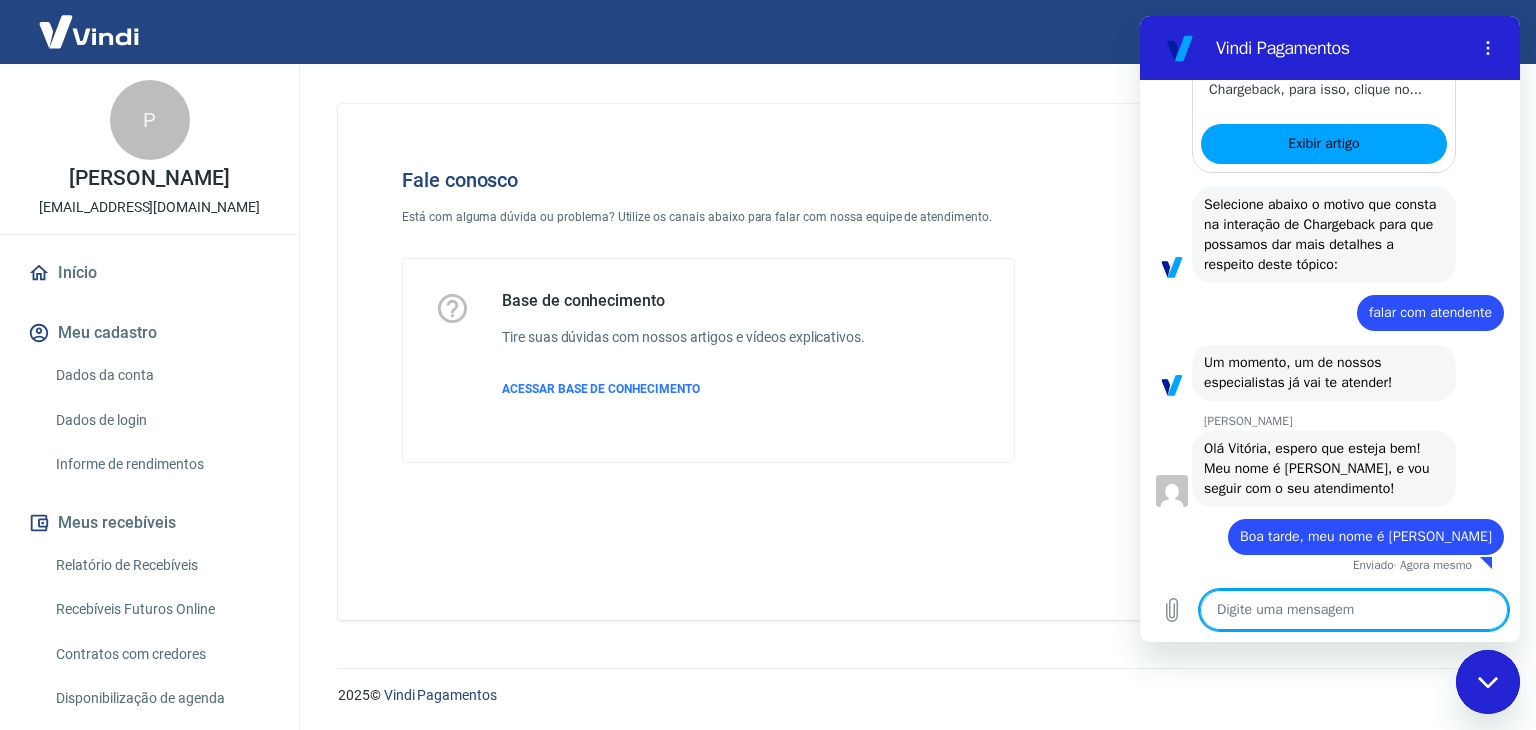 scroll, scrollTop: 1634, scrollLeft: 0, axis: vertical 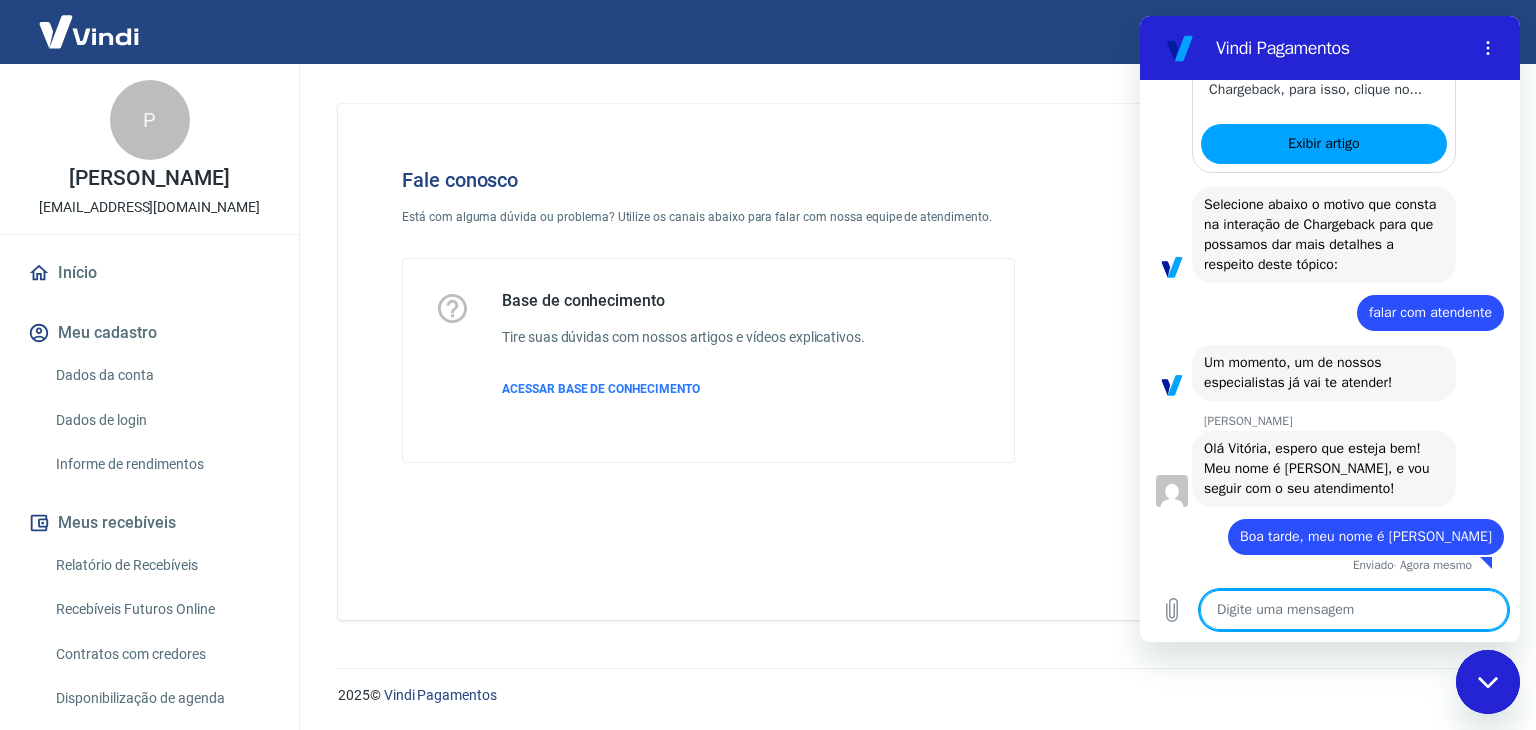 type on "p" 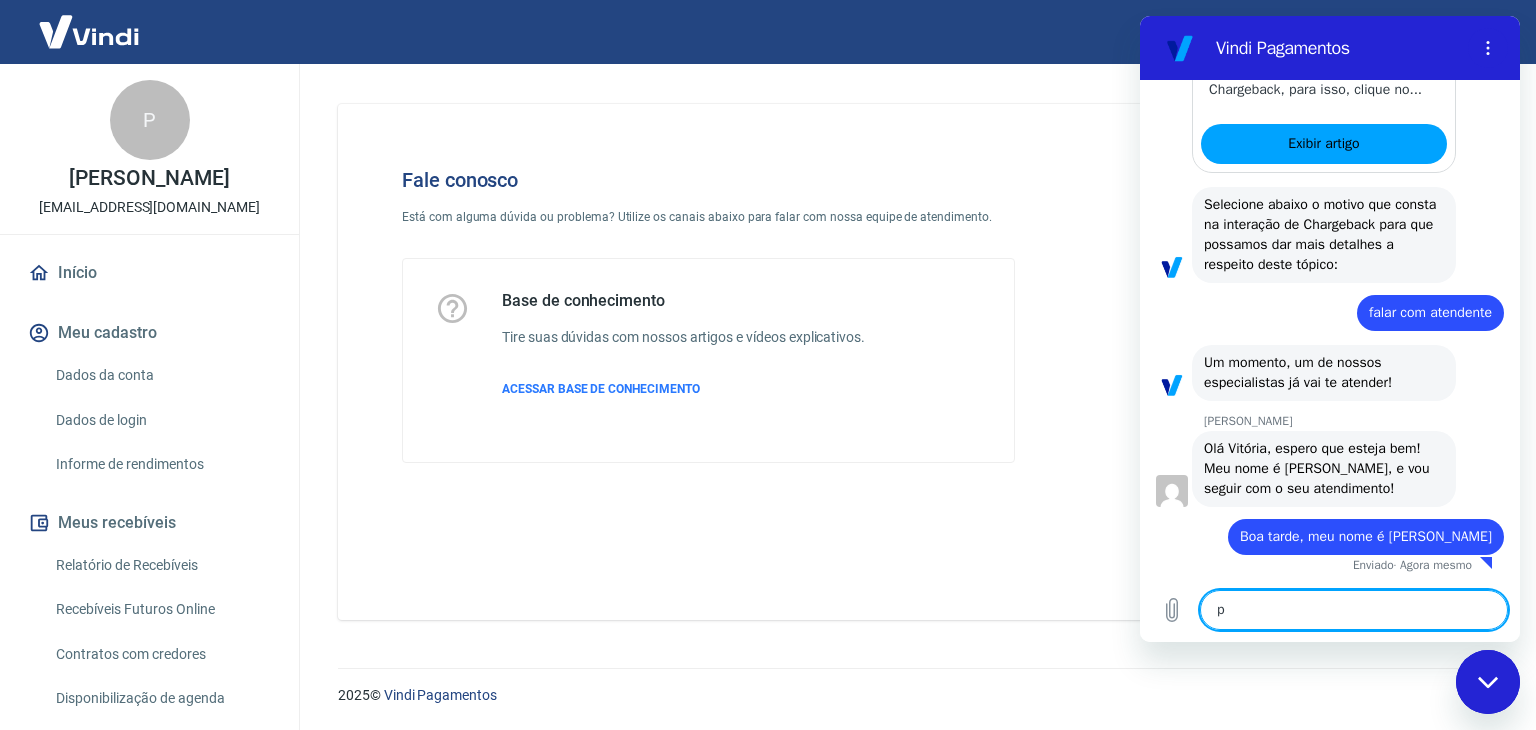 type on "pr" 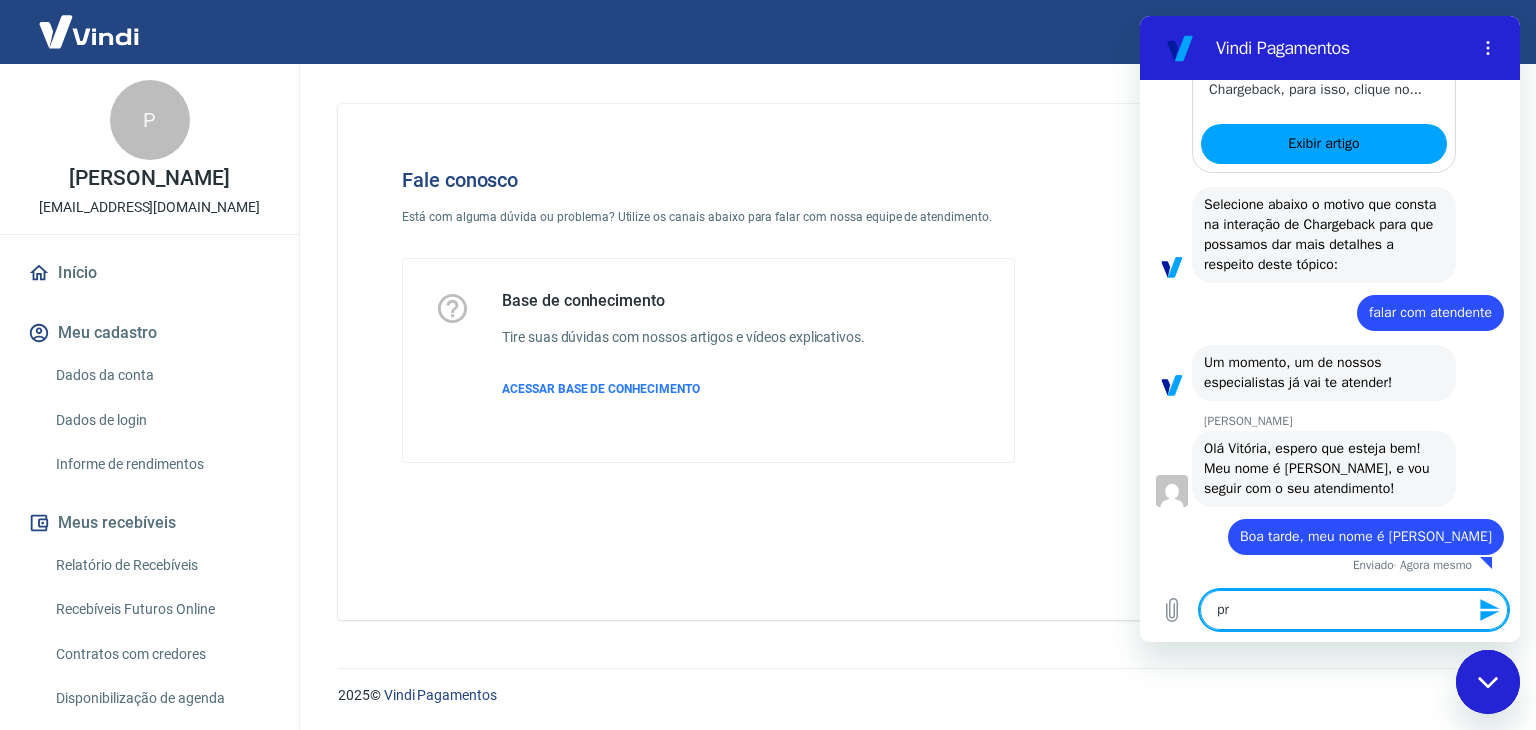 type on "pre" 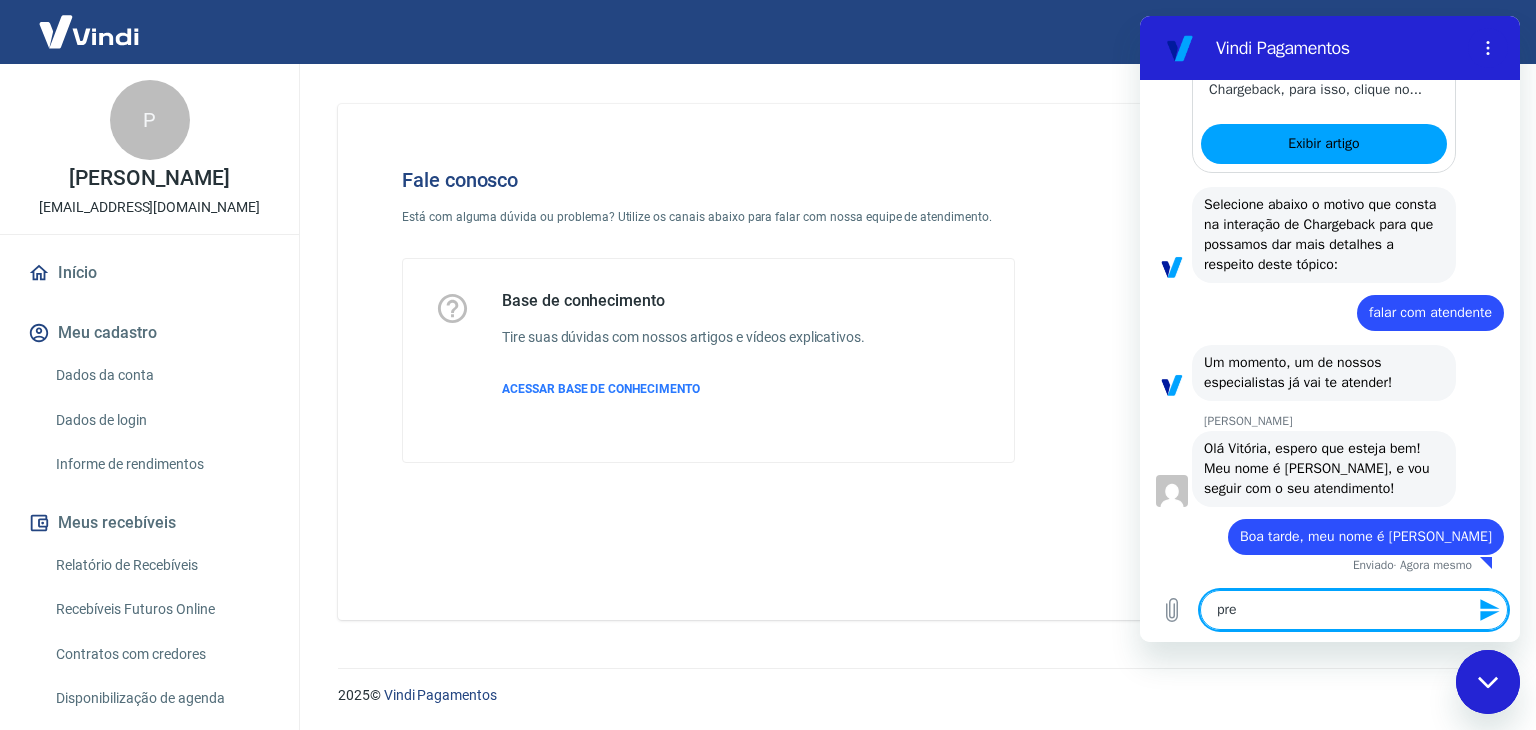 type on "prec" 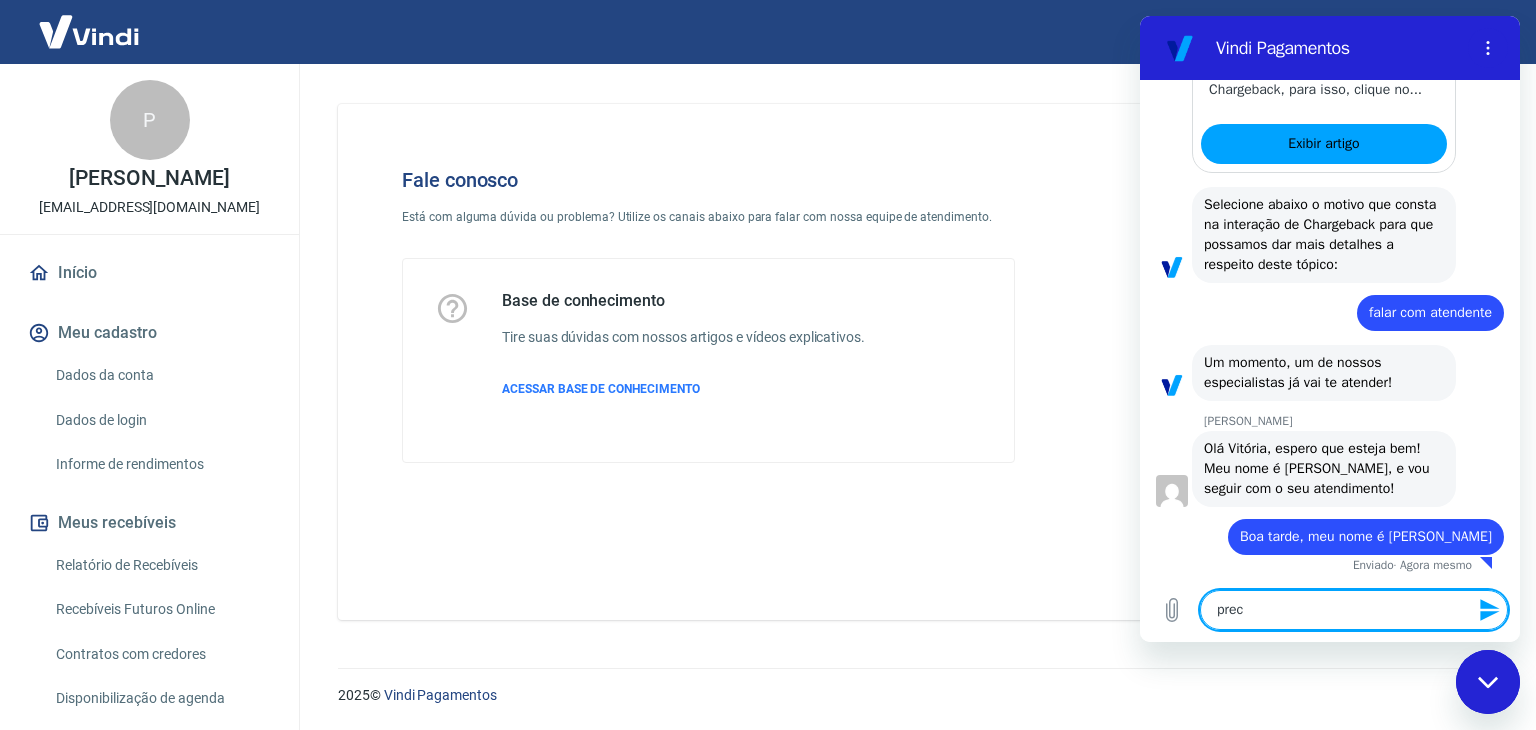 type on "preci" 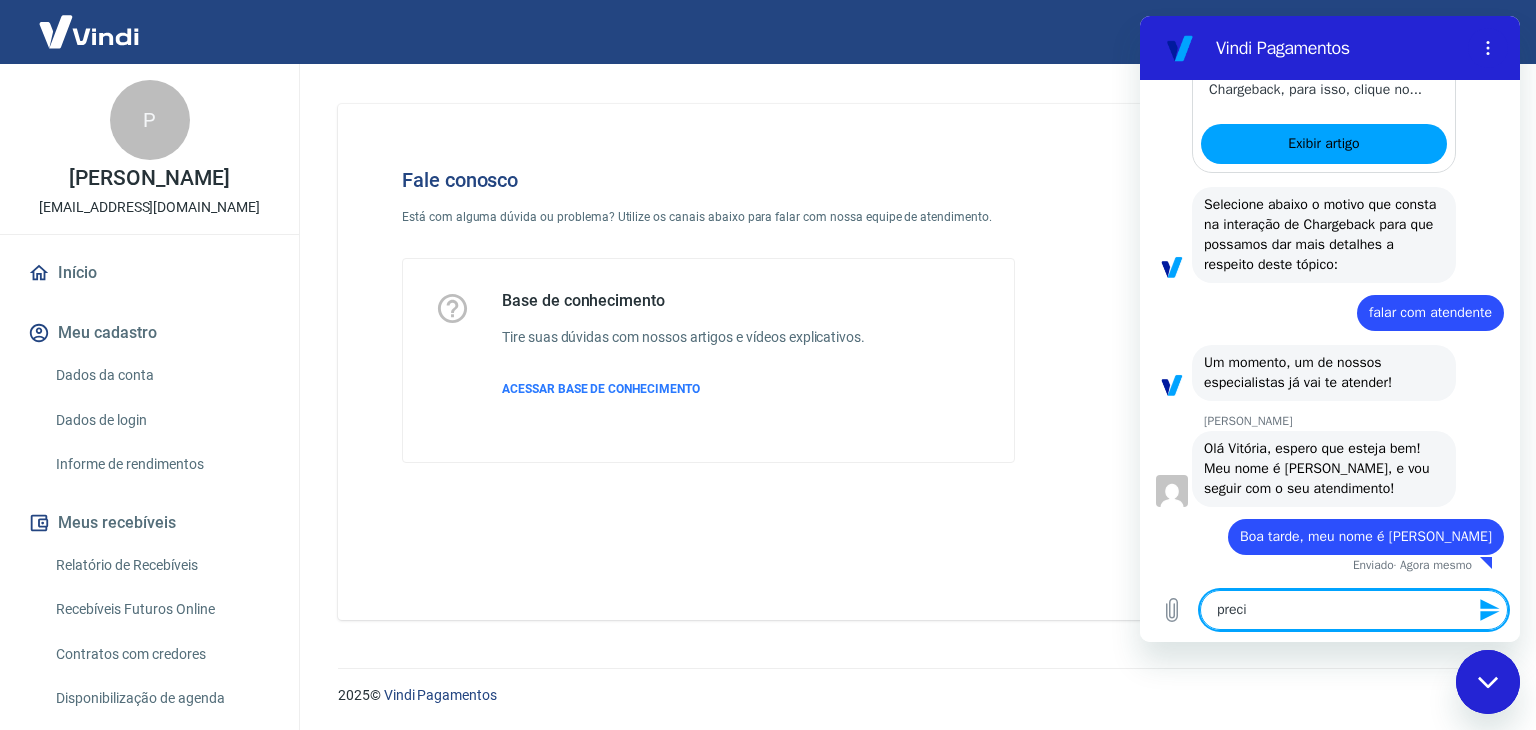 type on "precis" 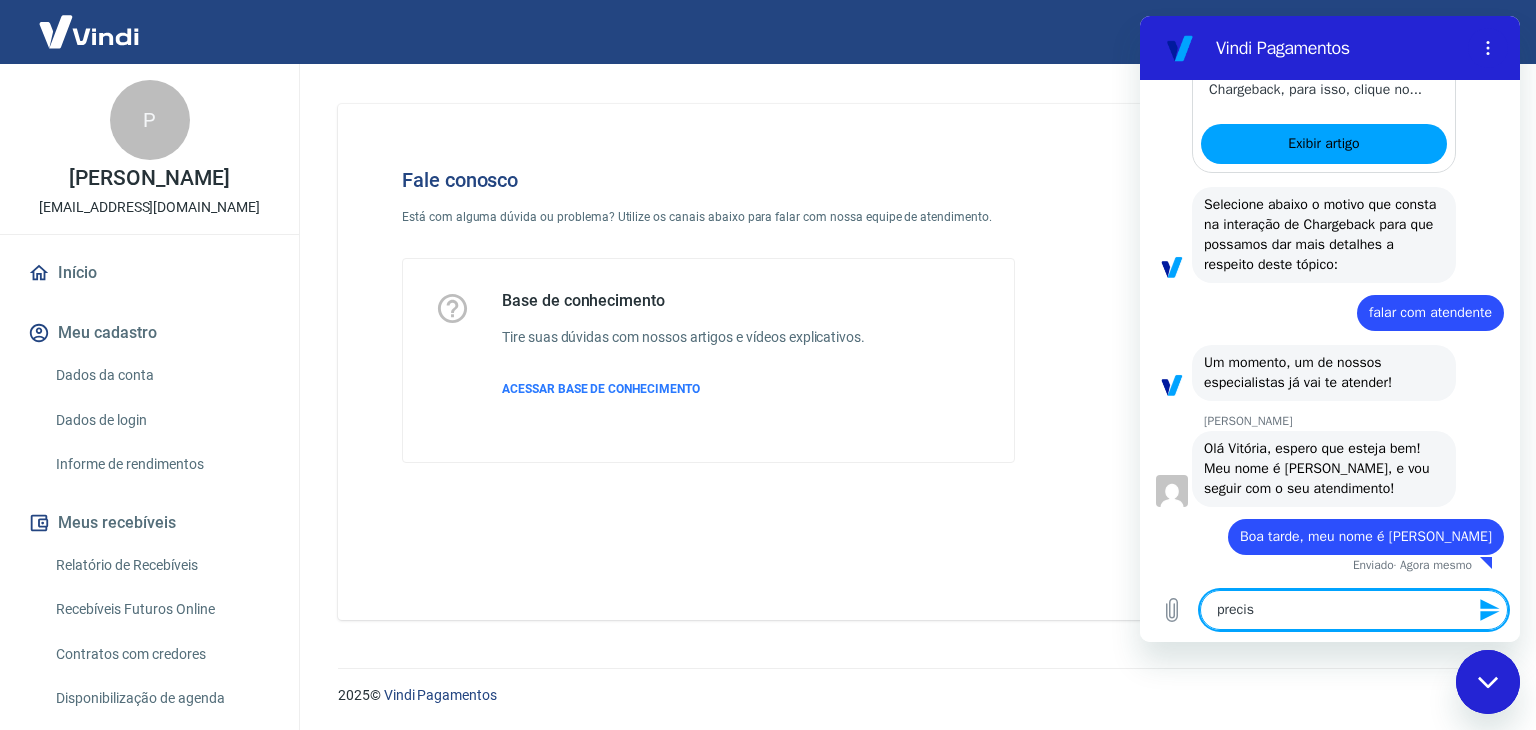 type on "x" 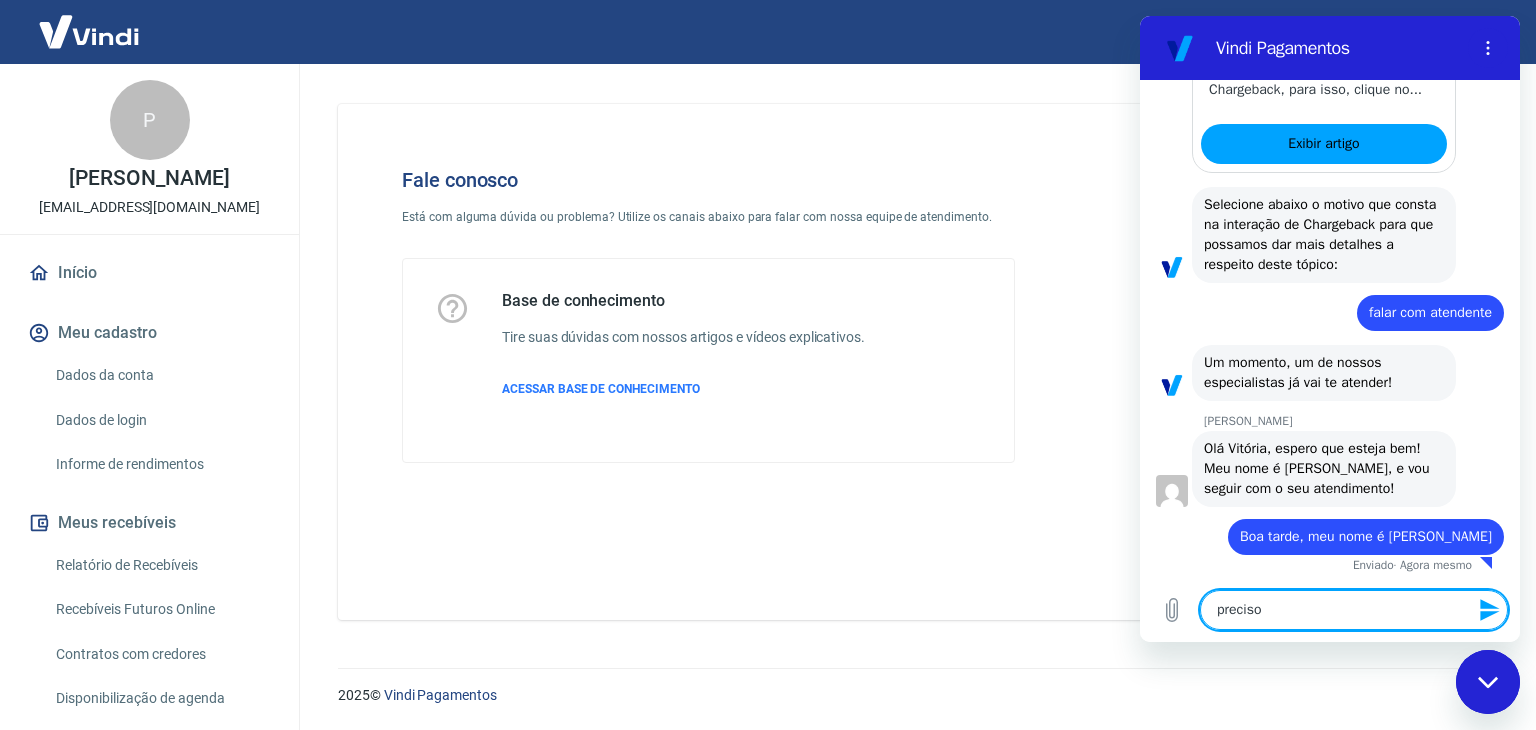 type on "preciso" 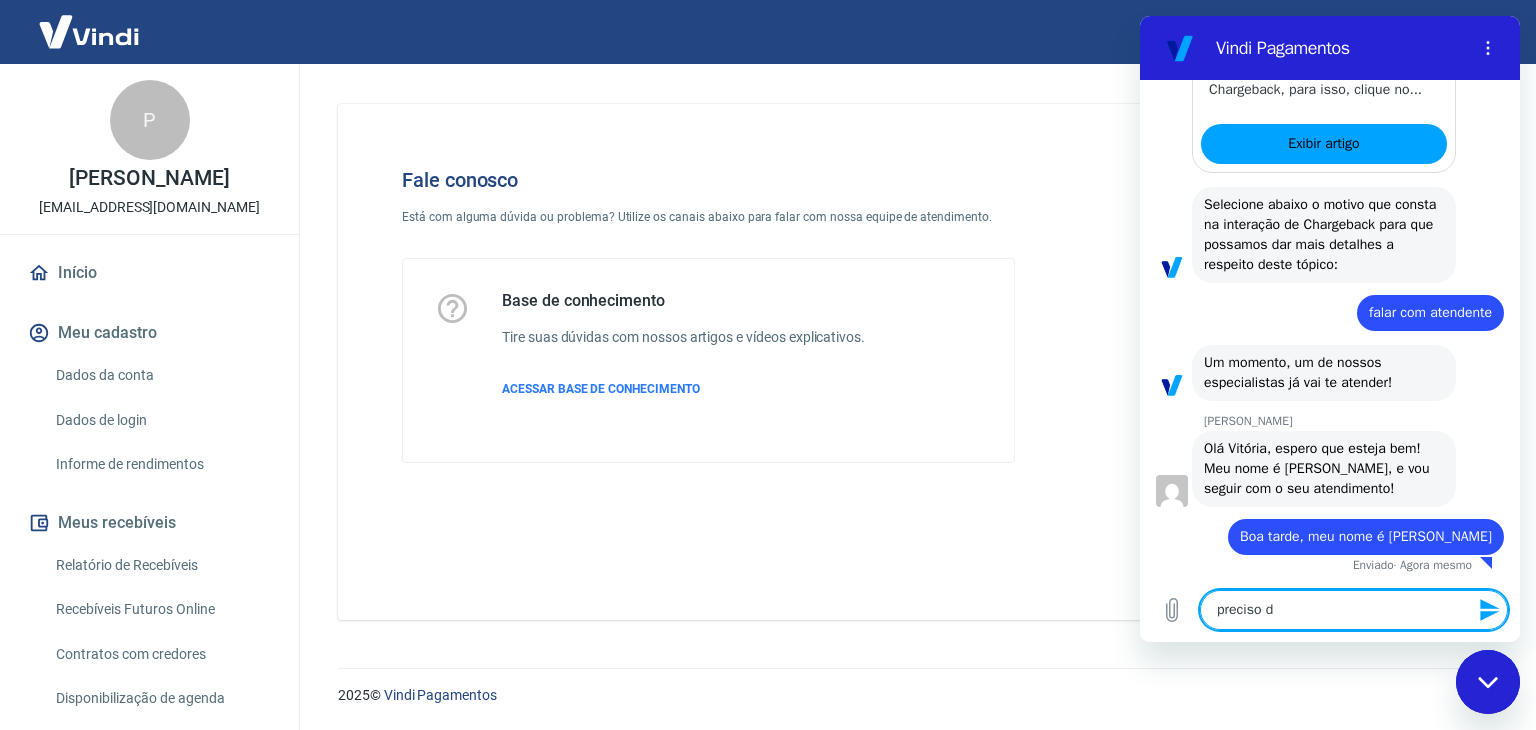 type on "preciso de" 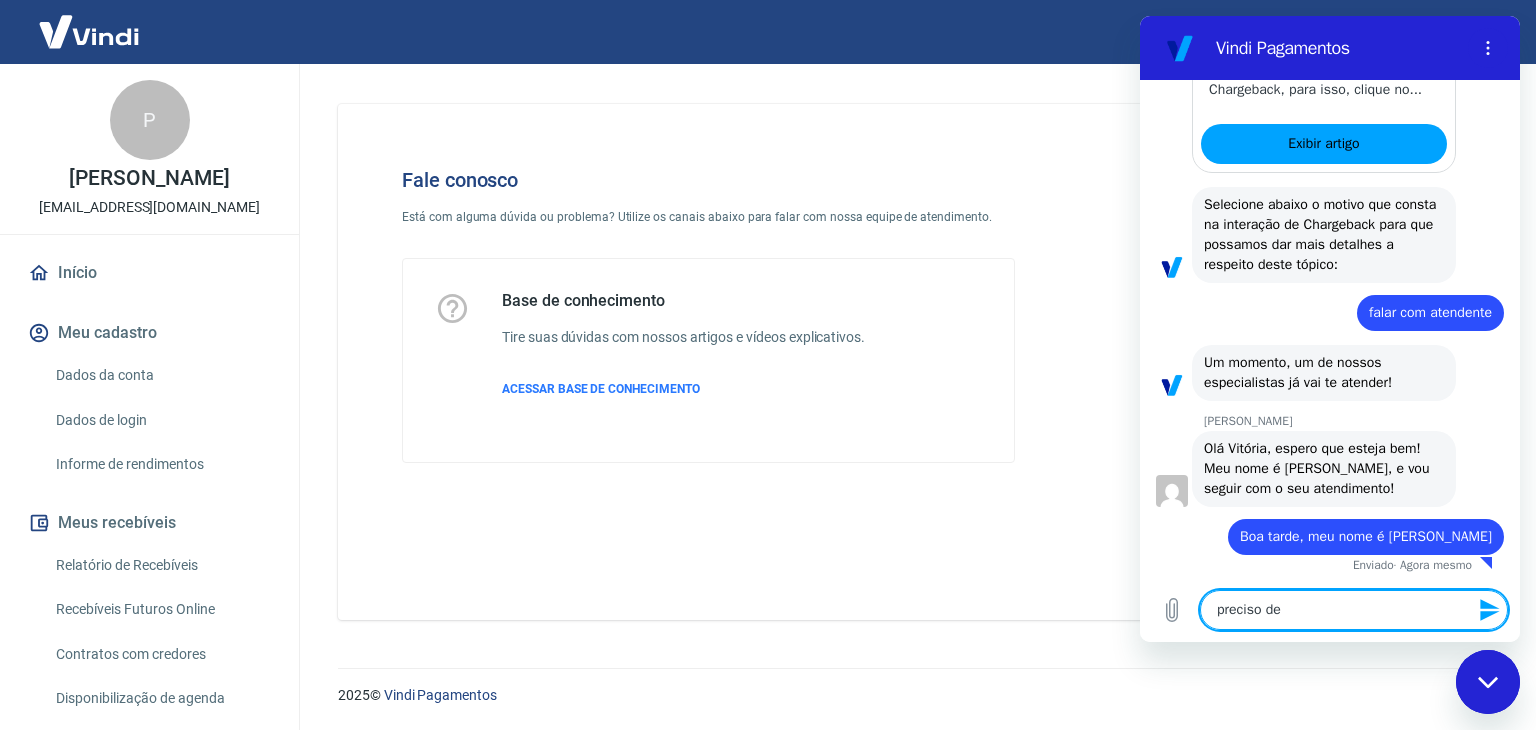 type on "preciso de" 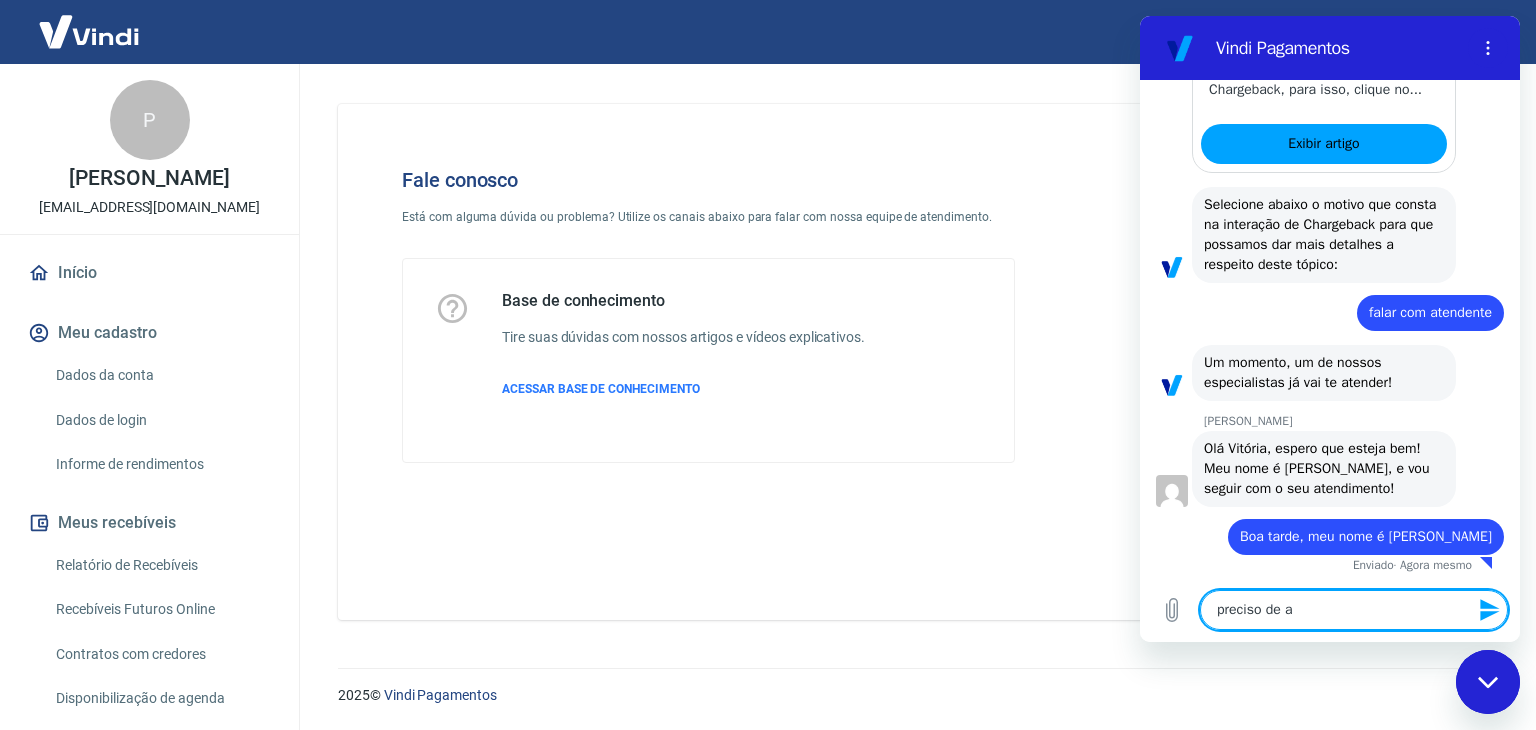 type on "preciso de aj" 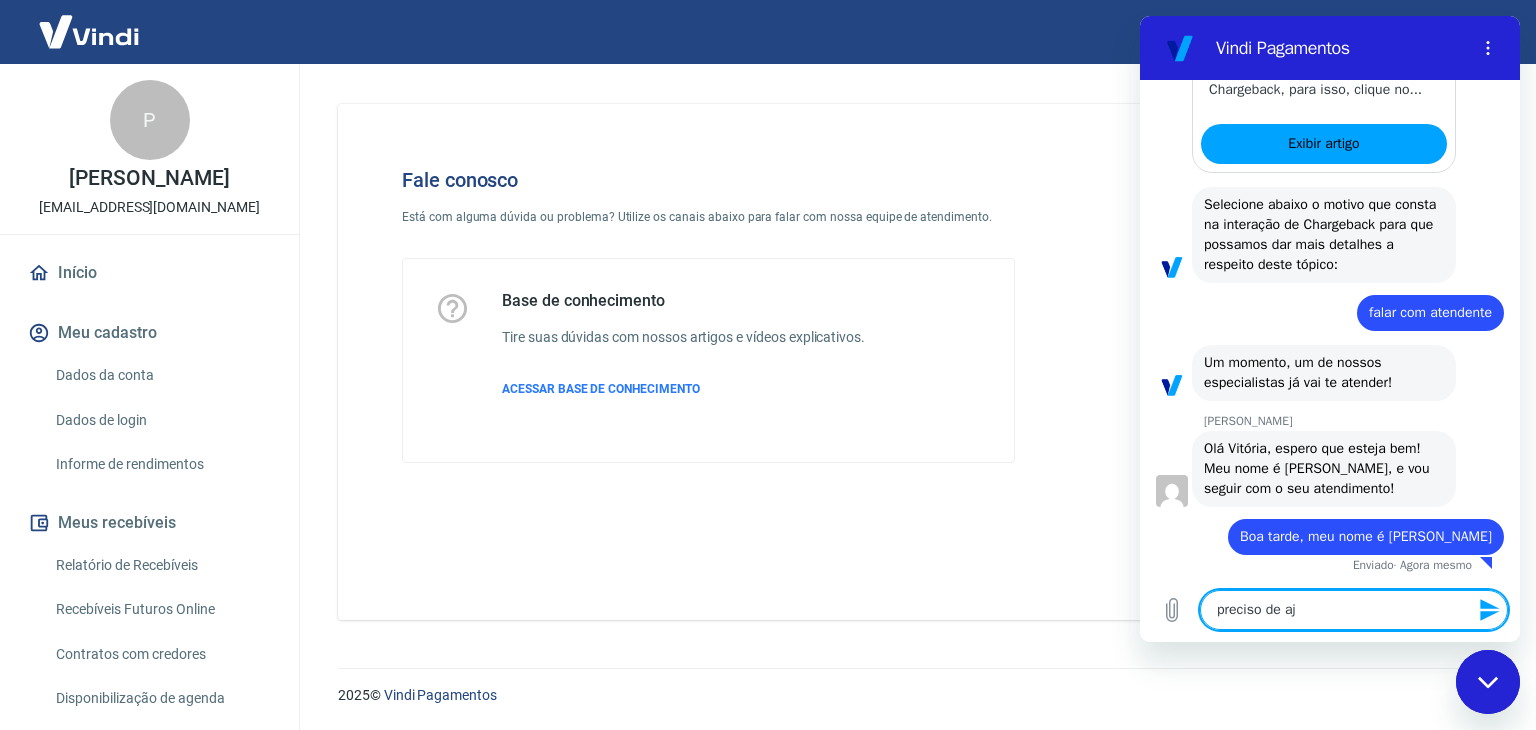 type on "preciso de aju" 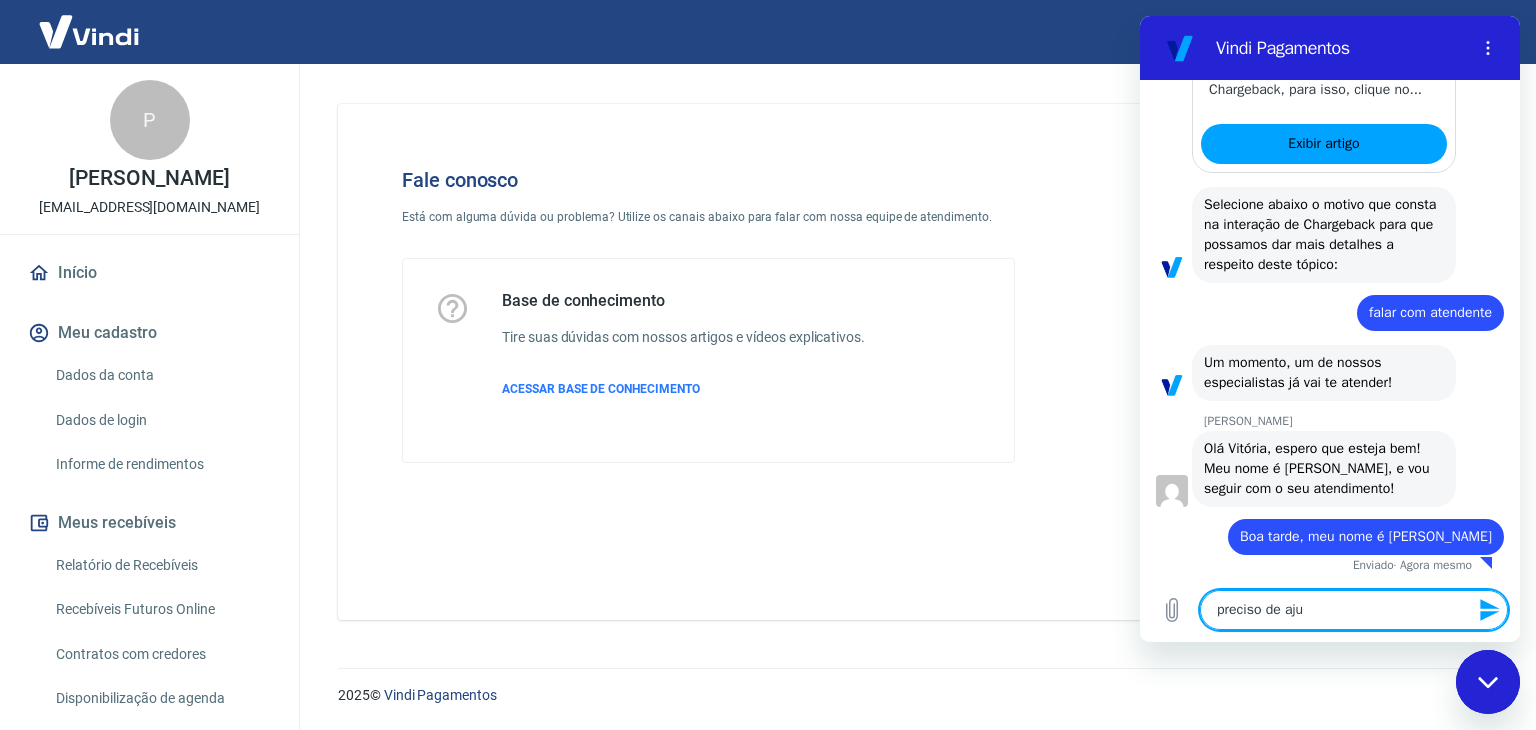type on "preciso de ajud" 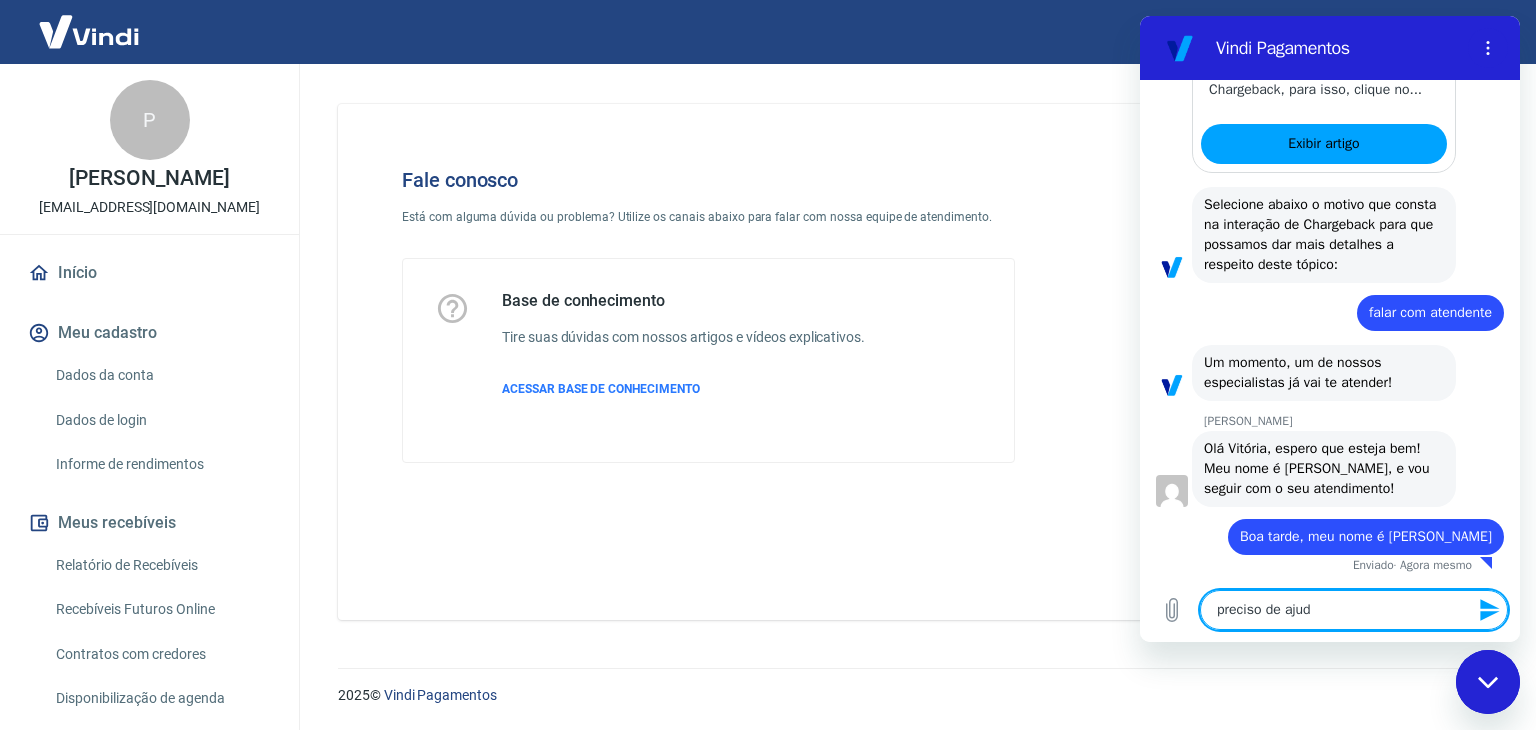 type on "preciso de ajuda" 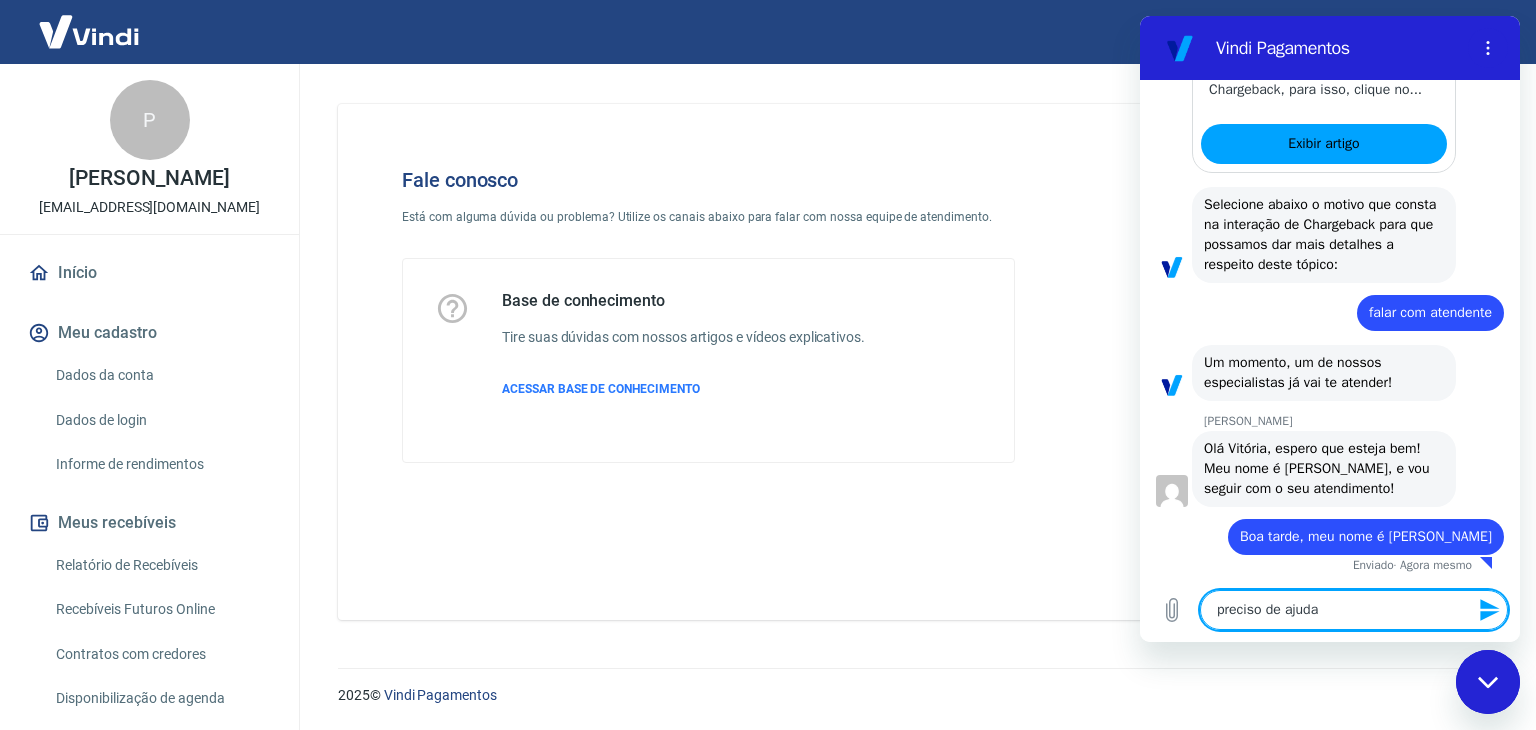 type on "preciso de ajuda" 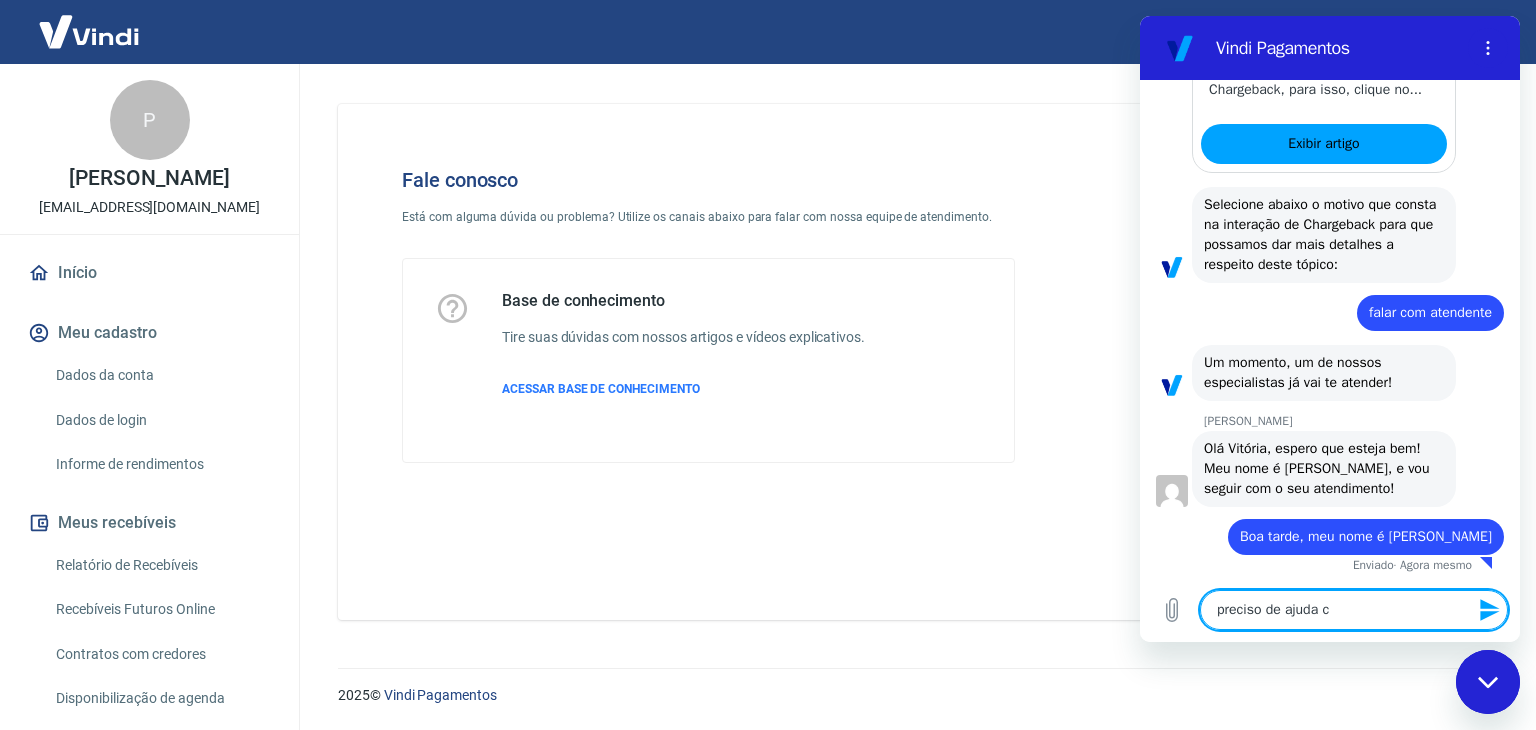 type on "preciso de ajuda co" 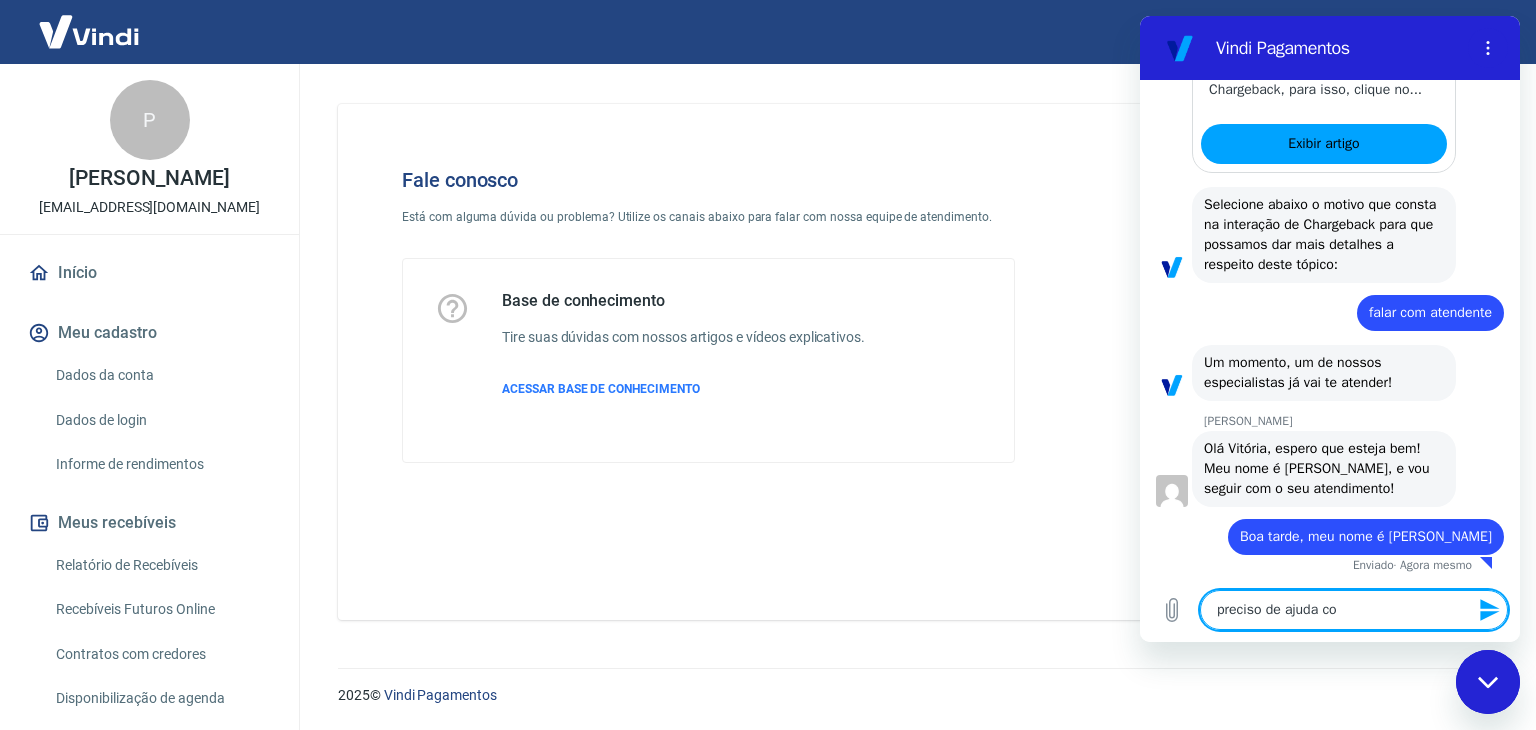 type on "preciso de ajuda com" 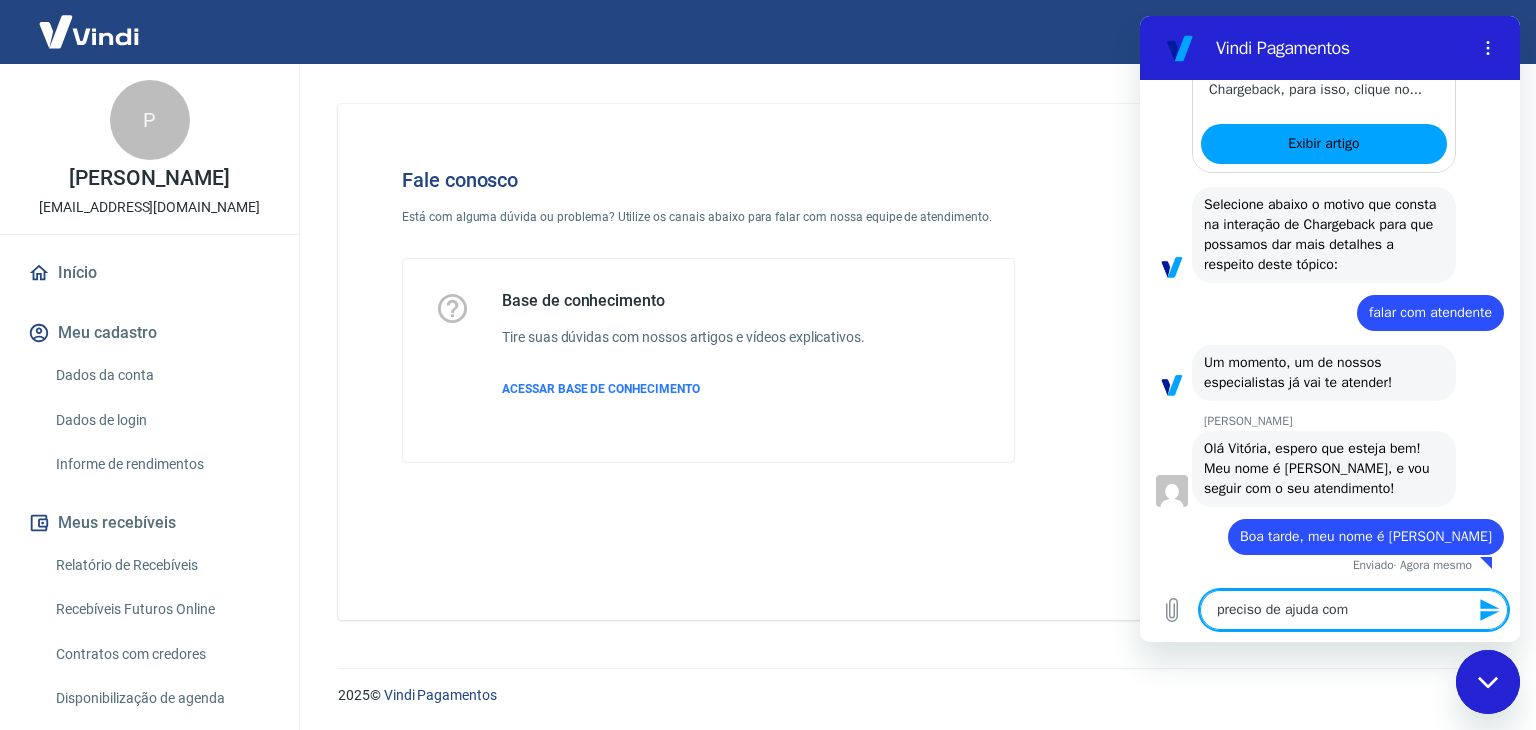 type on "x" 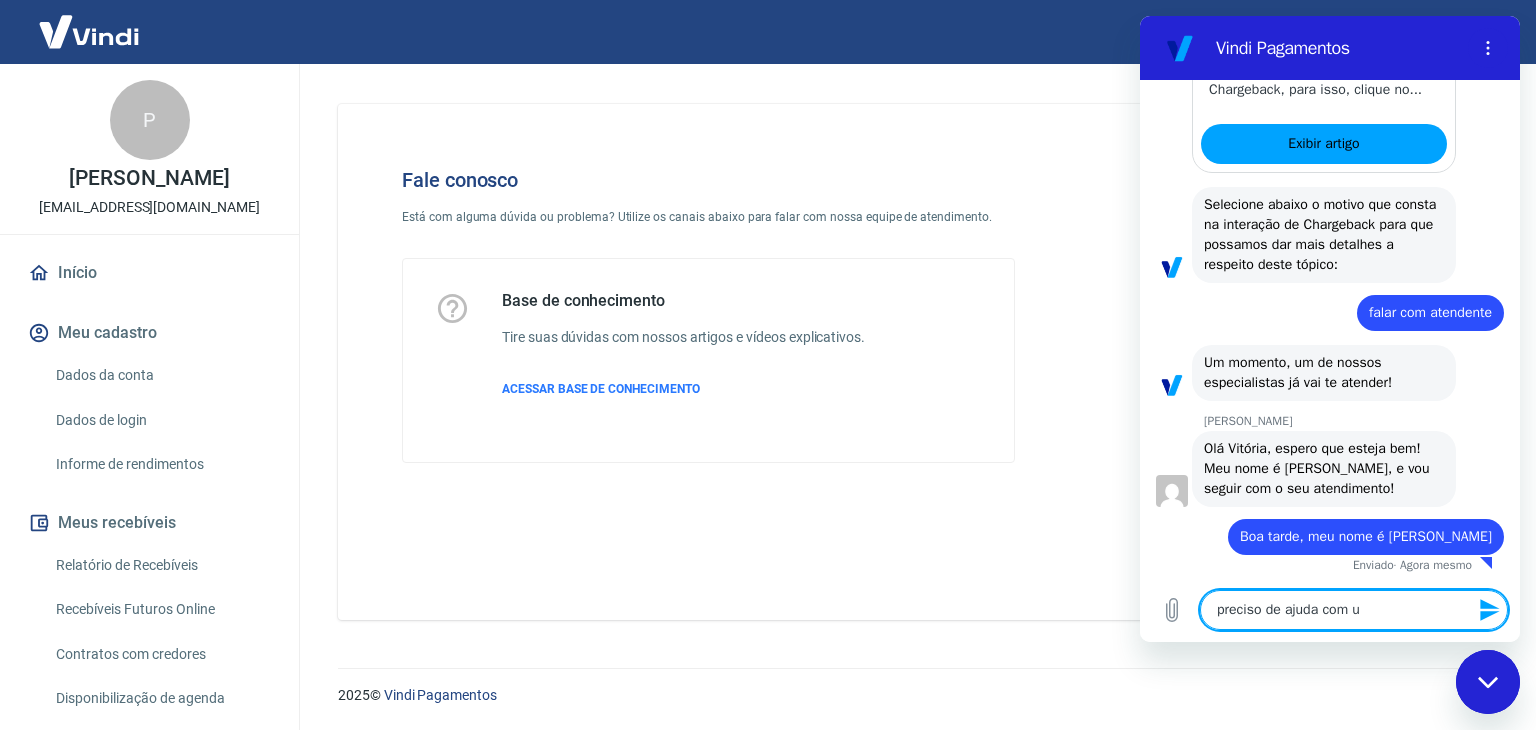 type on "preciso de ajuda com um" 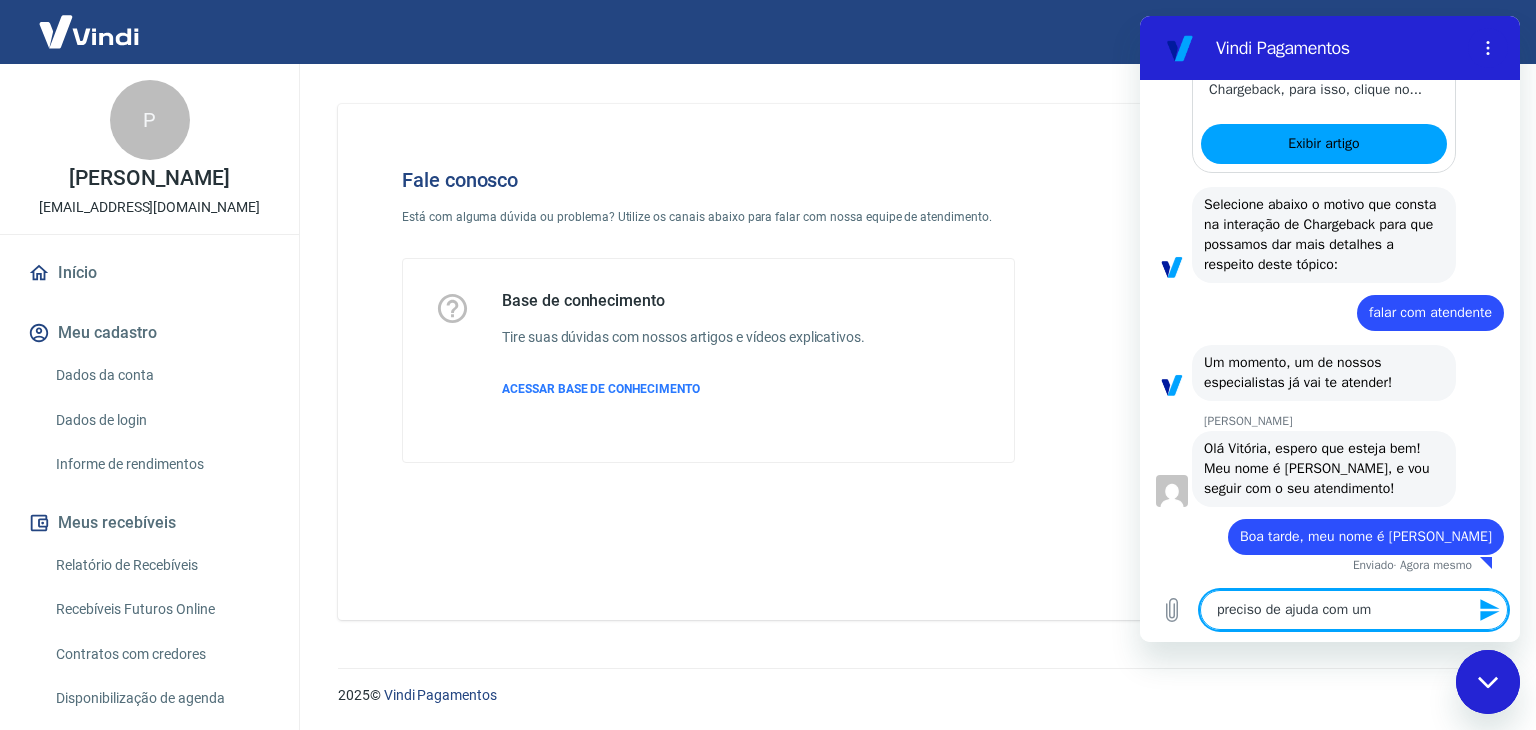 type on "preciso de ajuda com um" 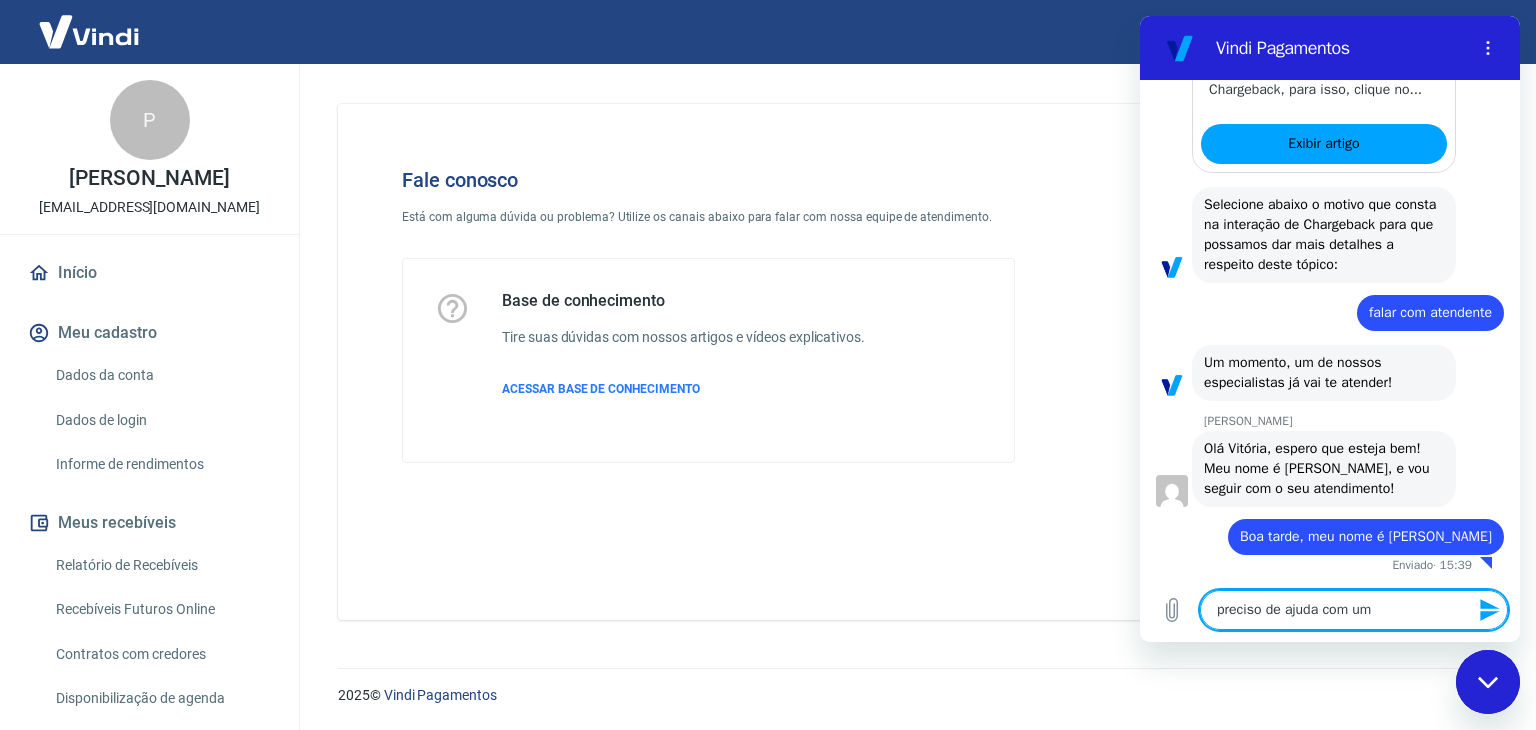 type on "preciso de ajuda com um c" 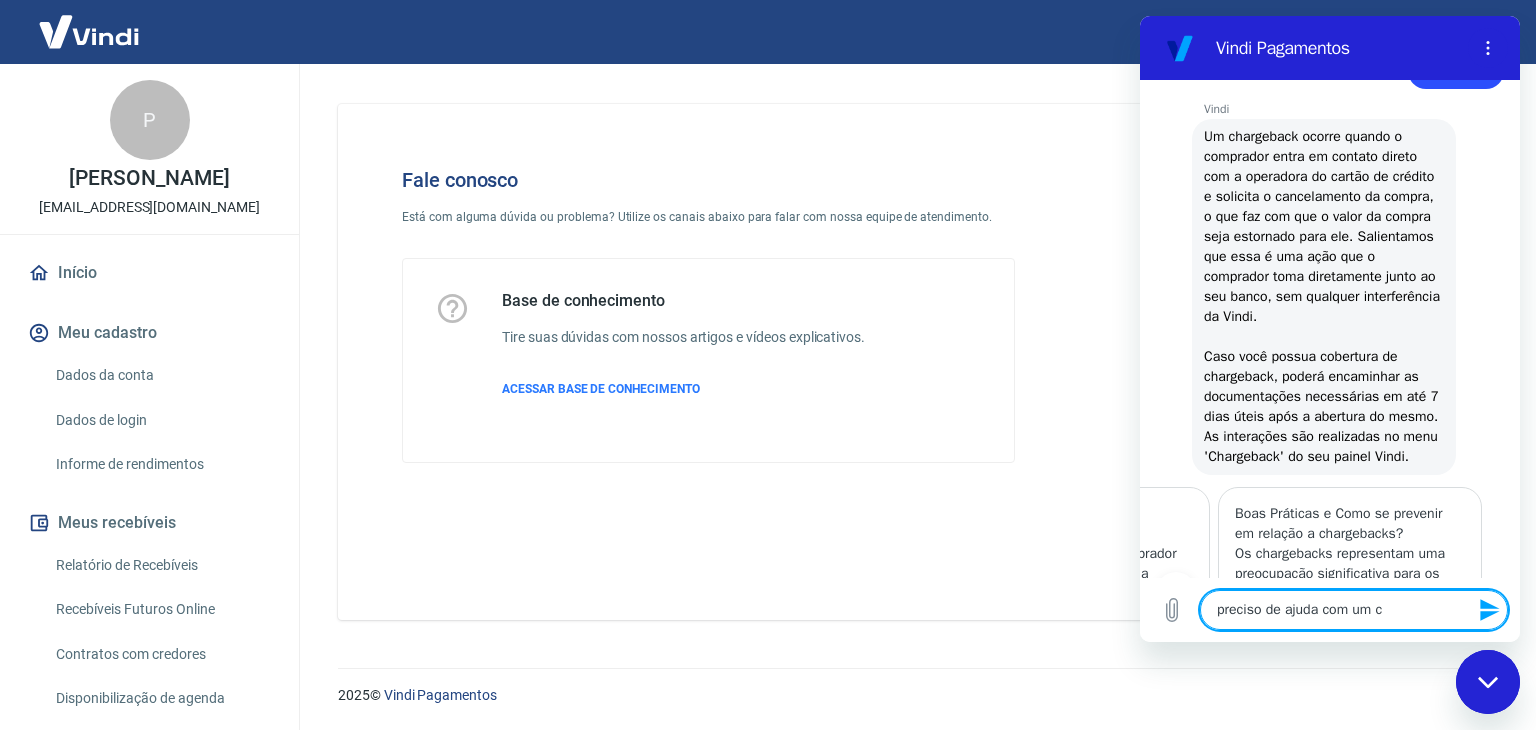 scroll, scrollTop: 0, scrollLeft: 0, axis: both 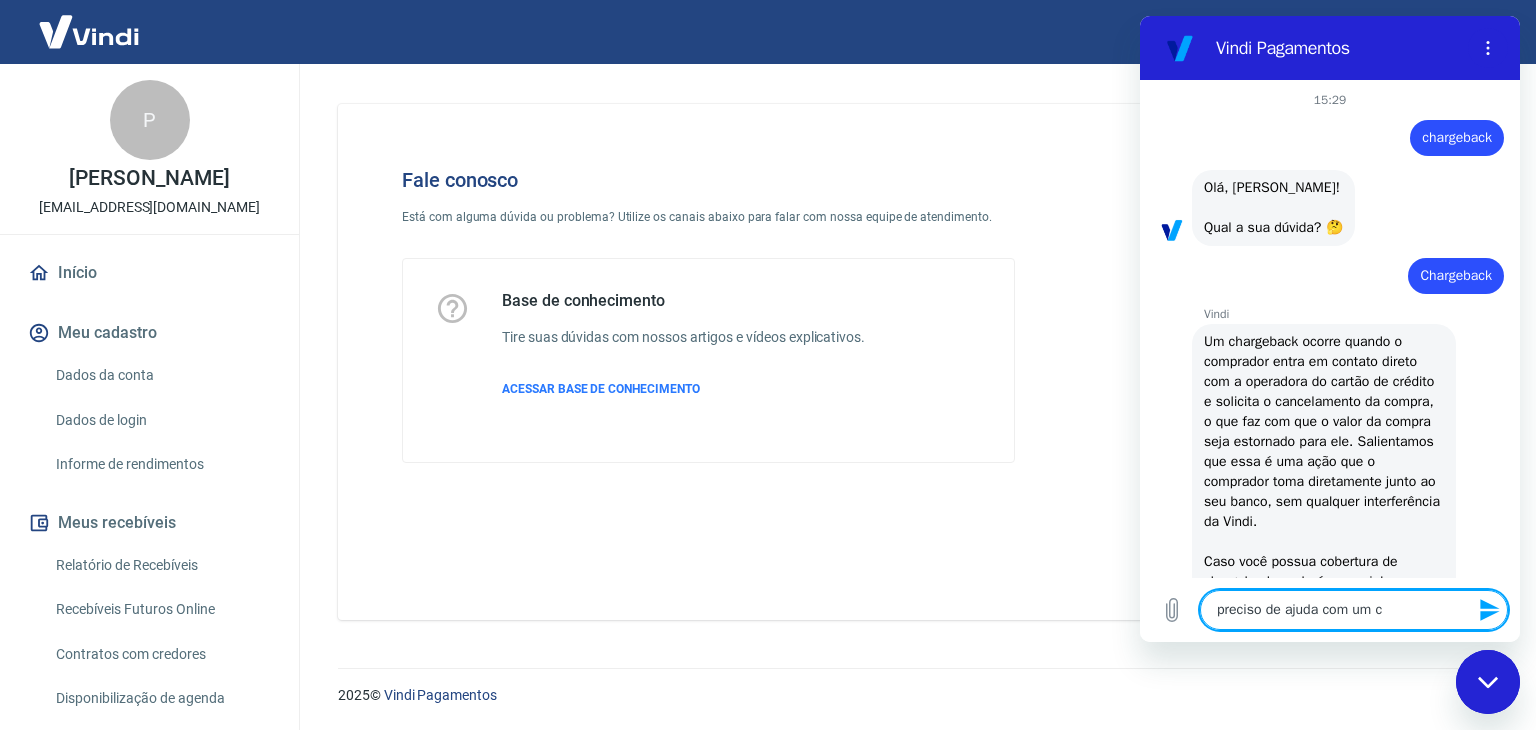 type on "preciso de ajuda com um ch" 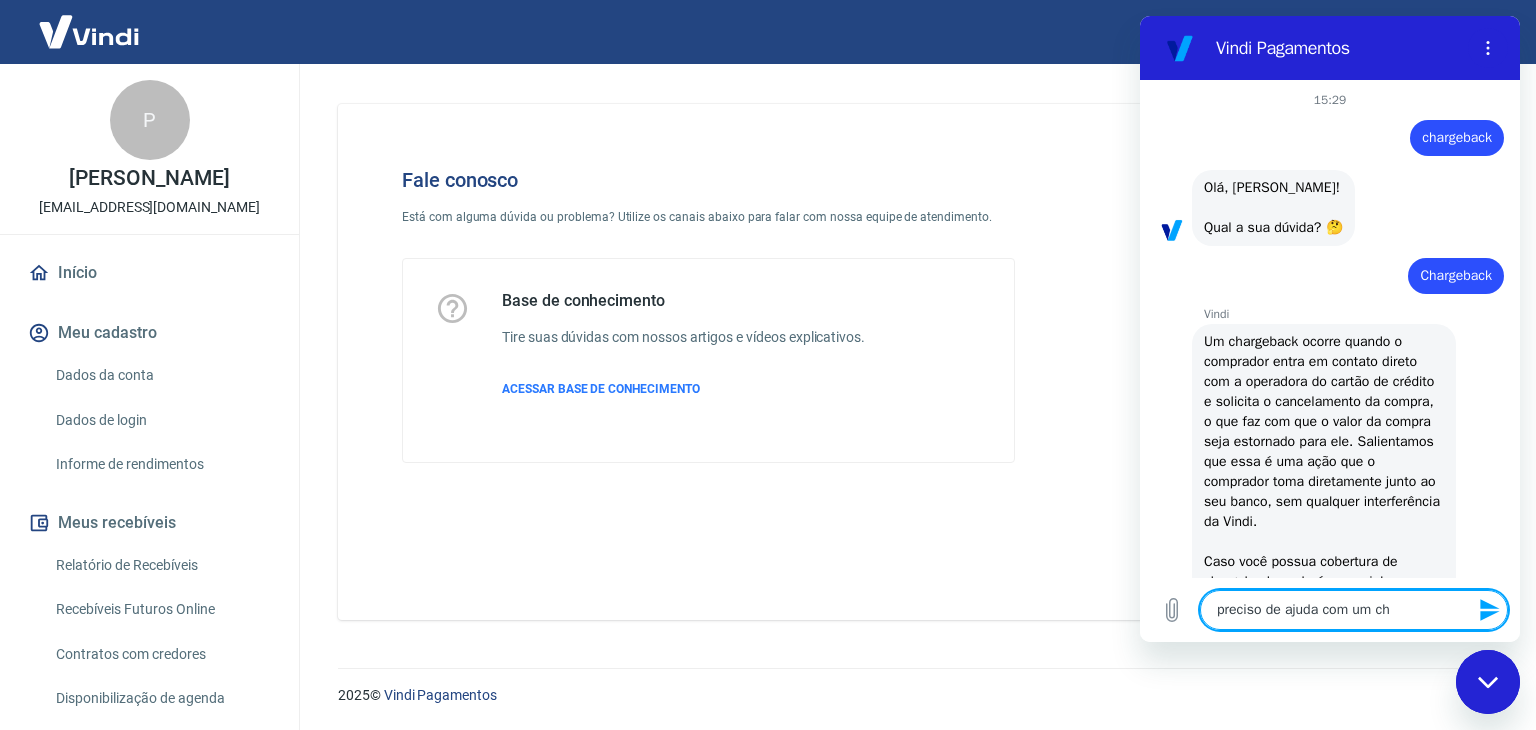 type on "preciso de ajuda com um cha" 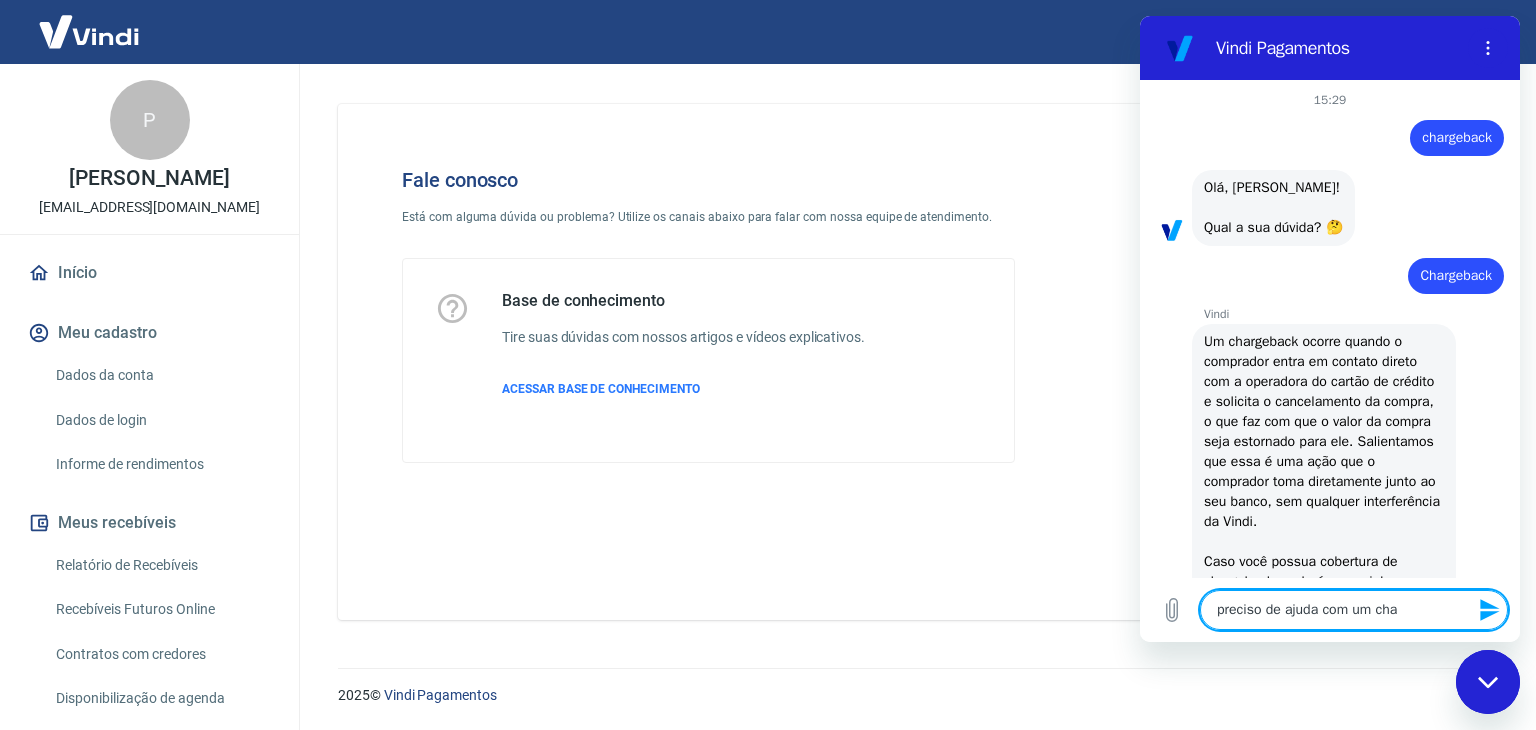 type on "preciso de ajuda com um char" 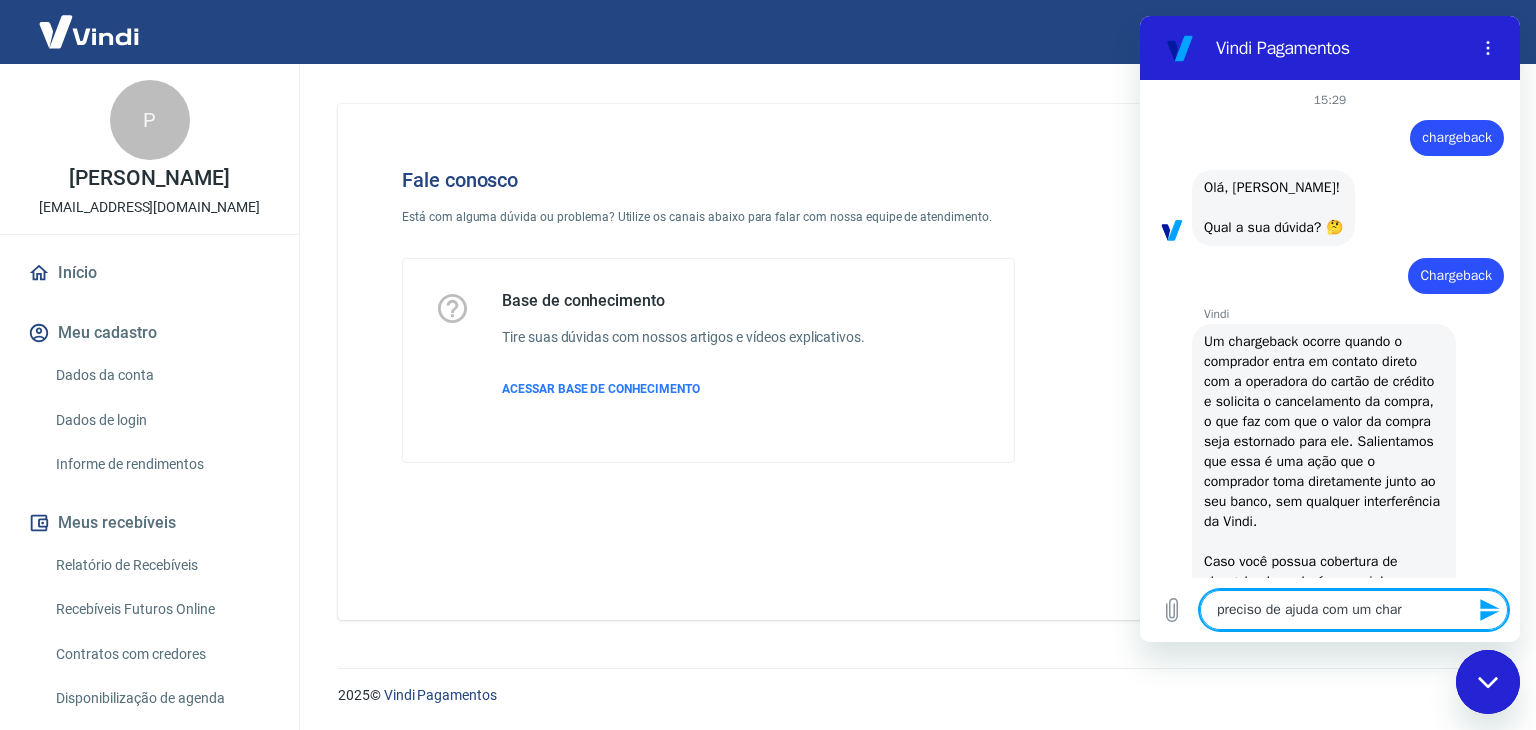 type on "preciso de ajuda com um charg" 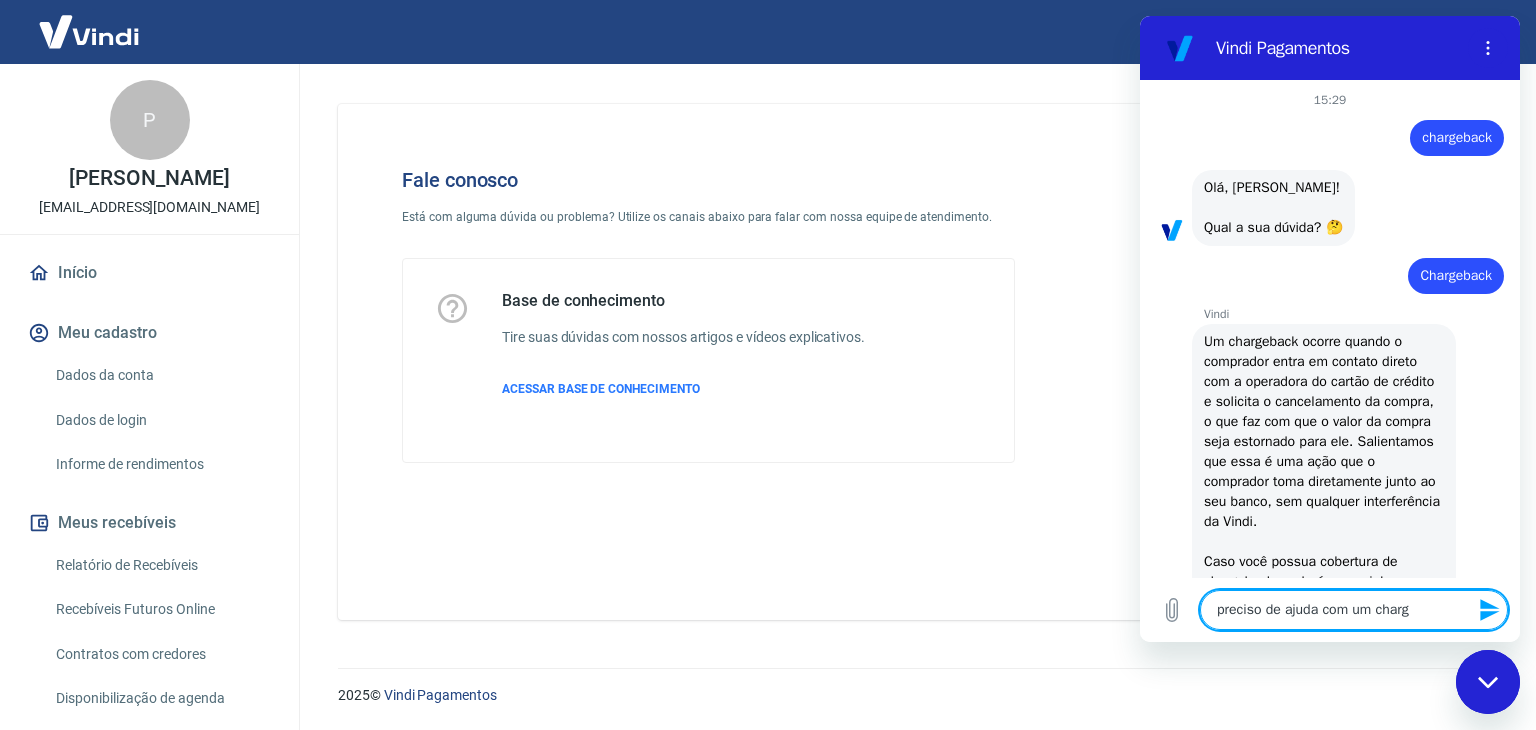 type on "preciso de ajuda com um charge" 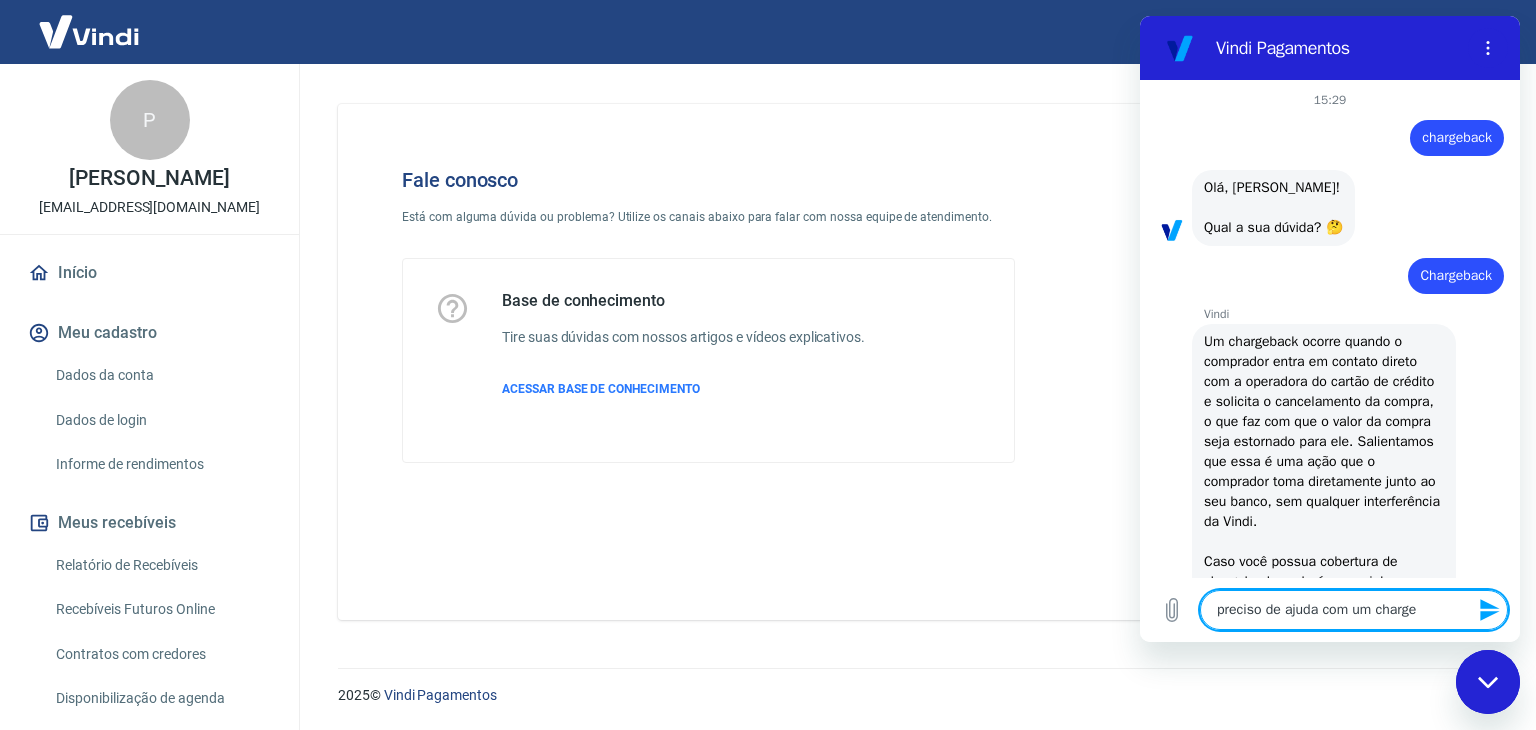 type on "preciso de ajuda com um chargeb" 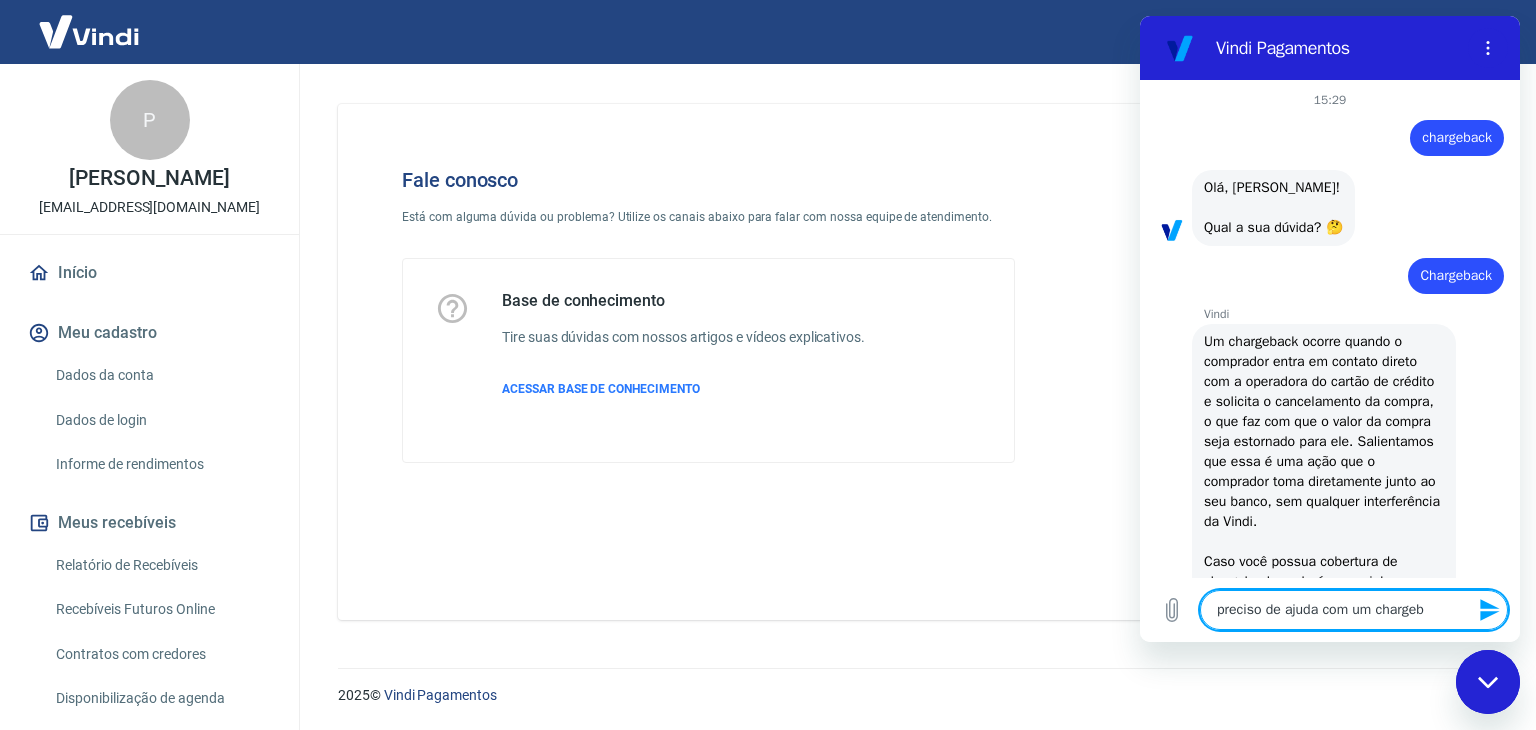 type on "preciso de ajuda com um chargeba" 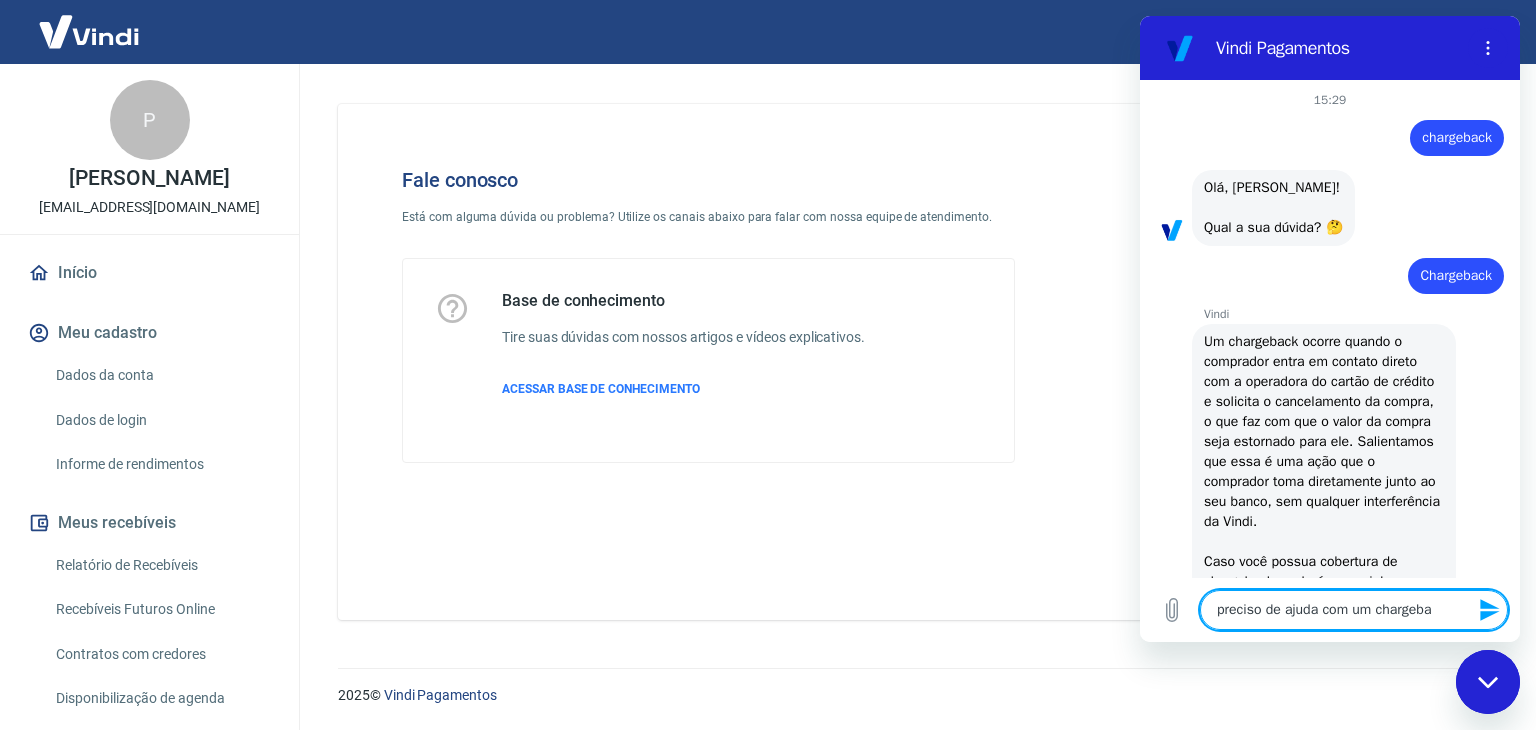 type on "preciso de ajuda com um chargebac" 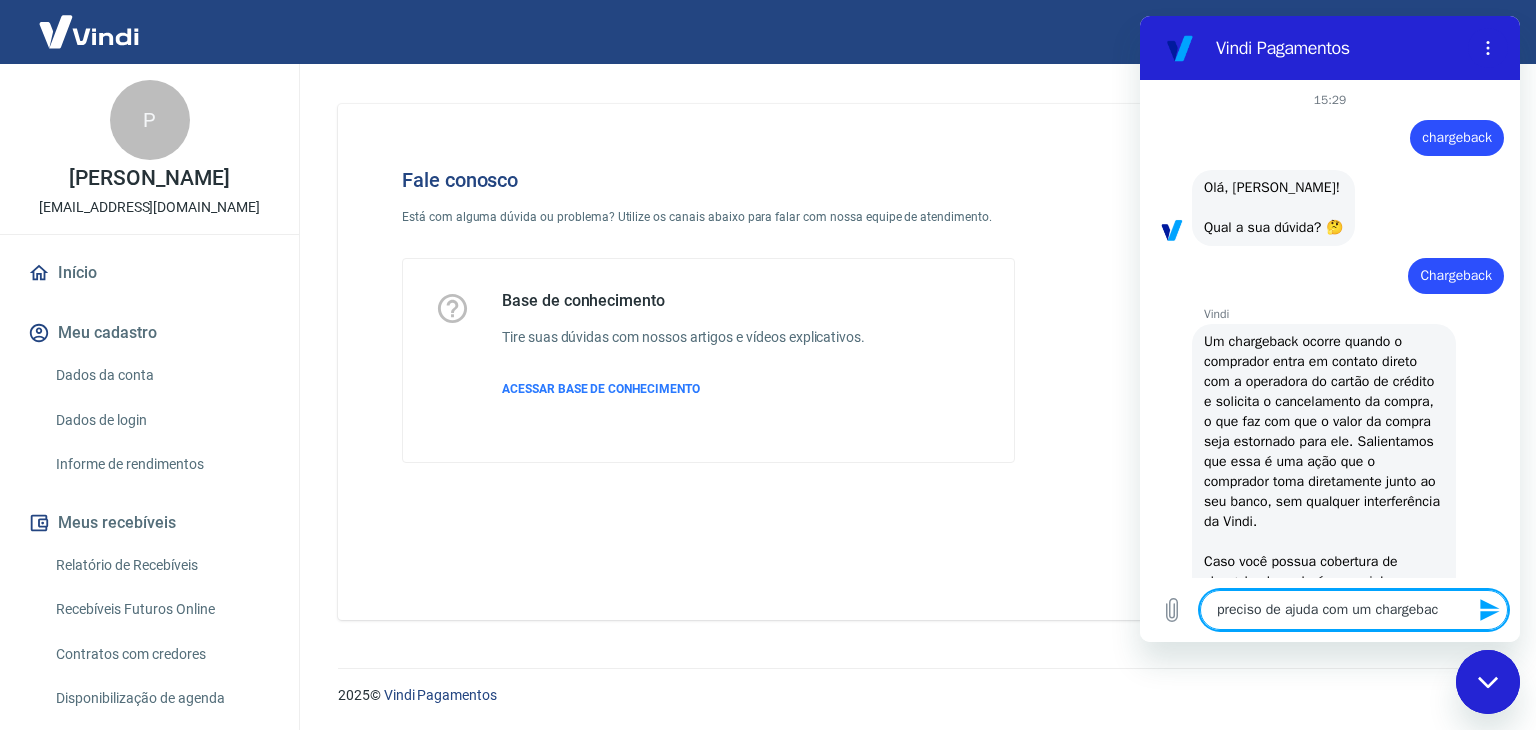 type on "preciso de ajuda com um chargeback" 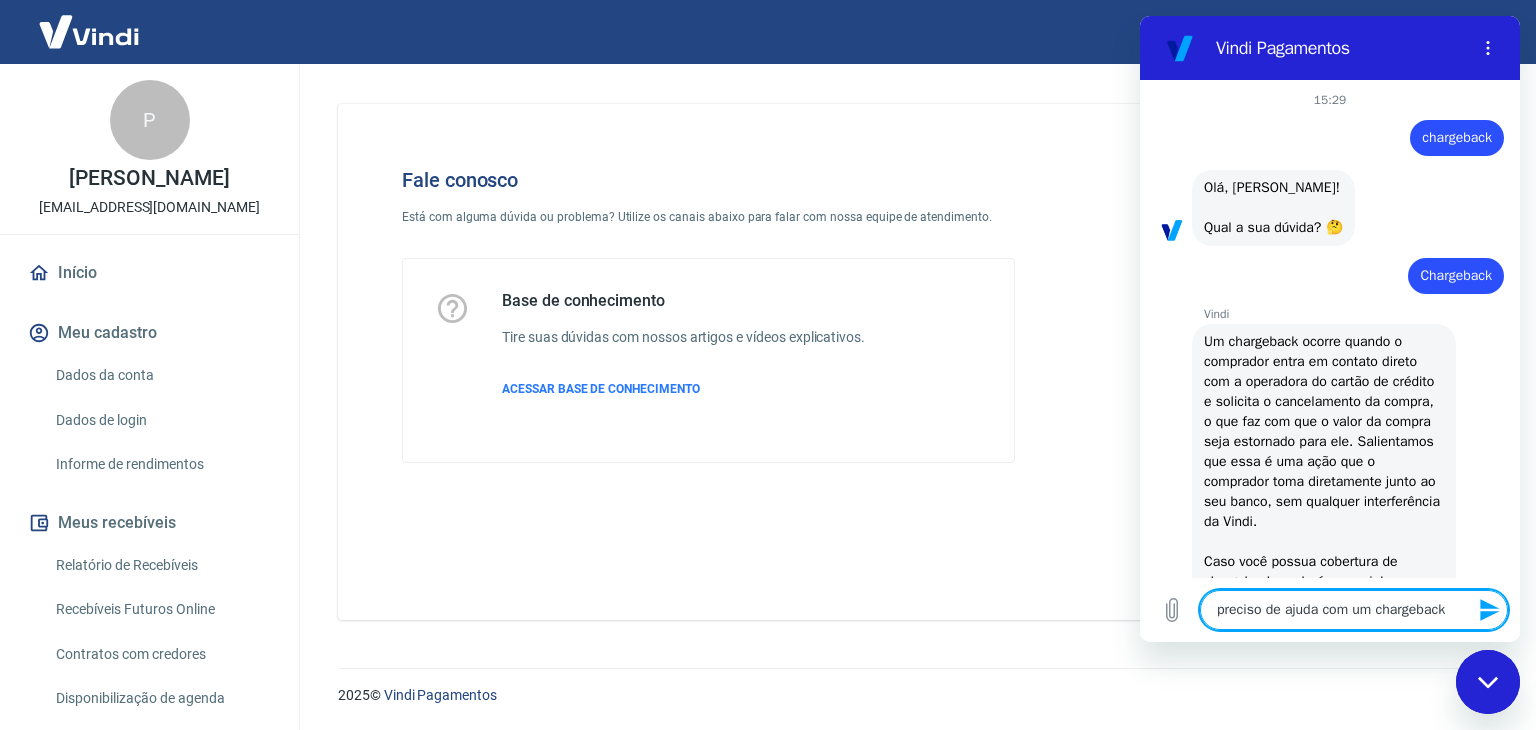 type on "preciso de ajuda com um chargeback" 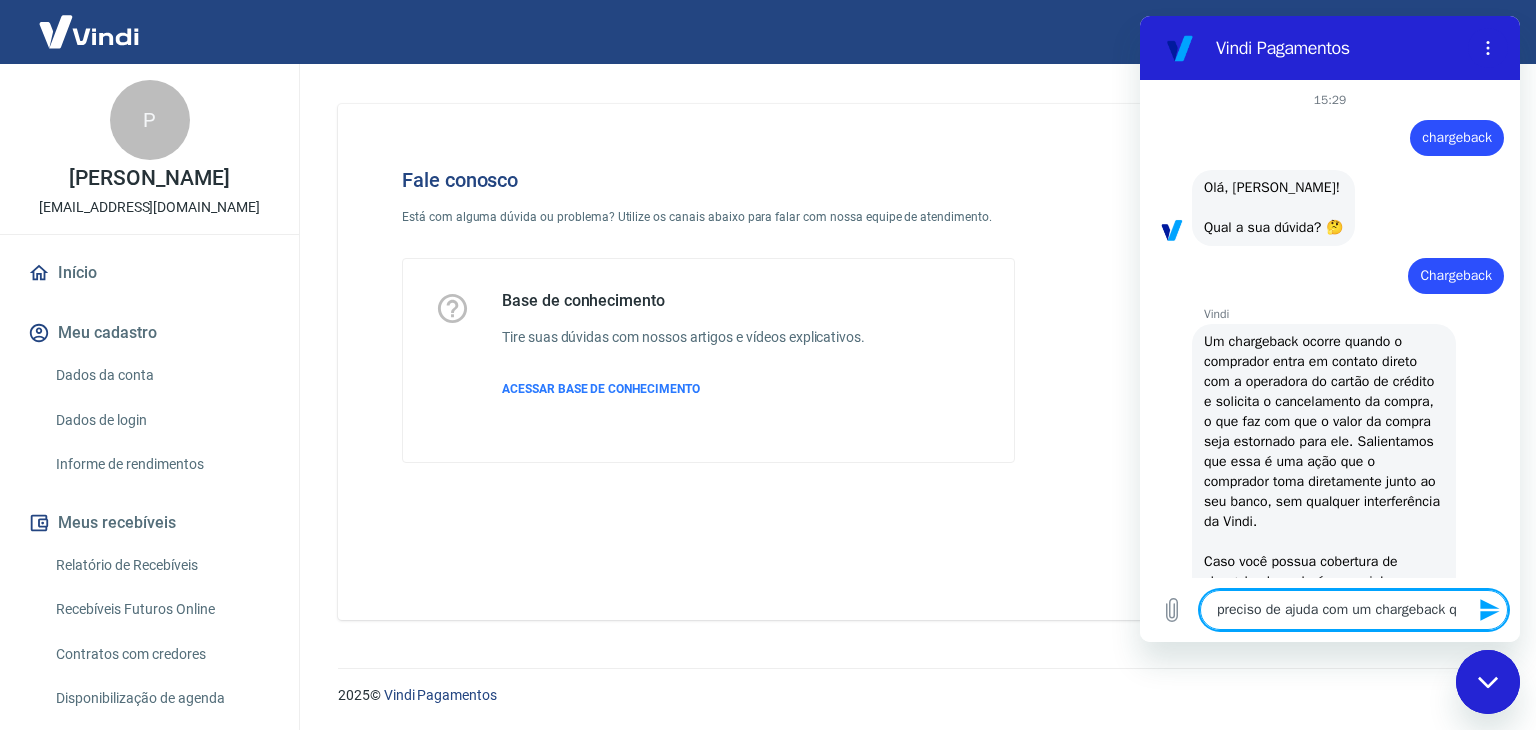 type on "preciso de ajuda com um chargeback qu" 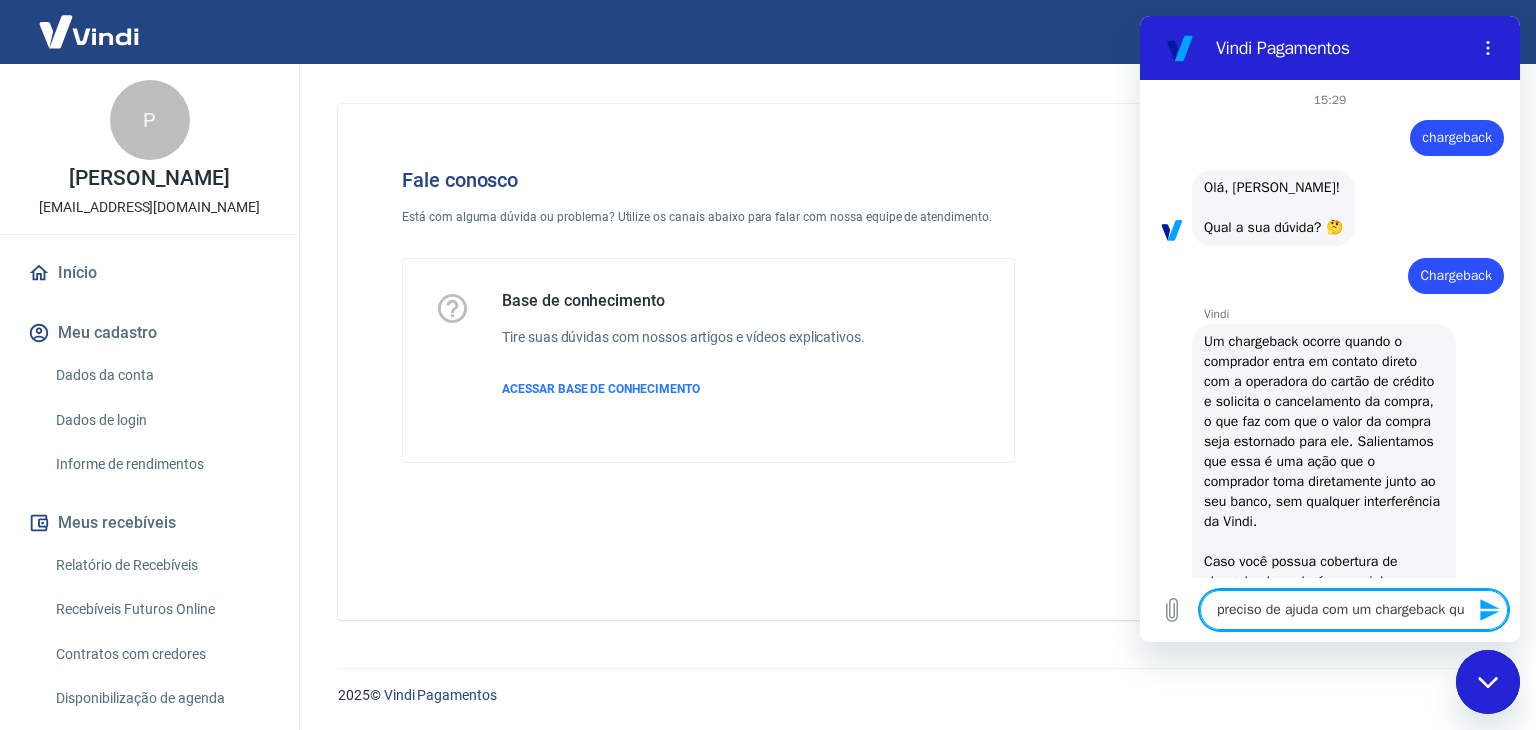 type on "x" 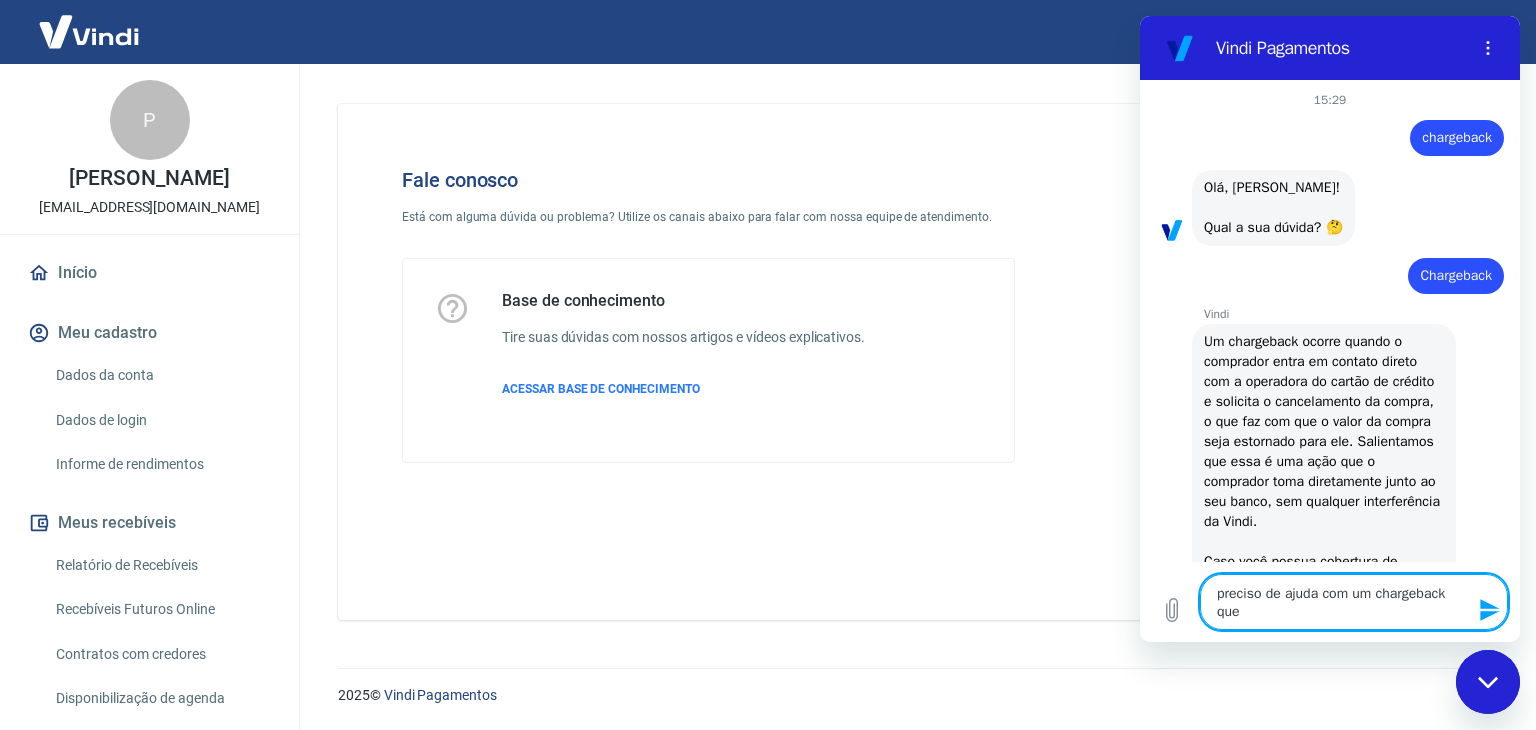 type on "preciso de ajuda com um chargeback qu" 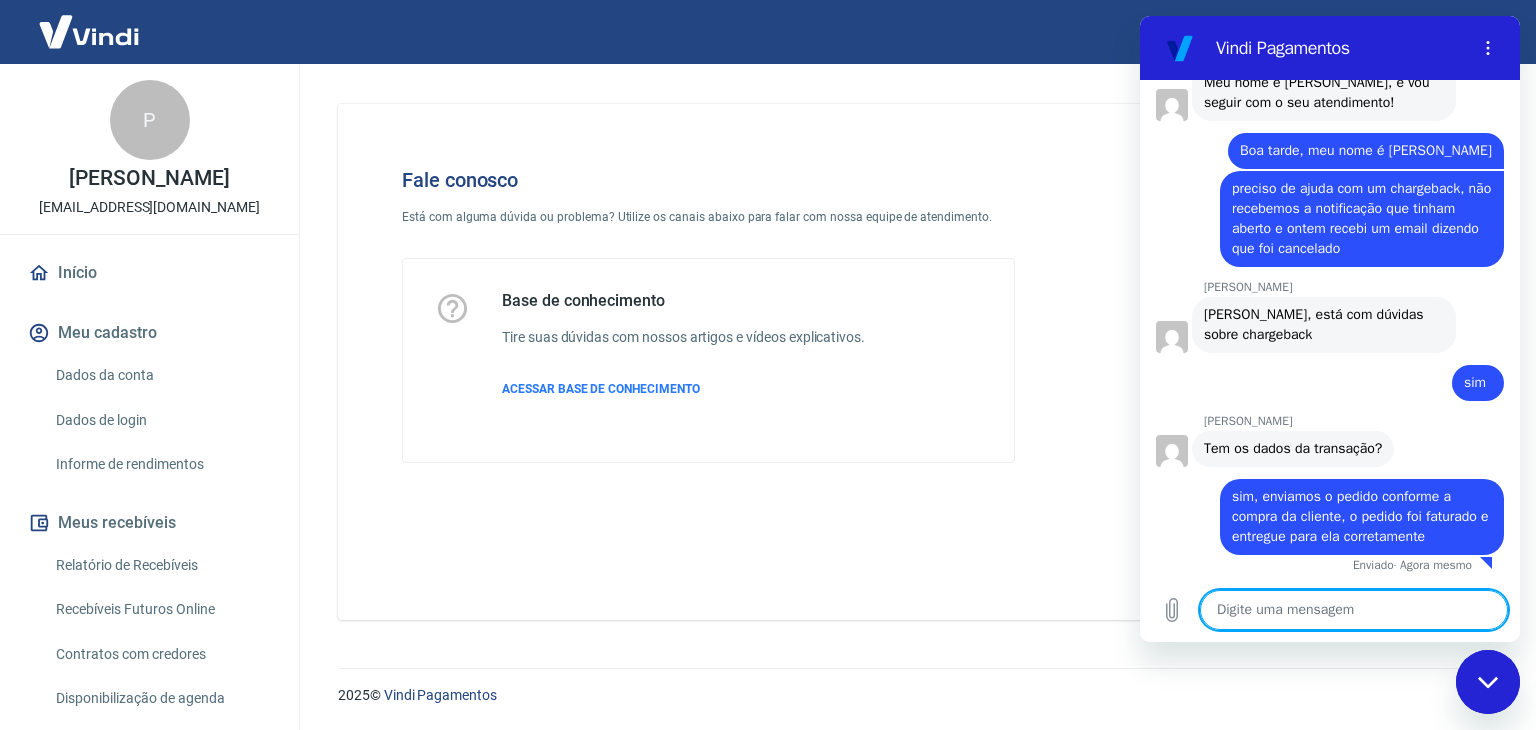 scroll, scrollTop: 2040, scrollLeft: 0, axis: vertical 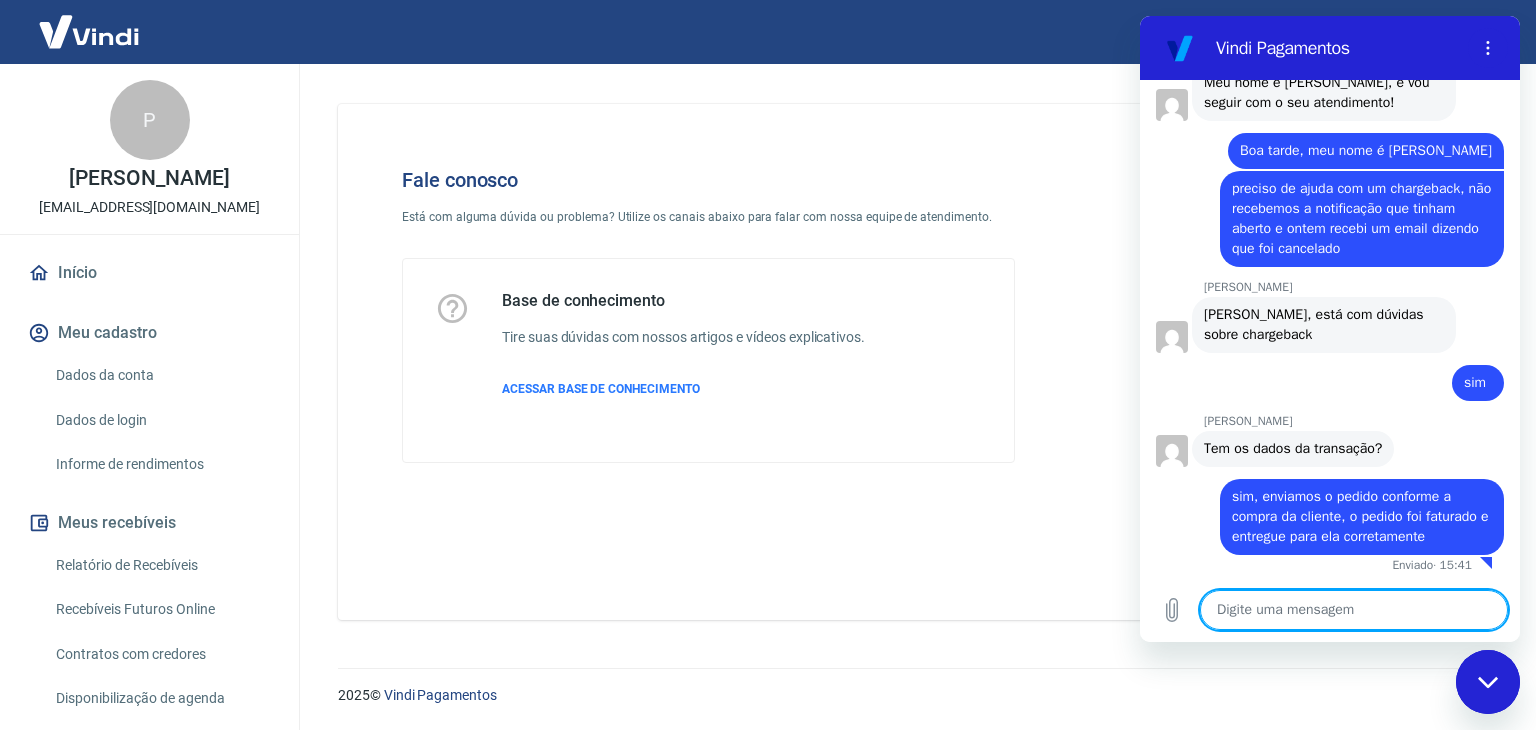 click at bounding box center (1354, 610) 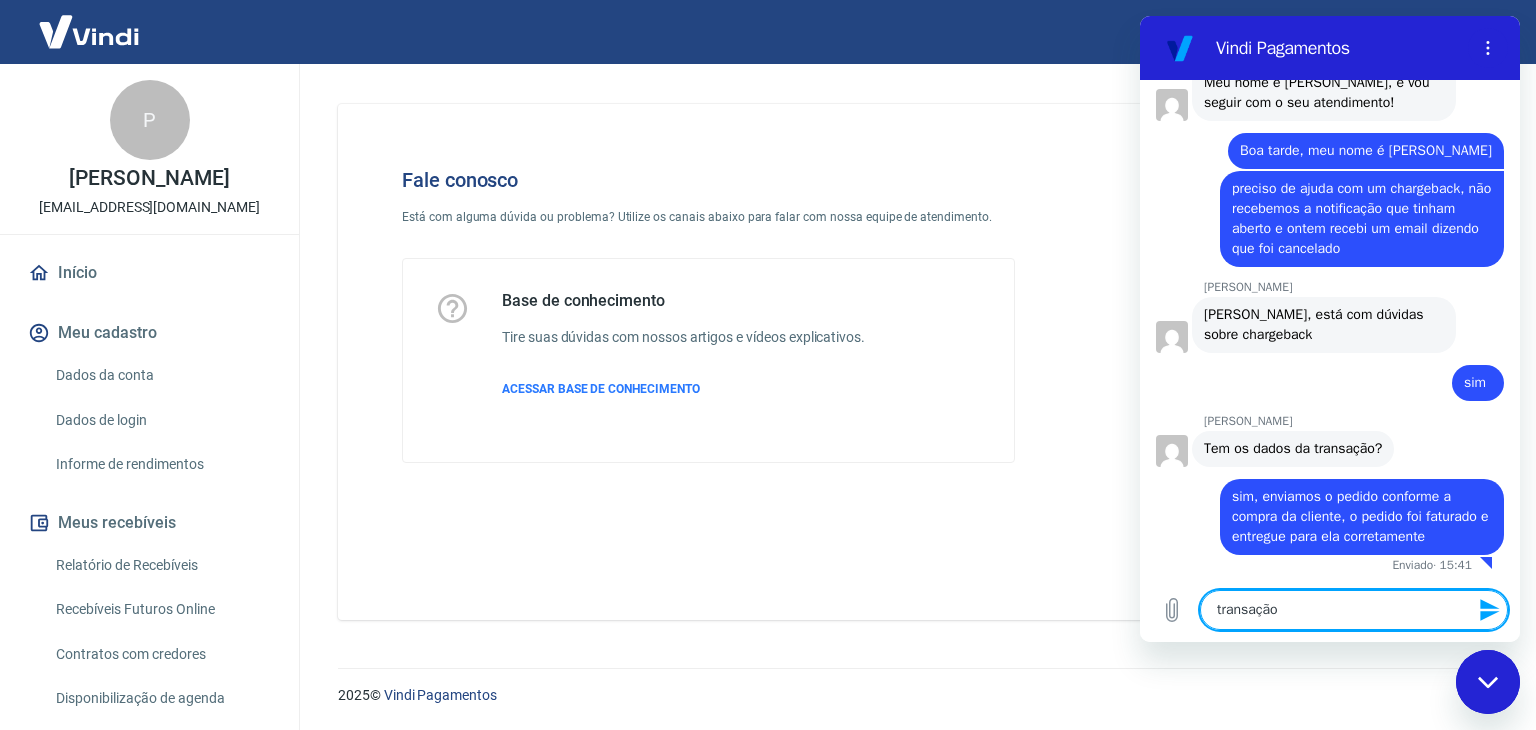 paste on "140860" 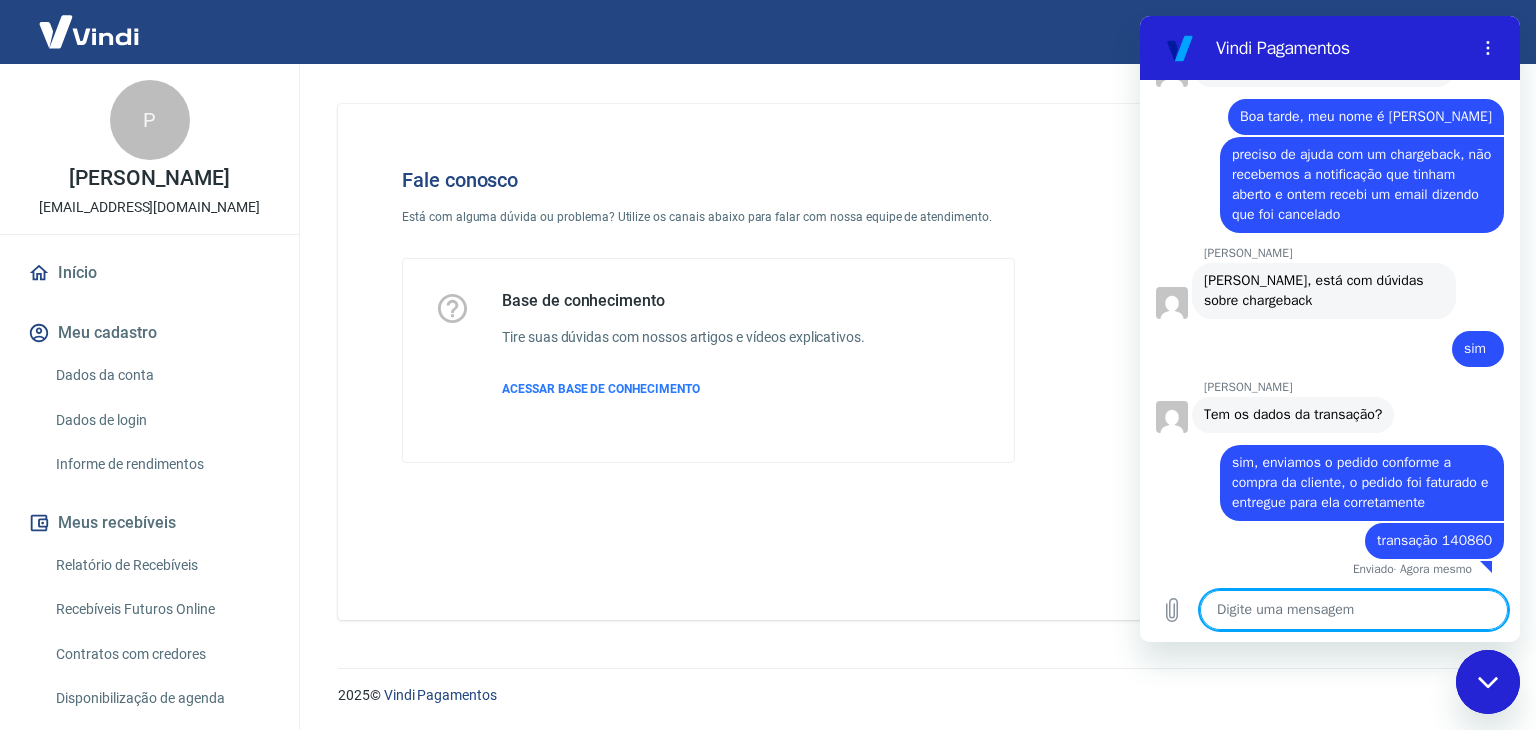 scroll, scrollTop: 2078, scrollLeft: 0, axis: vertical 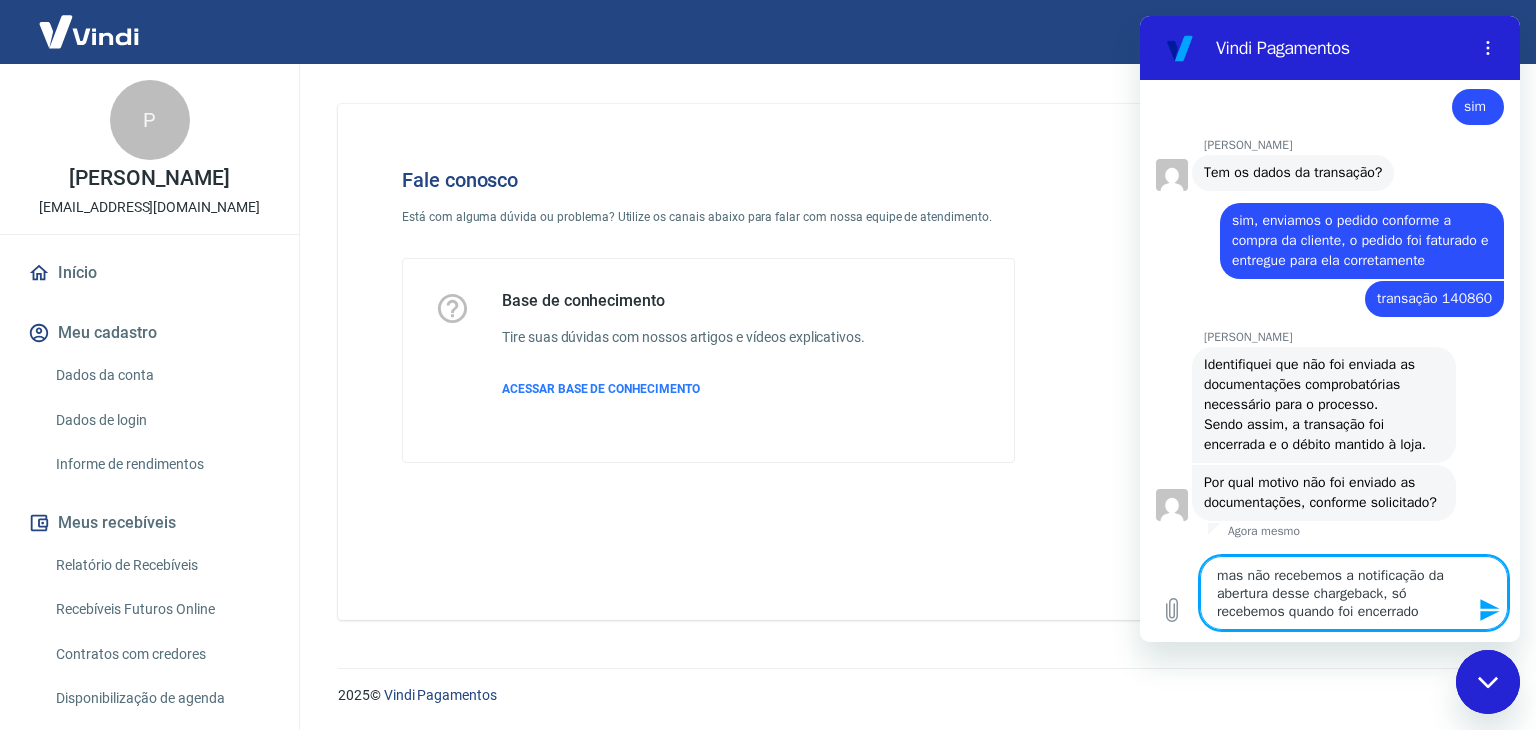 click on "mas não recebemos a notificação da abertura desse chargeback, só recebemos quando foi encerrado" at bounding box center (1354, 593) 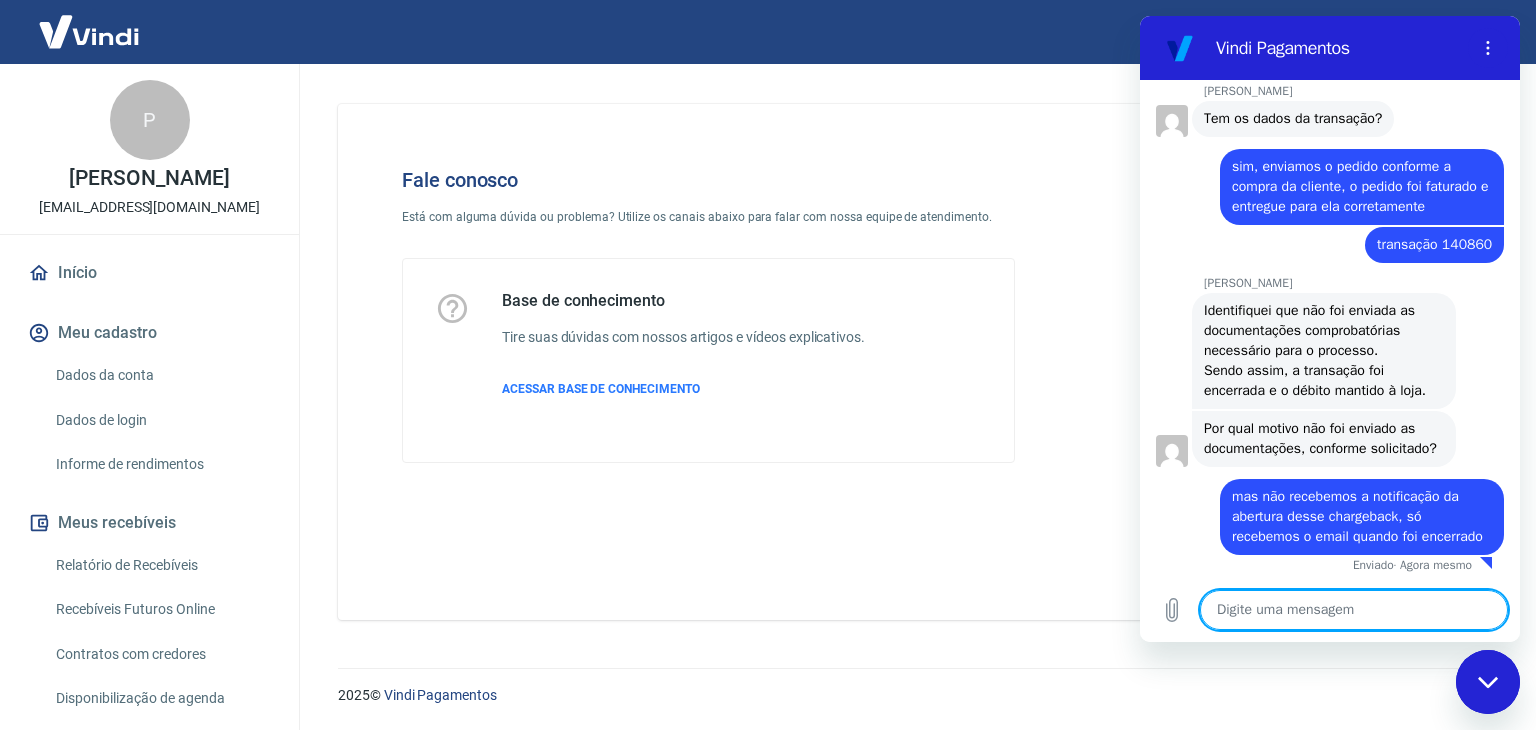 scroll, scrollTop: 2410, scrollLeft: 0, axis: vertical 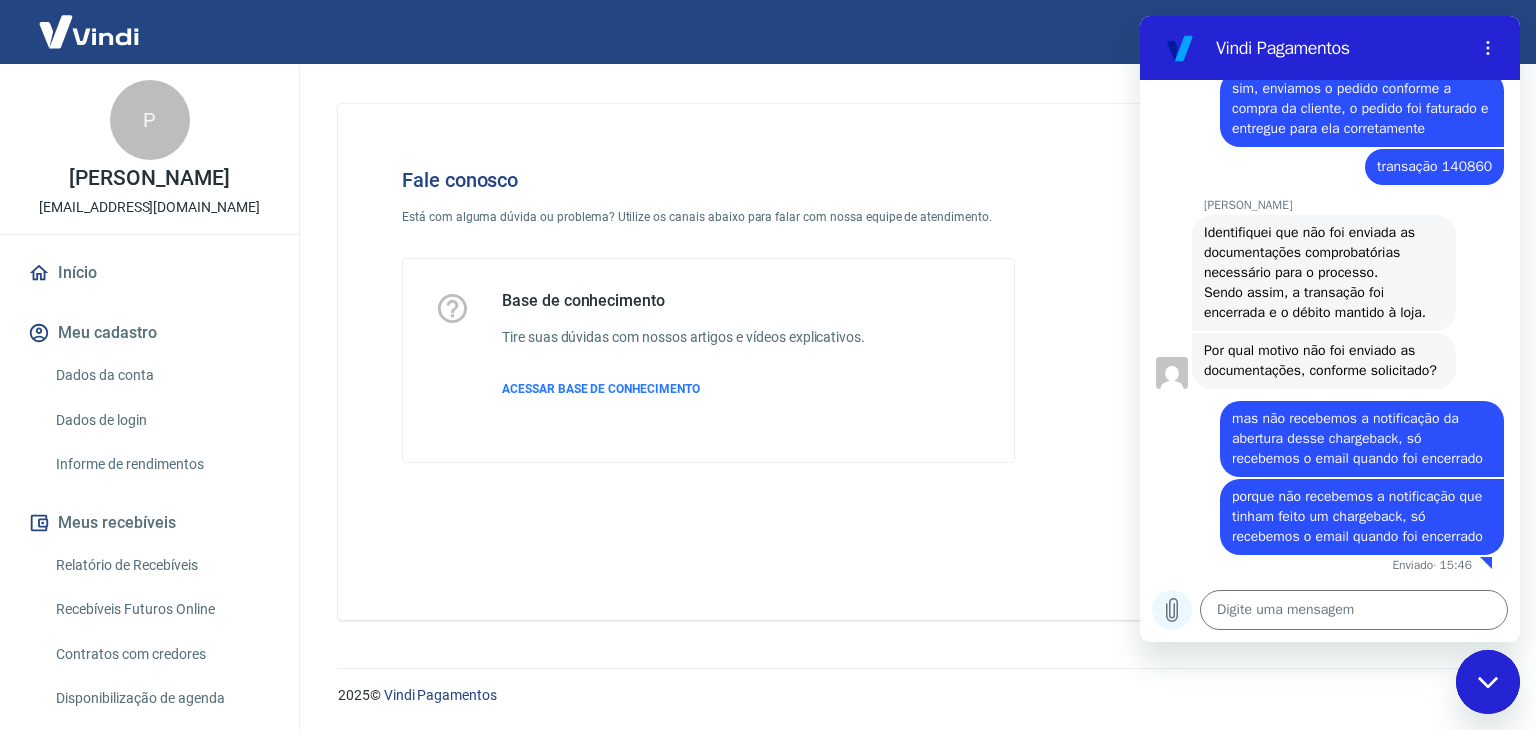 click 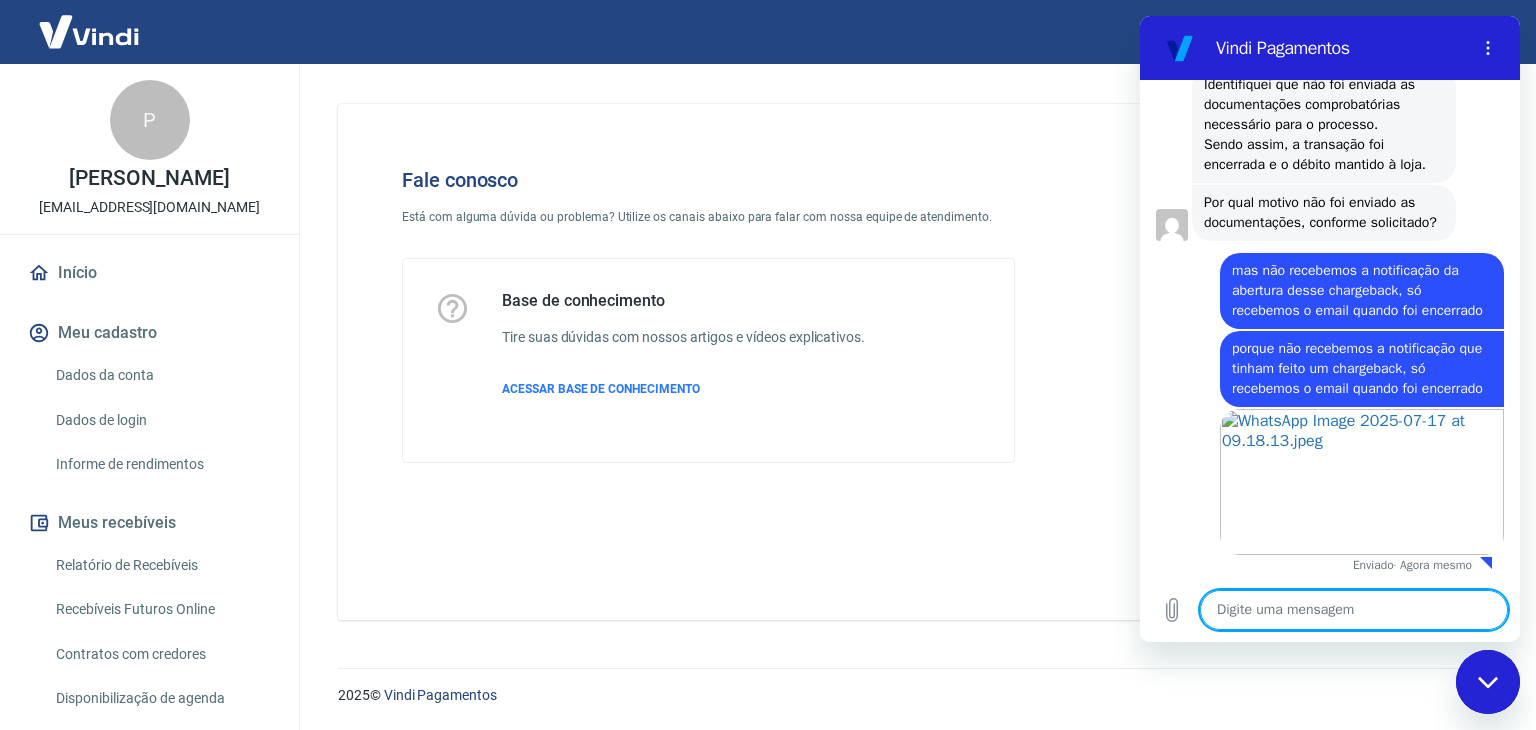 scroll, scrollTop: 2656, scrollLeft: 0, axis: vertical 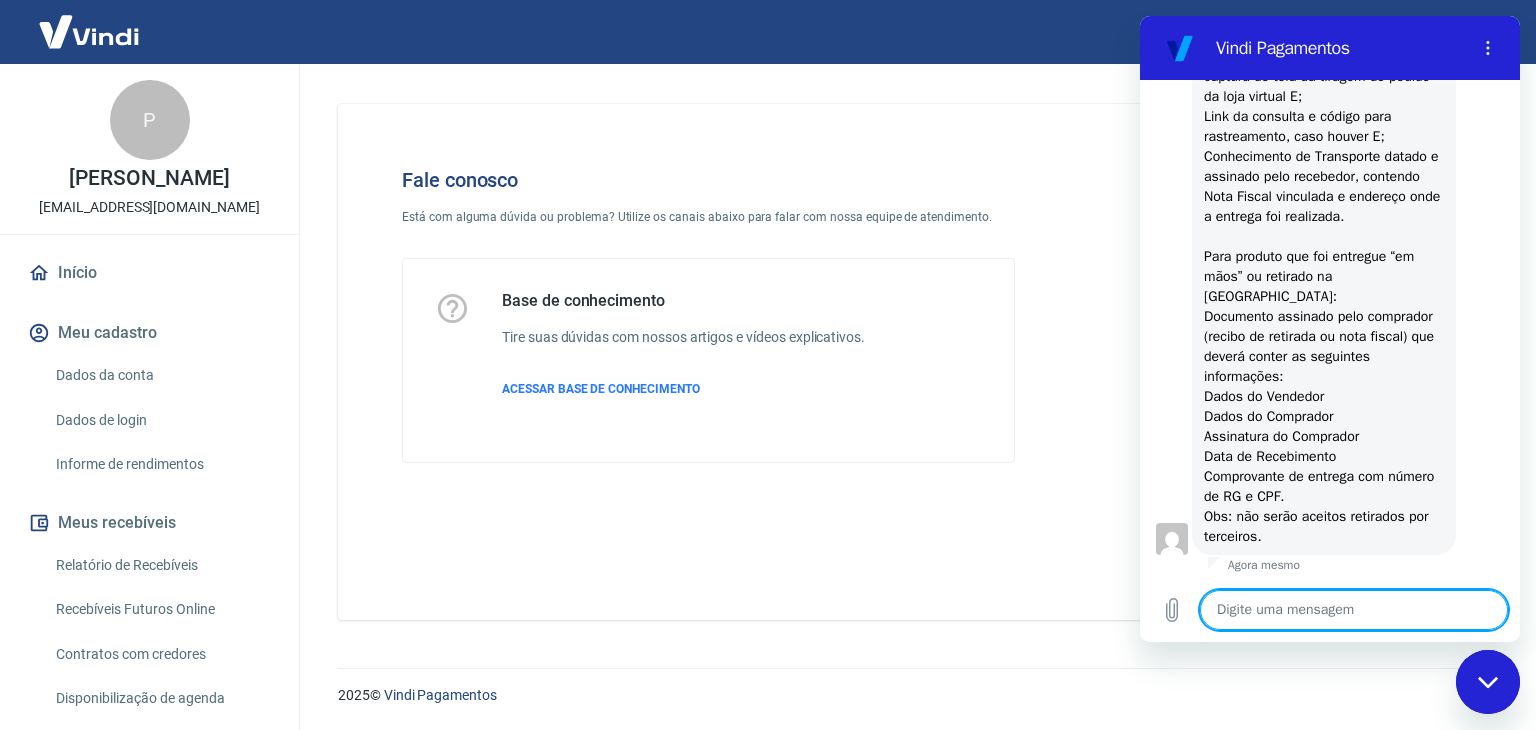click at bounding box center (1354, 610) 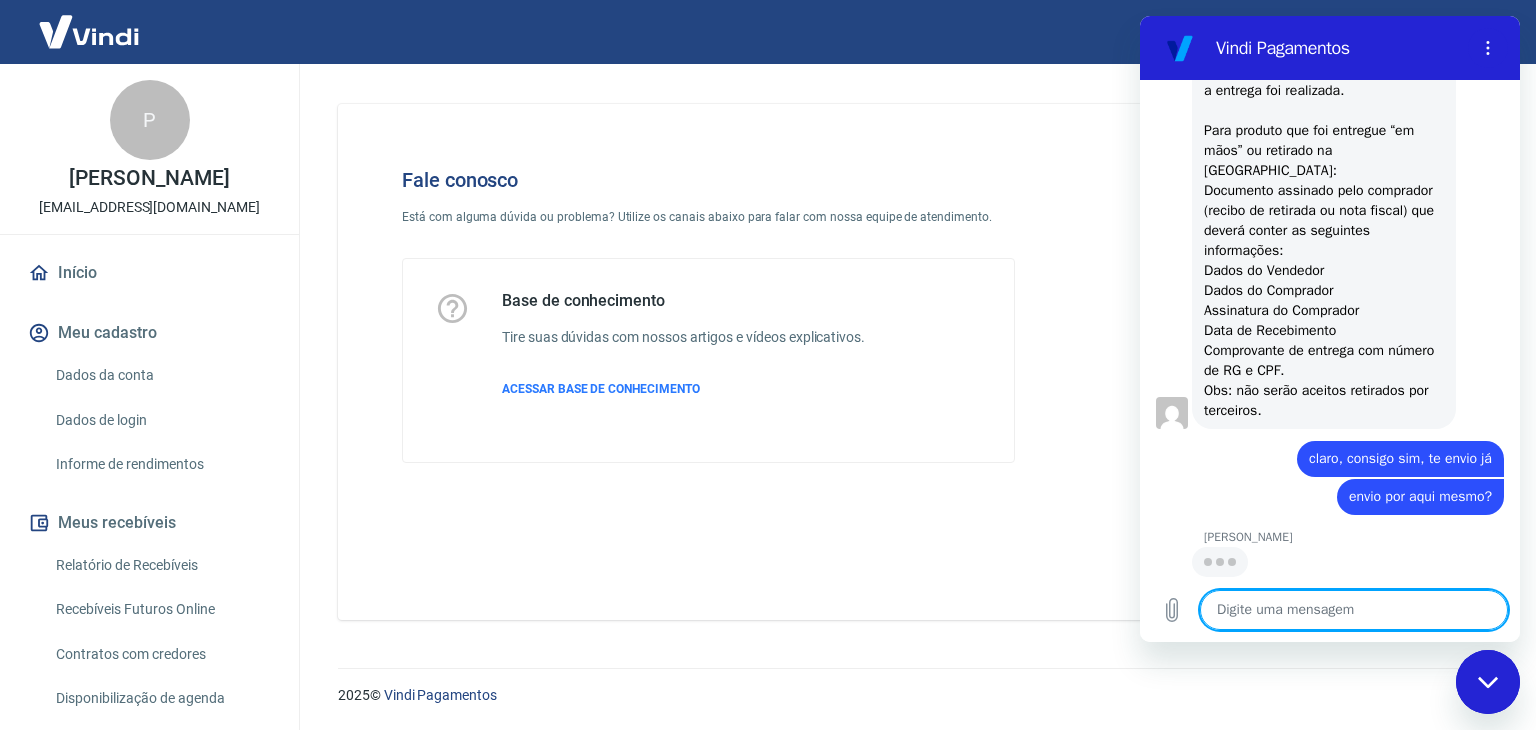 scroll, scrollTop: 3824, scrollLeft: 0, axis: vertical 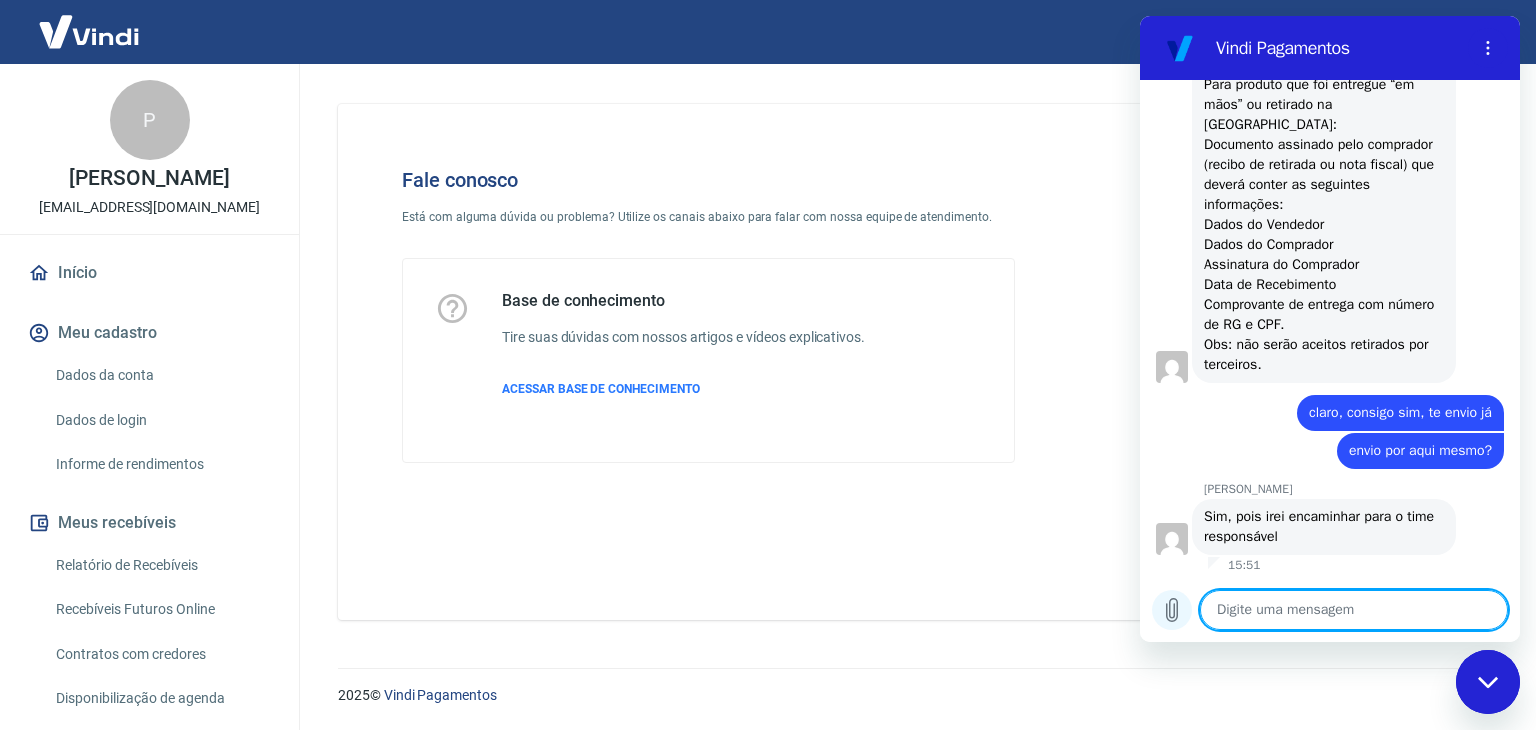 click 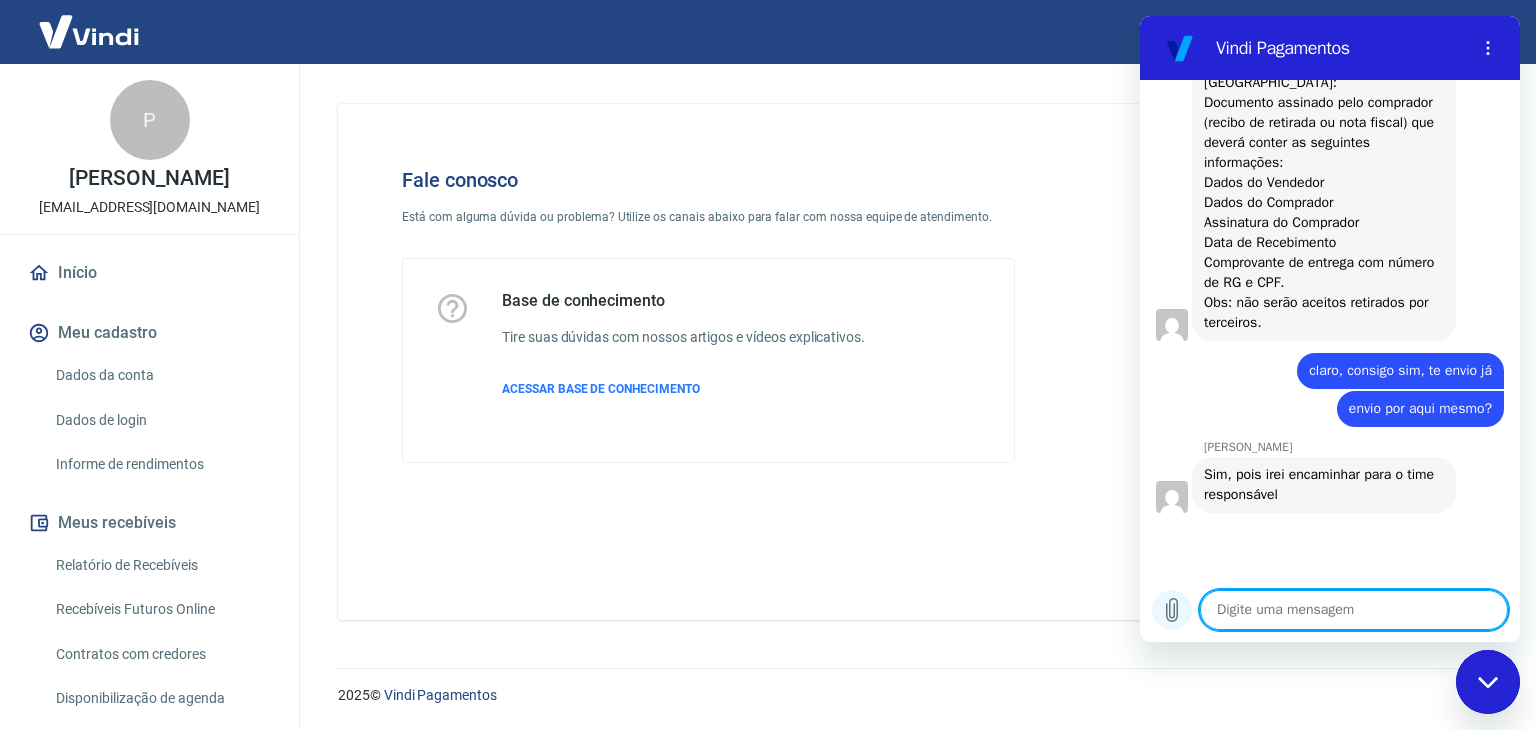 scroll, scrollTop: 3928, scrollLeft: 0, axis: vertical 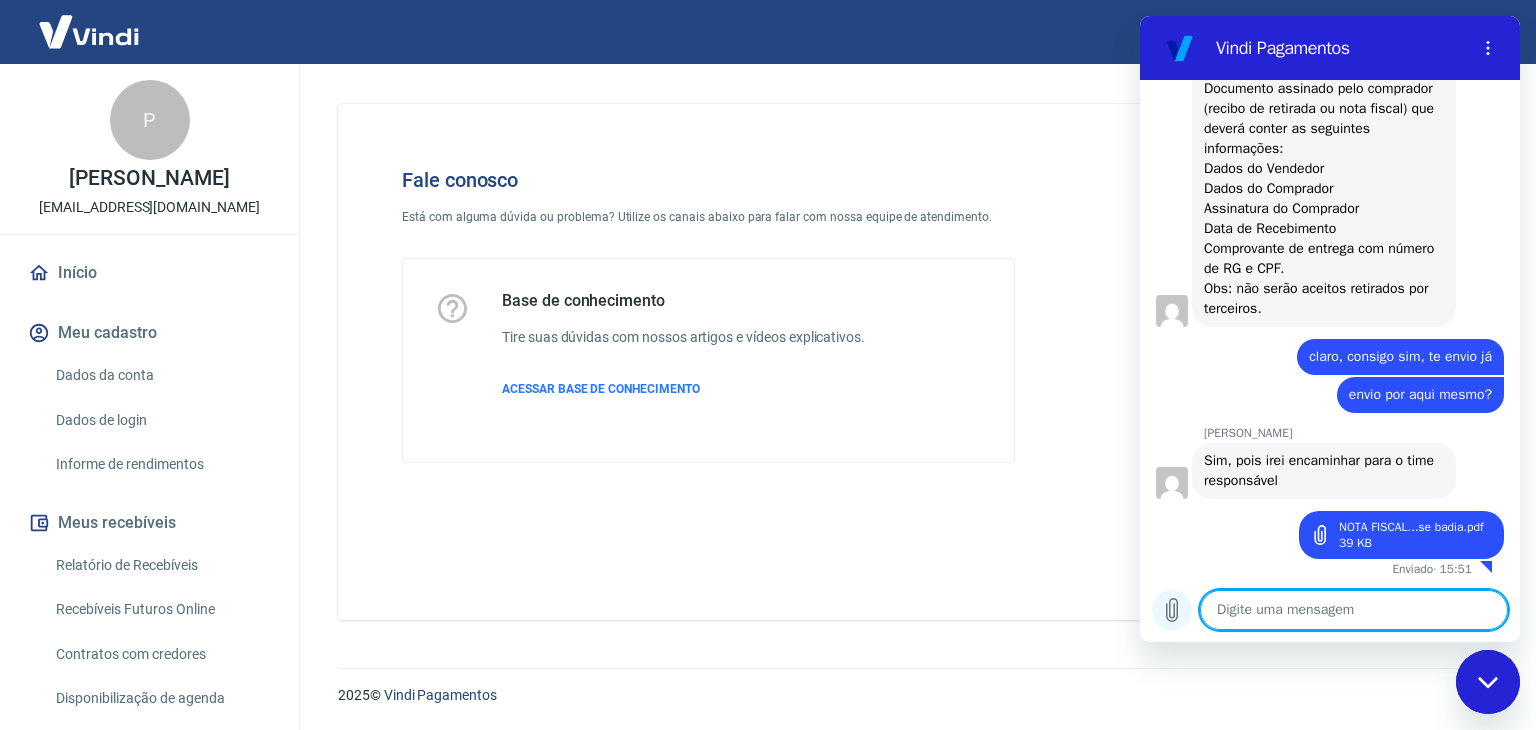 click 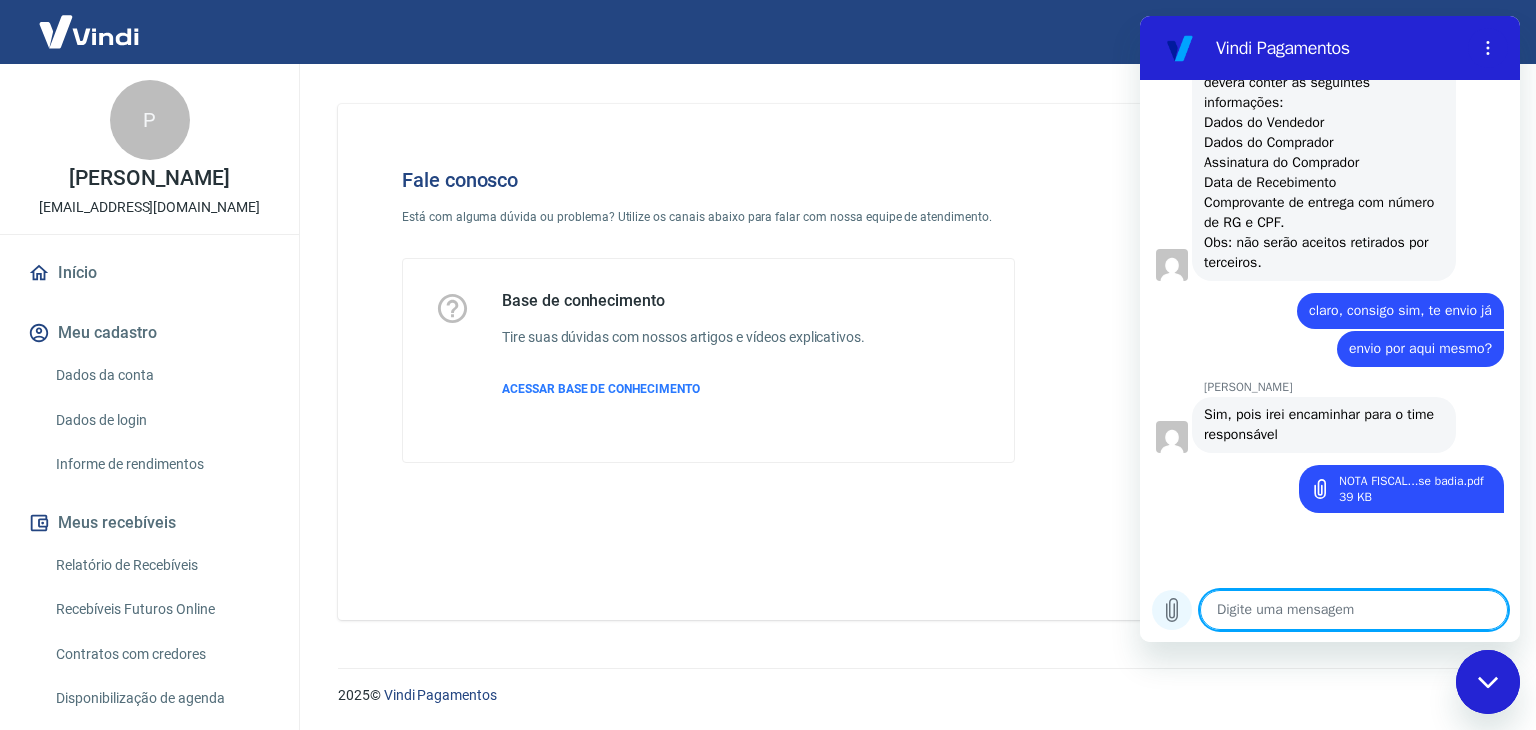 scroll, scrollTop: 3974, scrollLeft: 0, axis: vertical 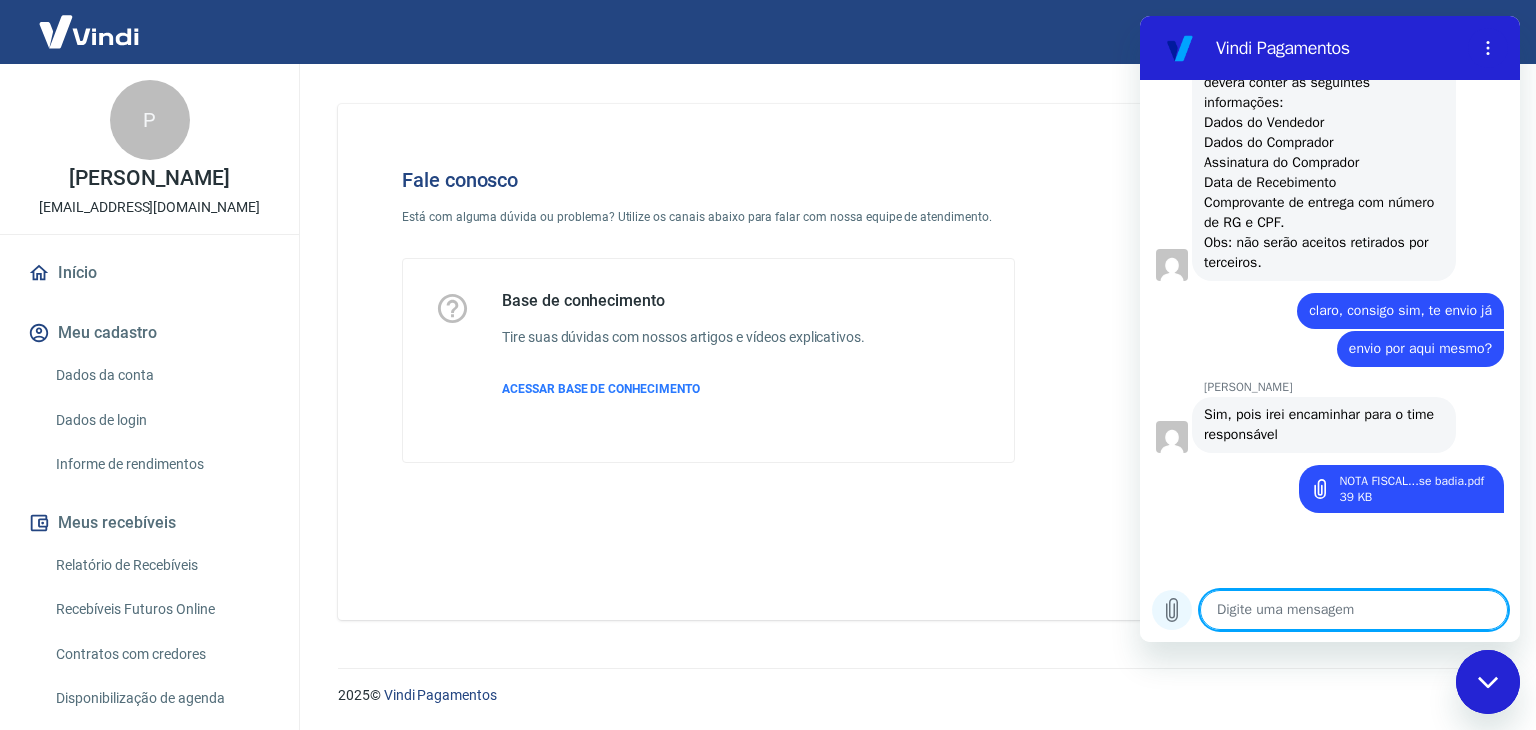 click 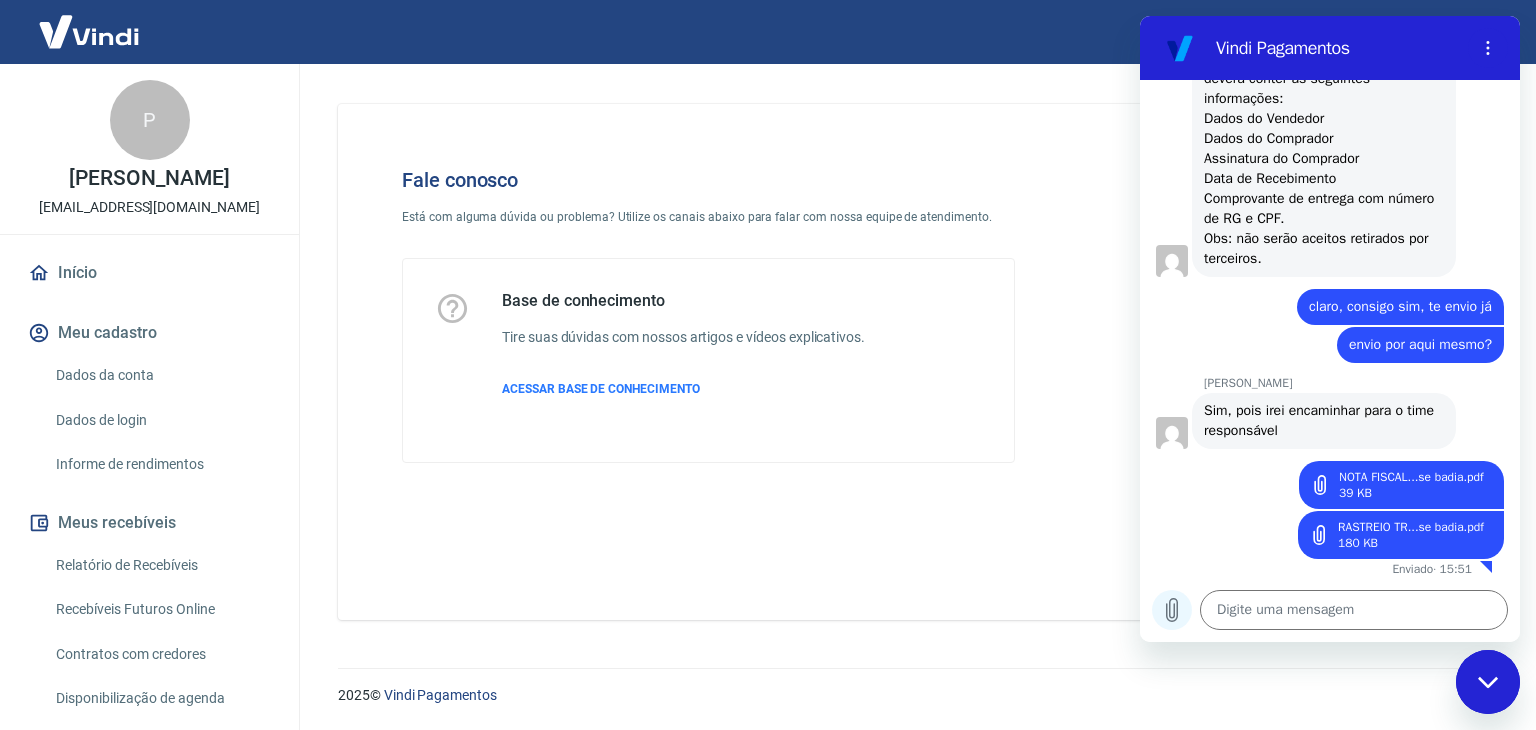 scroll, scrollTop: 3978, scrollLeft: 0, axis: vertical 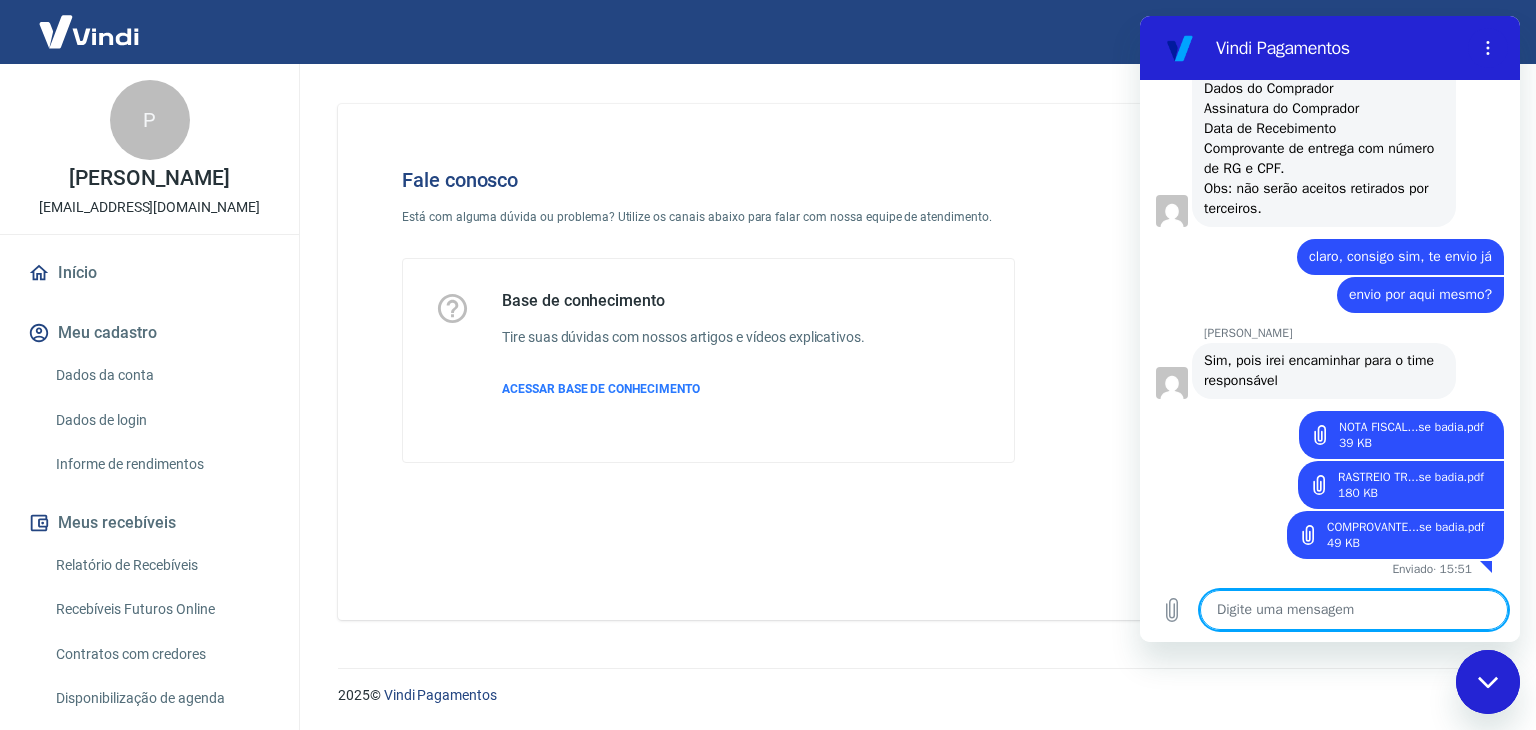 click at bounding box center [1354, 610] 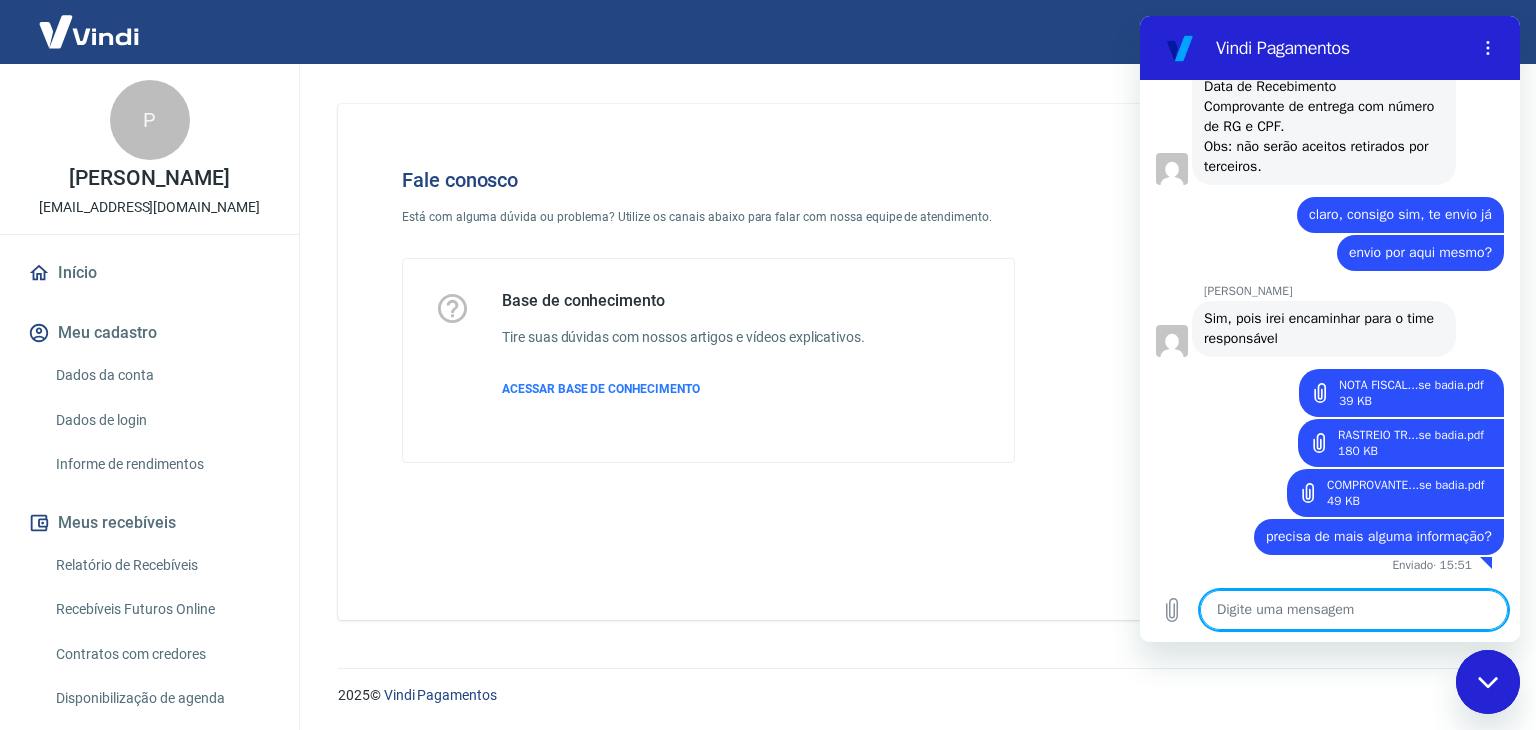 scroll, scrollTop: 4070, scrollLeft: 0, axis: vertical 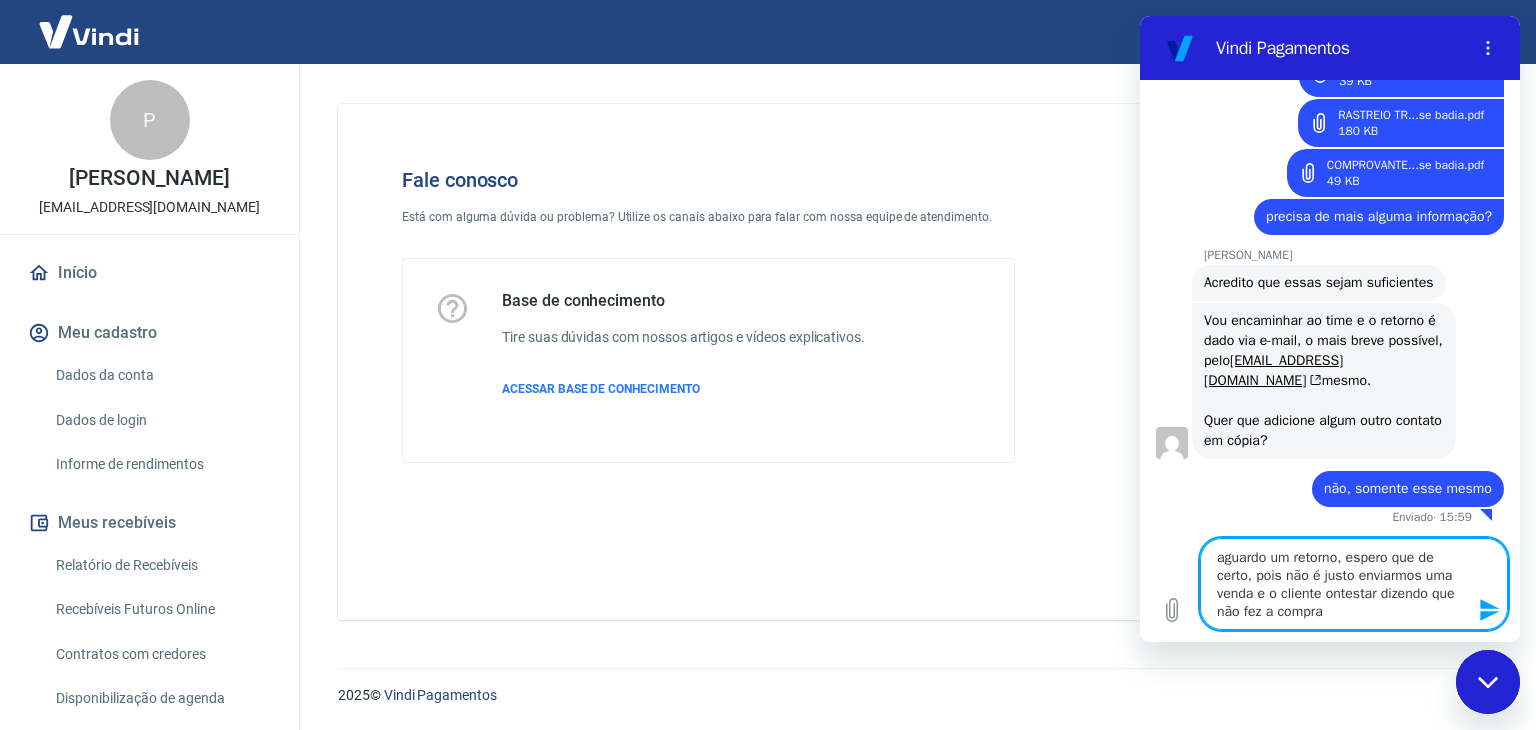 click on "aguardo um retorno, espero que de certo, pois não é justo enviarmos uma venda e o cliente ontestar dizendo que não fez a compra" at bounding box center (1354, 584) 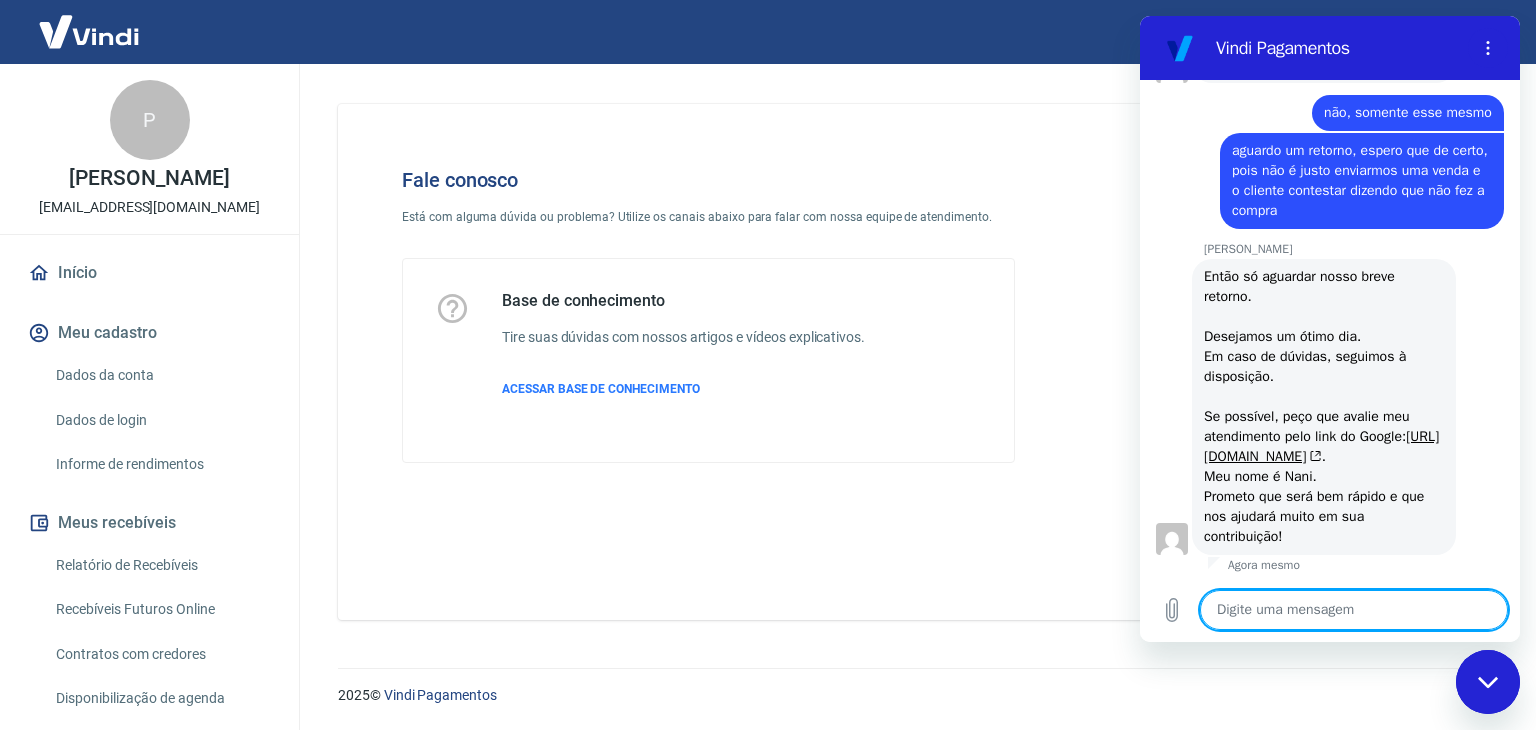 scroll, scrollTop: 4786, scrollLeft: 0, axis: vertical 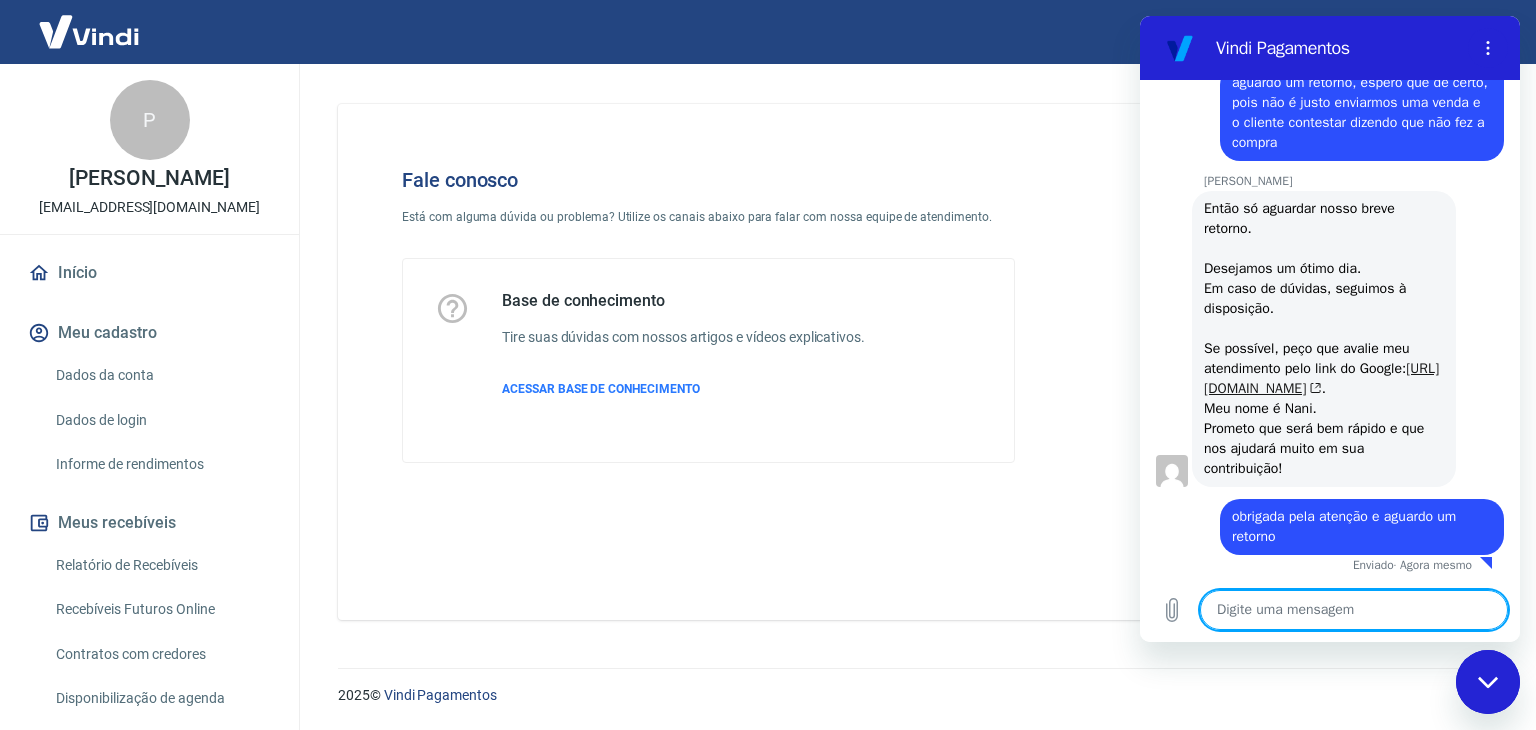 click on "[URL][DOMAIN_NAME]" at bounding box center (1321, 378) 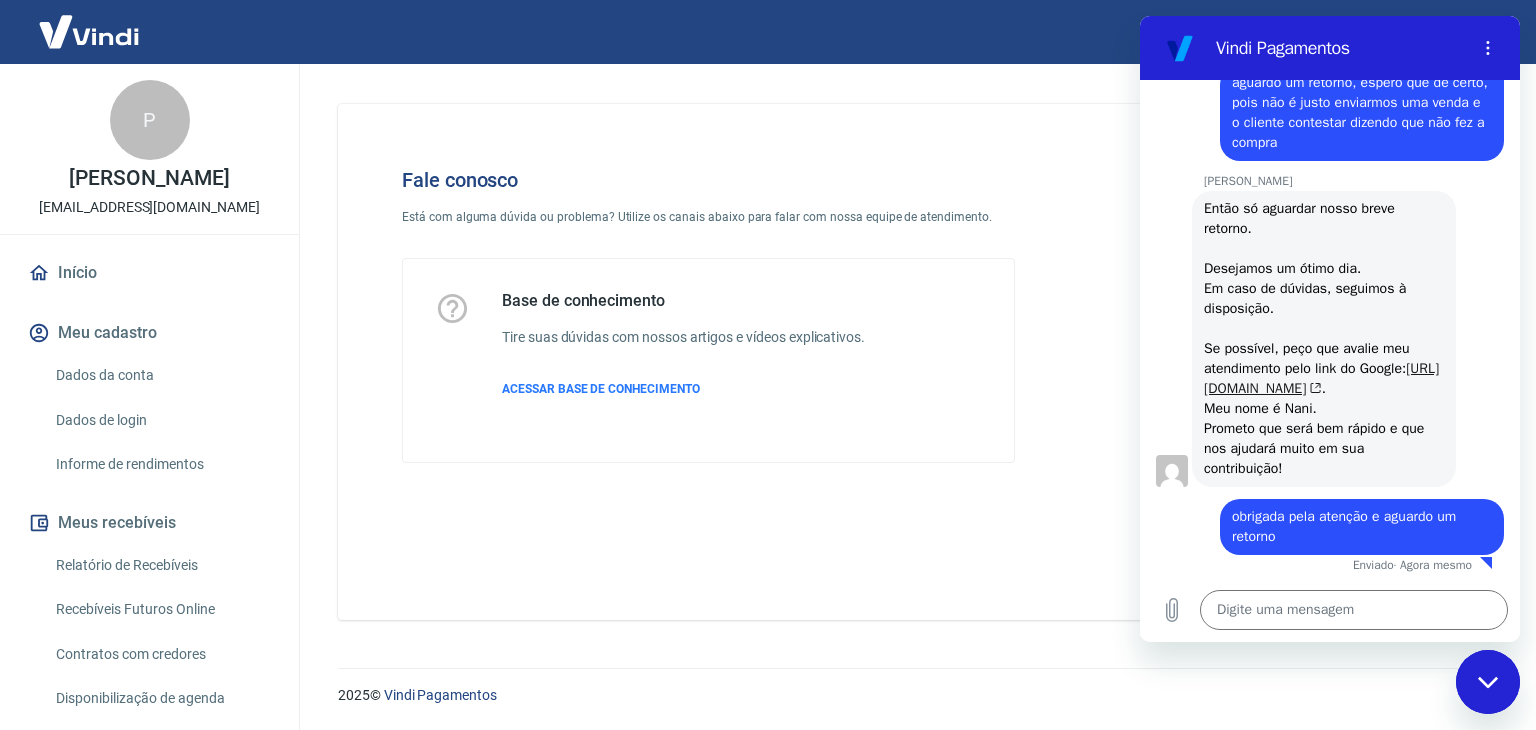 click 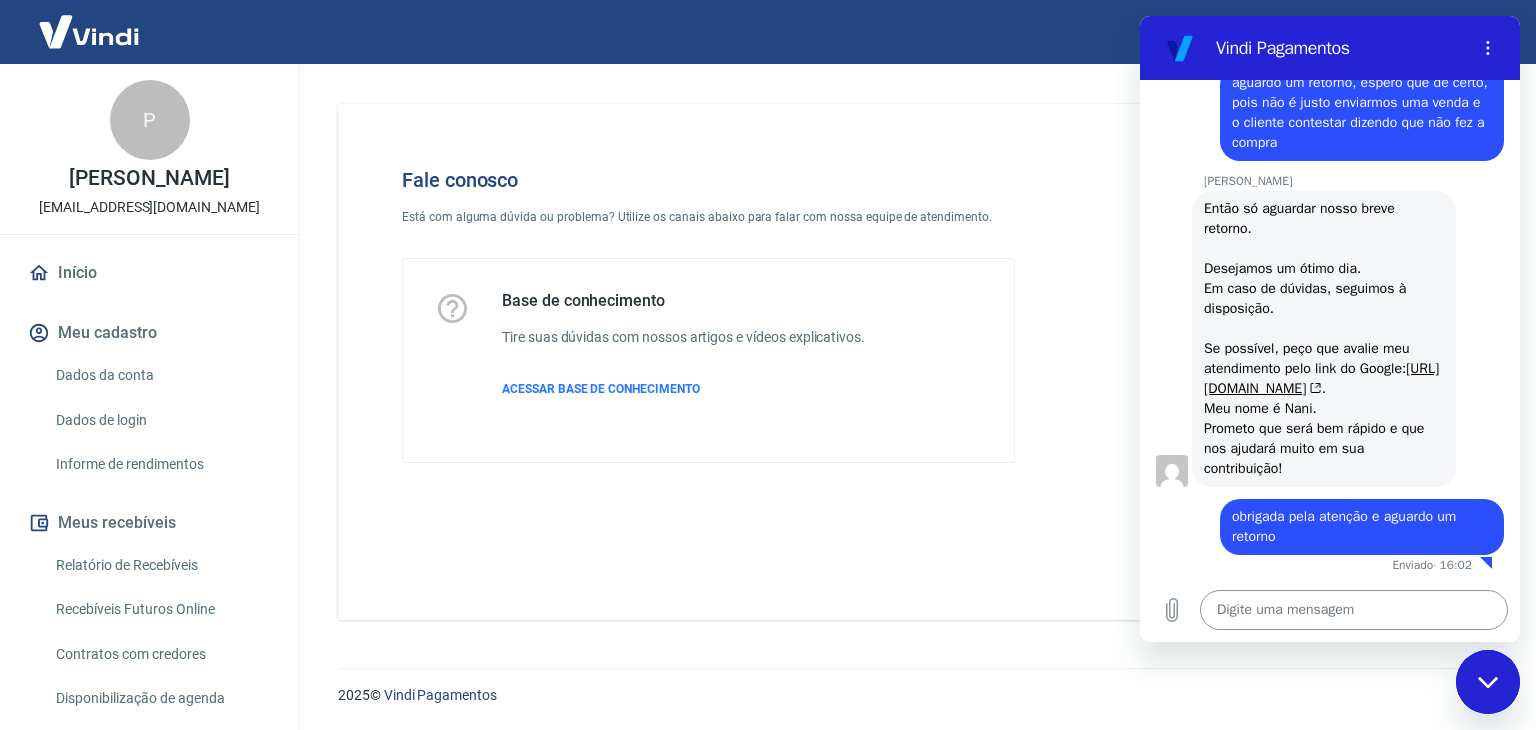 click at bounding box center [1354, 610] 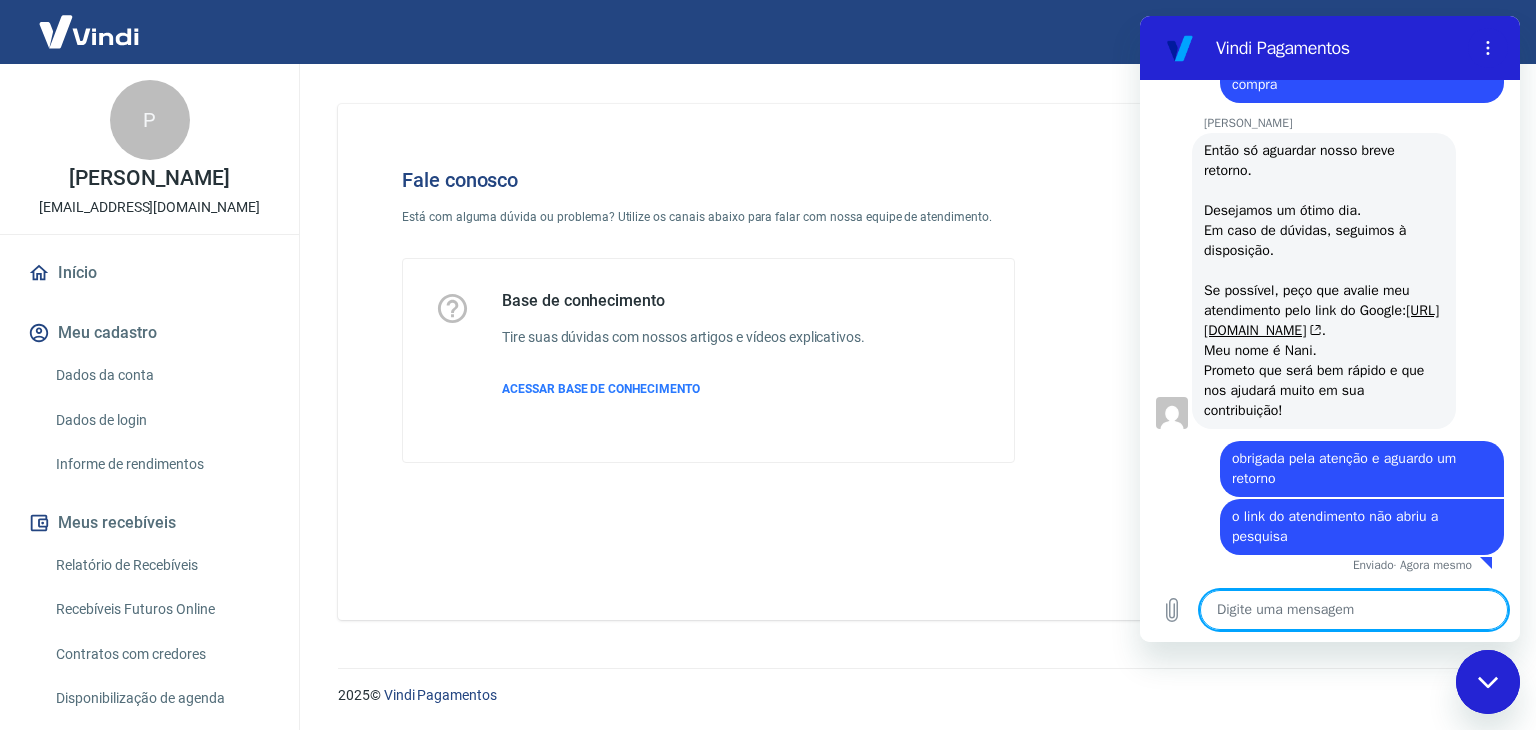 scroll, scrollTop: 4912, scrollLeft: 0, axis: vertical 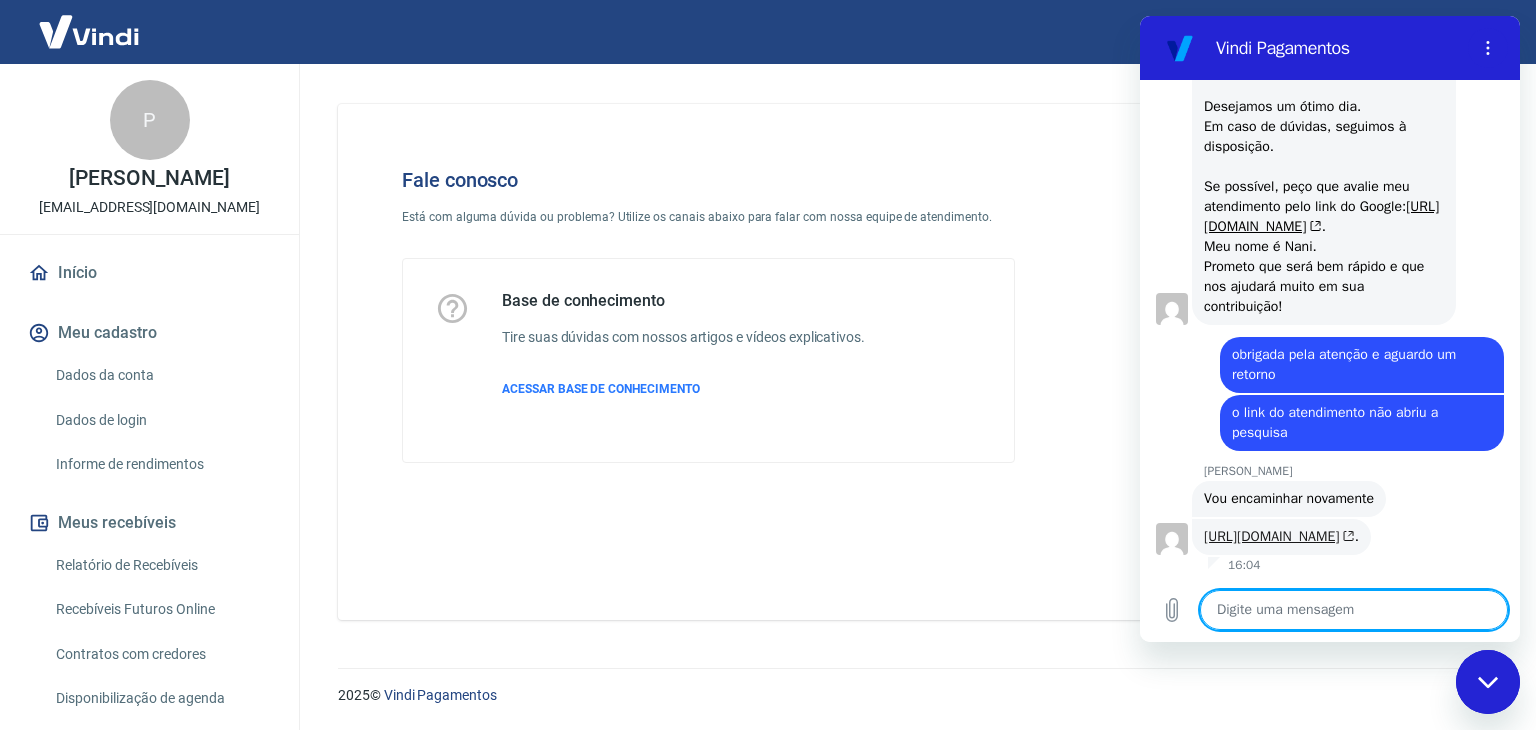click on "[URL][DOMAIN_NAME]" at bounding box center [1279, 536] 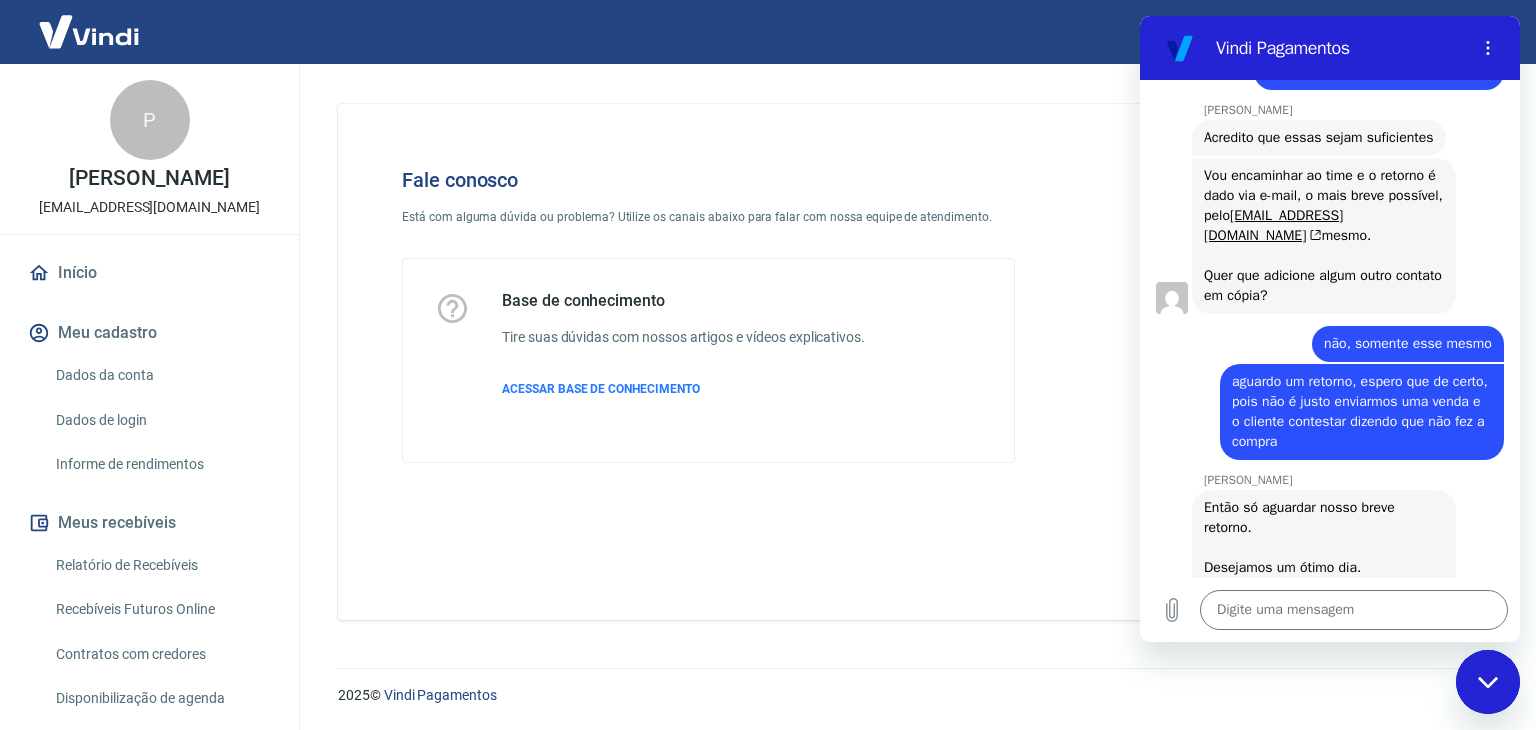 scroll, scrollTop: 5036, scrollLeft: 0, axis: vertical 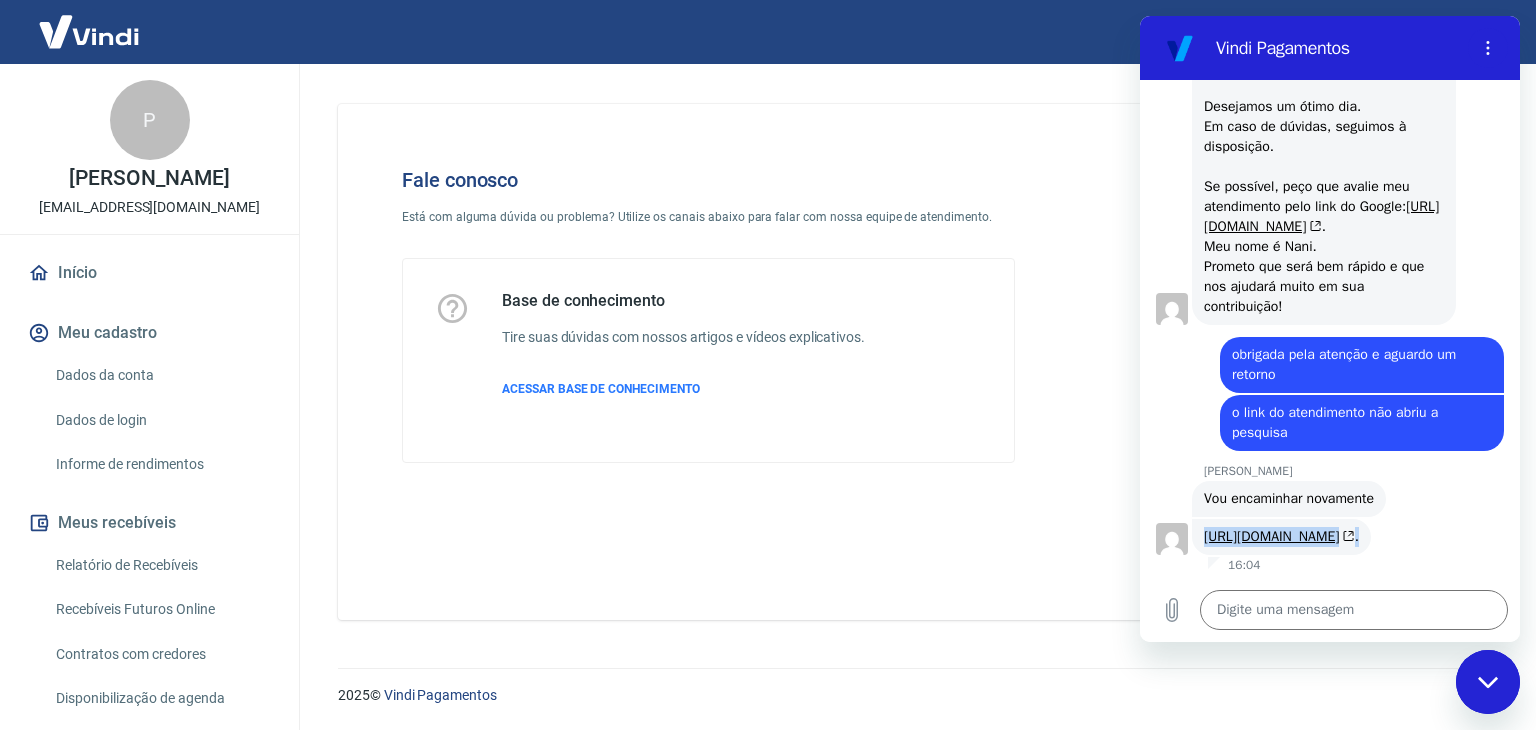 drag, startPoint x: 1283, startPoint y: 543, endPoint x: 1203, endPoint y: 523, distance: 82.46211 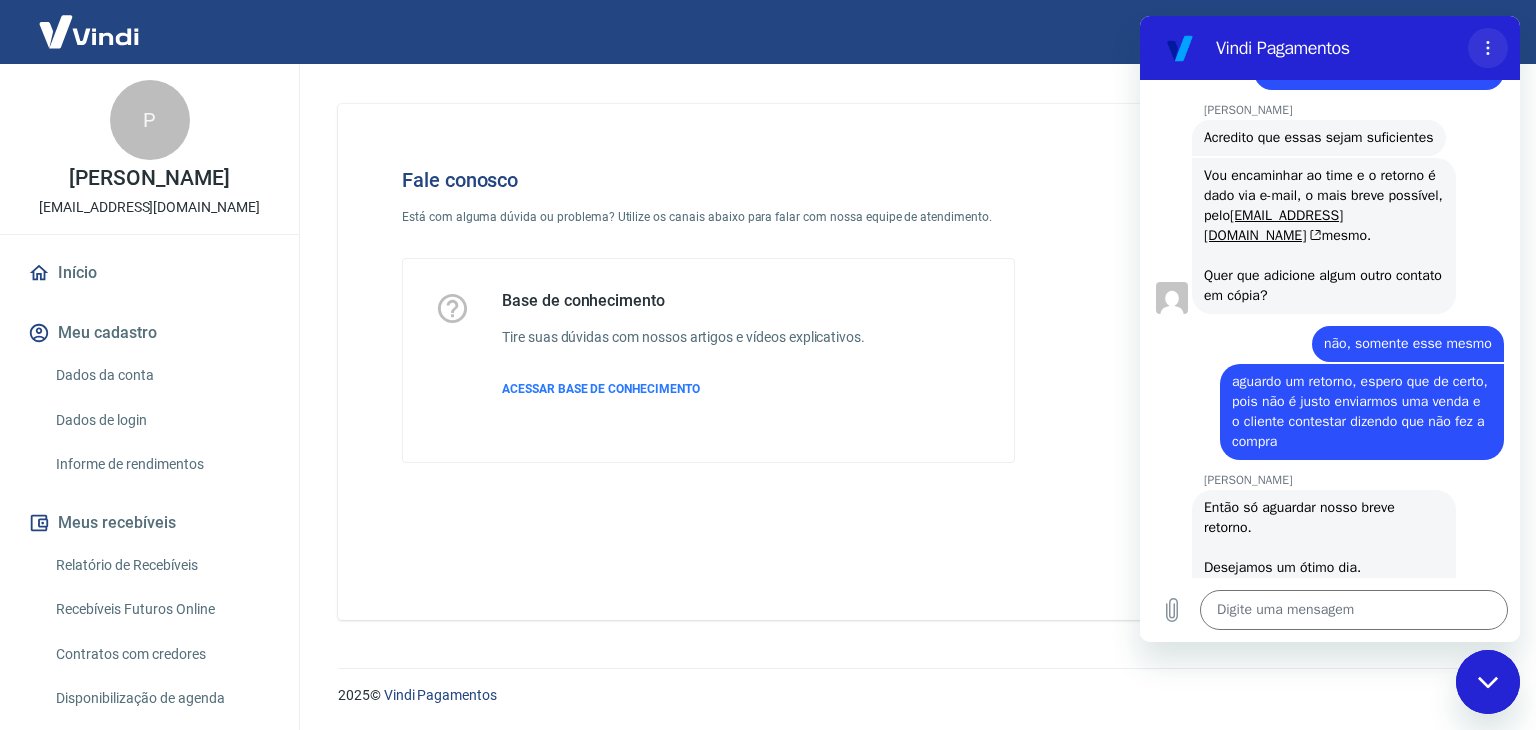 click 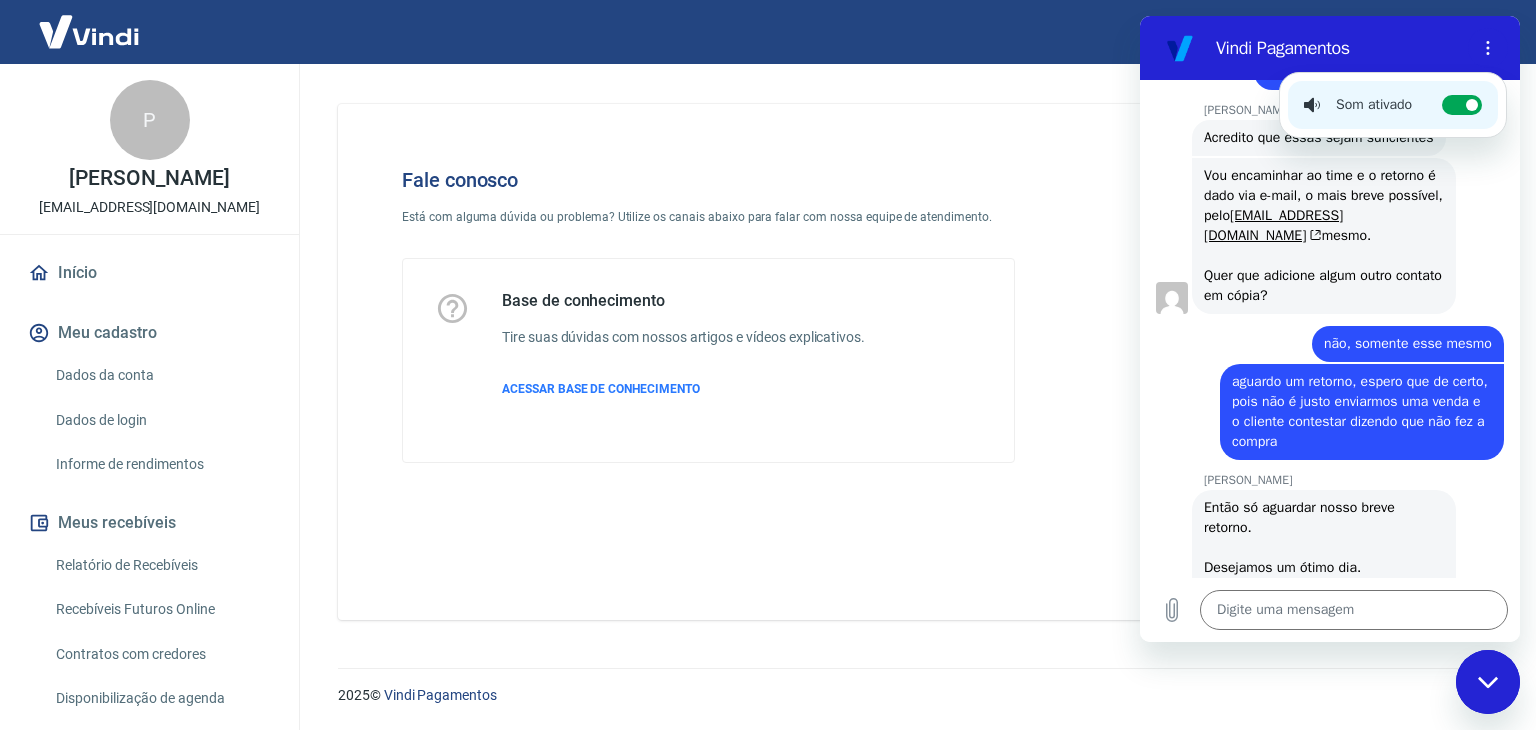 click on "Fale conosco Está com alguma dúvida ou problema? Utilize os canais abaixo para falar com nossa equipe de atendimento. Base de conhecimento Tire suas dúvidas com nossos artigos e vídeos explicativos. ACESSAR BASE DE CONHECIMENTO" at bounding box center (913, 354) 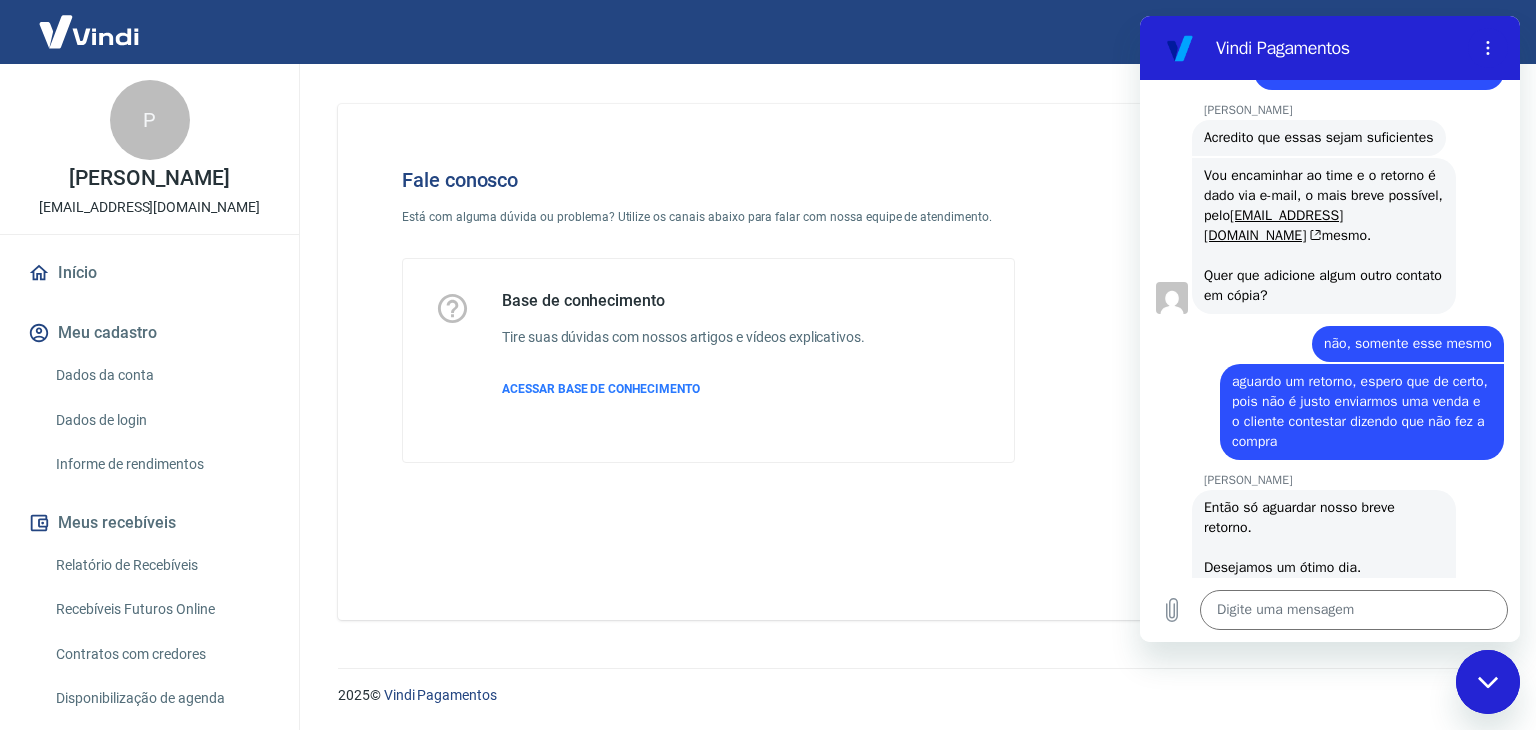 click on "Fale conosco Está com alguma dúvida ou problema? Utilize os canais abaixo para falar com nossa equipe de atendimento. Base de conhecimento Tire suas dúvidas com nossos artigos e vídeos explicativos. ACESSAR BASE DE CONHECIMENTO" at bounding box center [913, 354] 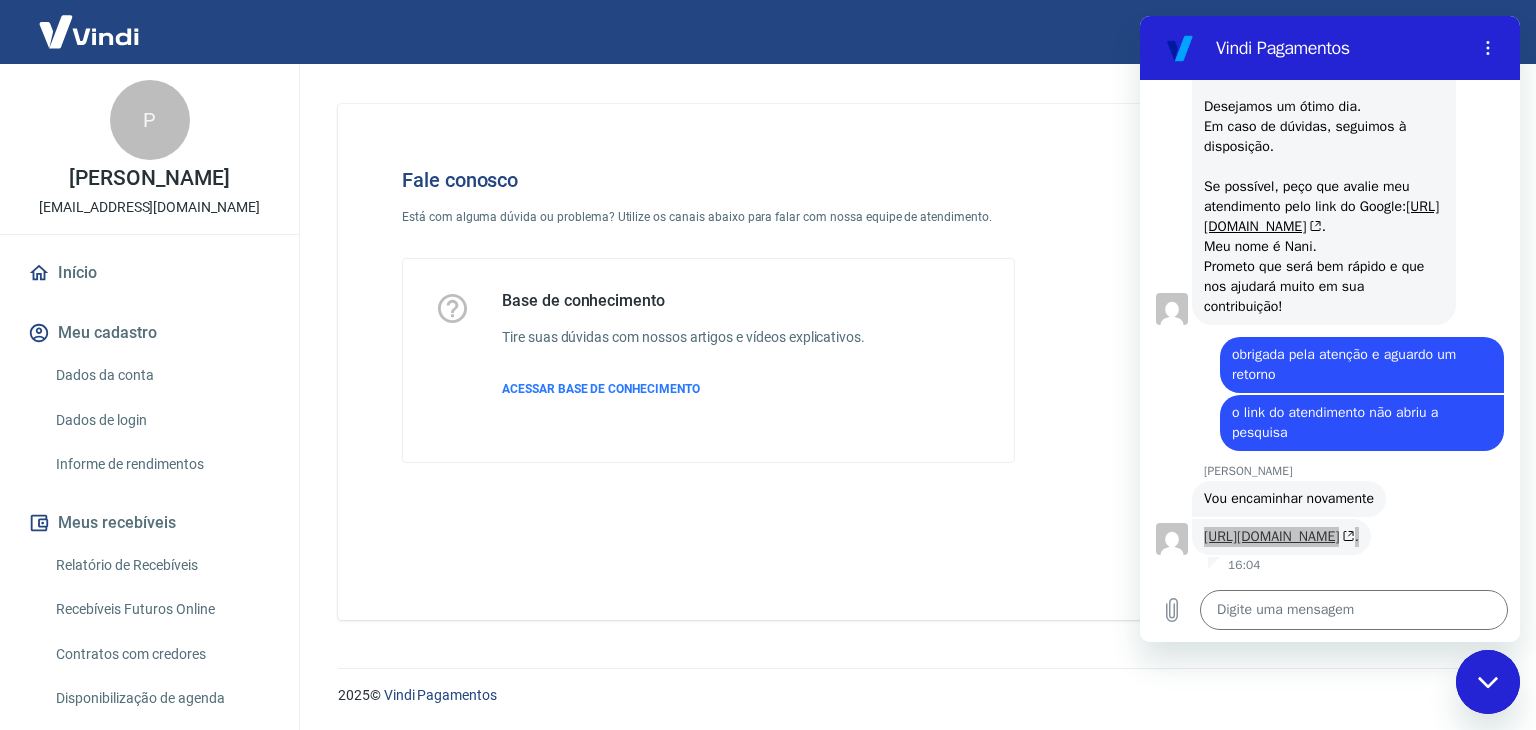 scroll, scrollTop: 5036, scrollLeft: 0, axis: vertical 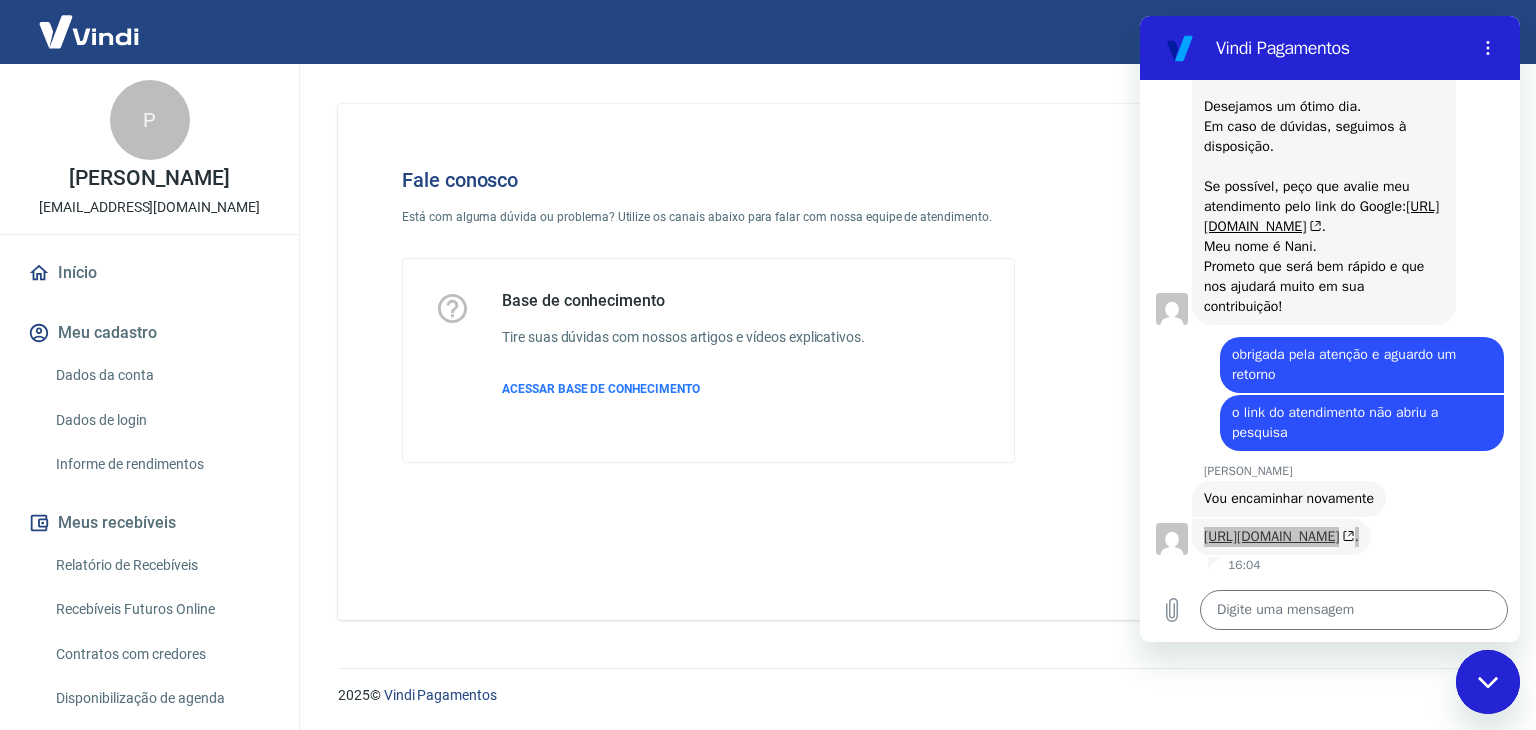 click on "Fale conosco Está com alguma dúvida ou problema? Utilize os canais abaixo para falar com nossa equipe de atendimento. Base de conhecimento Tire suas dúvidas com nossos artigos e vídeos explicativos. ACESSAR BASE DE CONHECIMENTO" at bounding box center (913, 362) 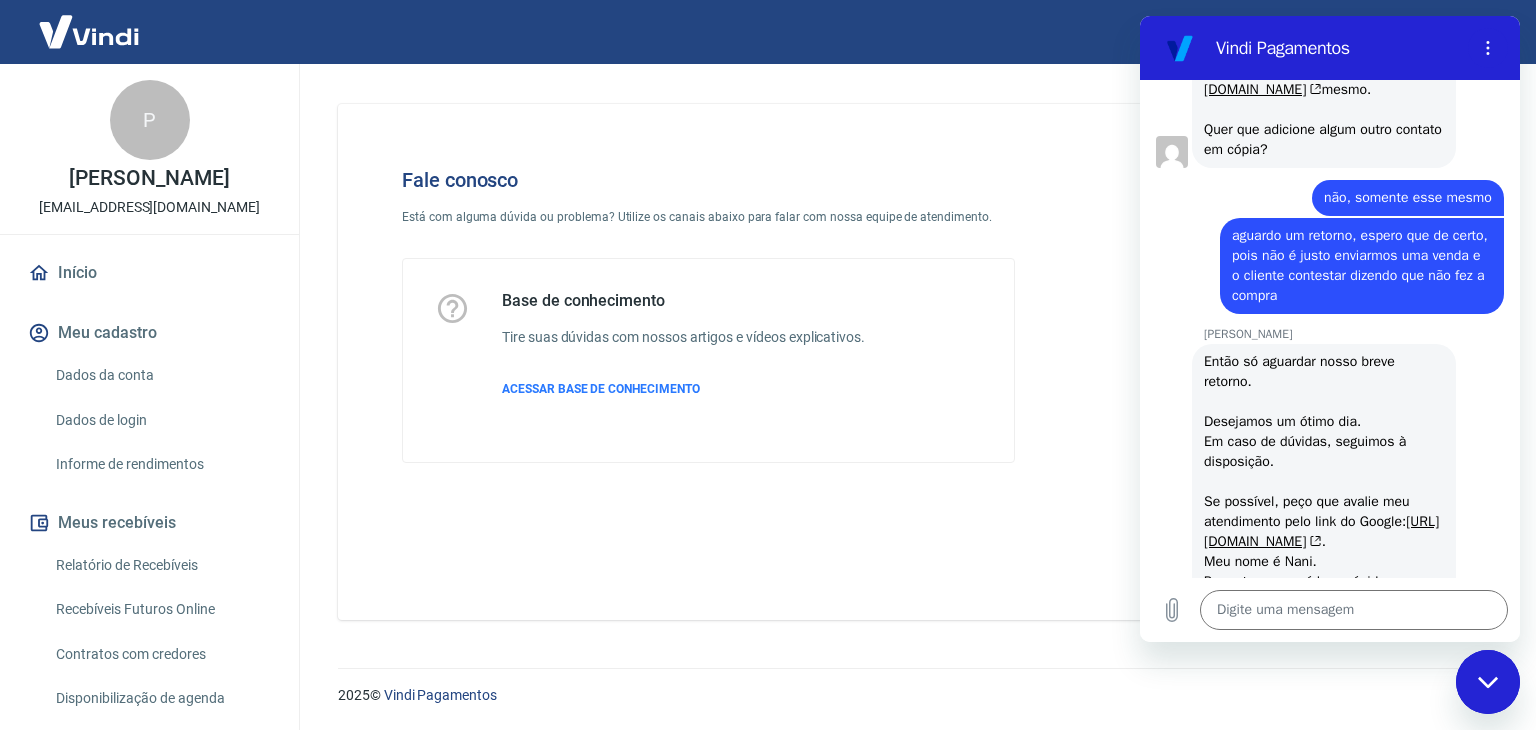 scroll, scrollTop: 4436, scrollLeft: 0, axis: vertical 